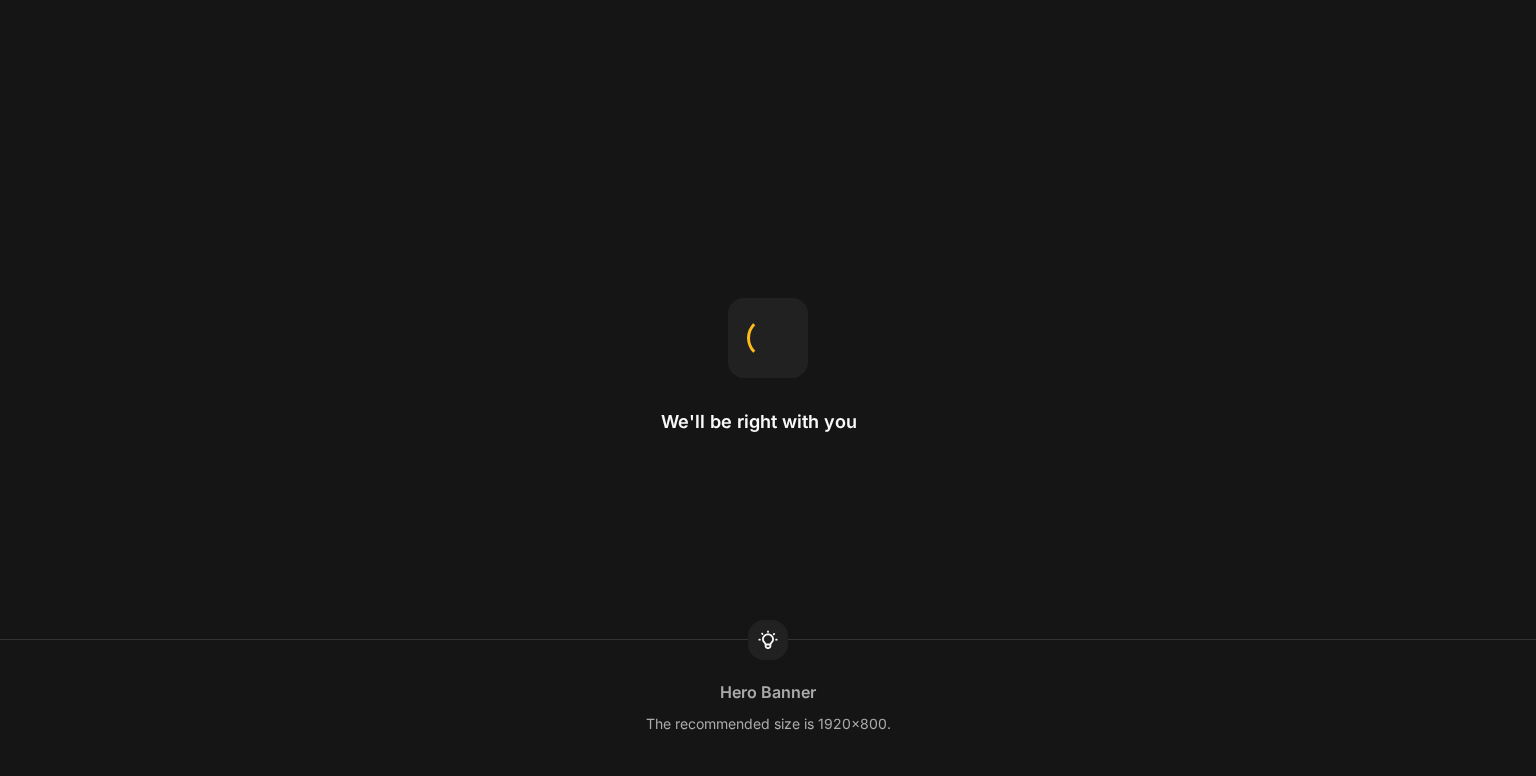 scroll, scrollTop: 0, scrollLeft: 0, axis: both 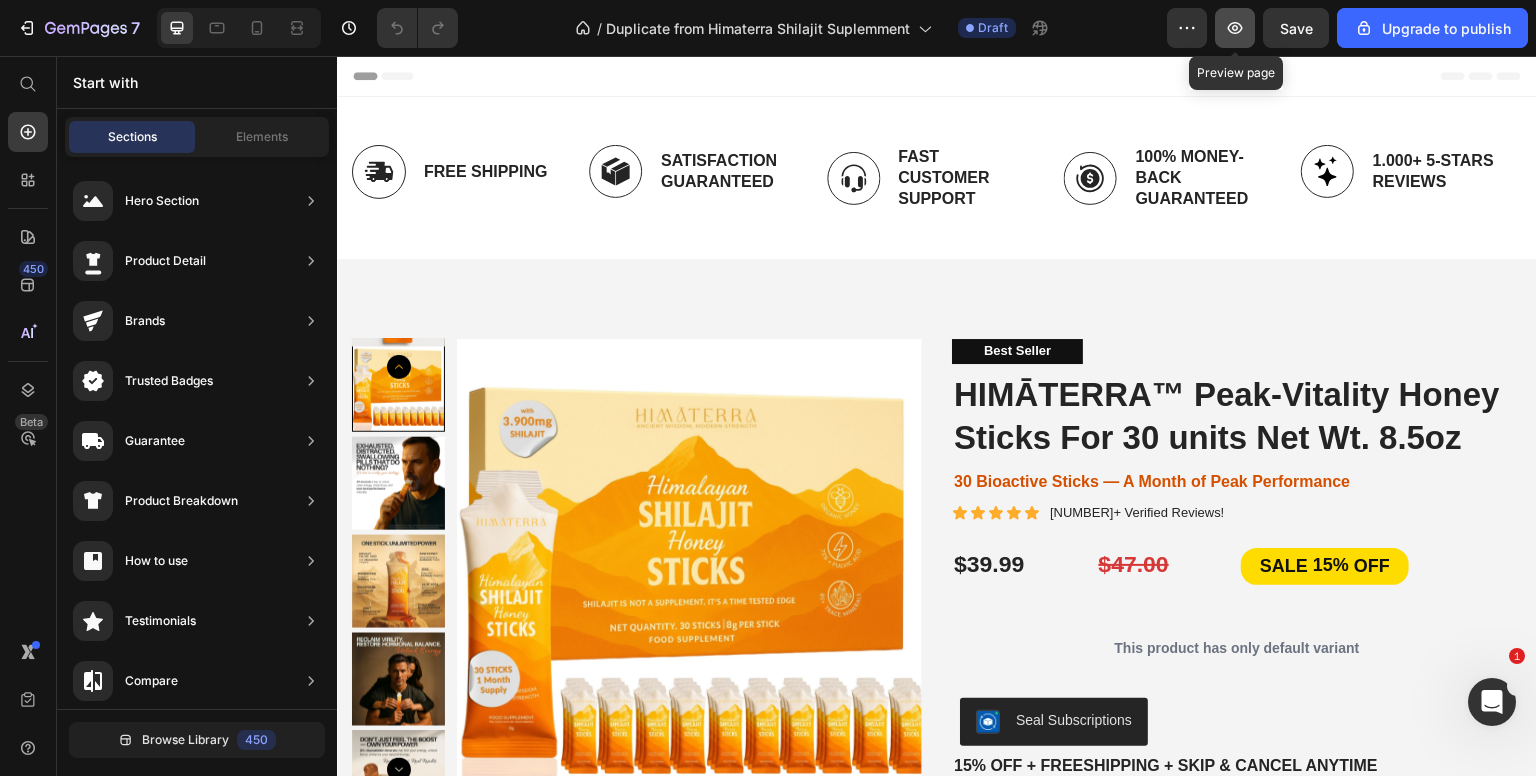 click 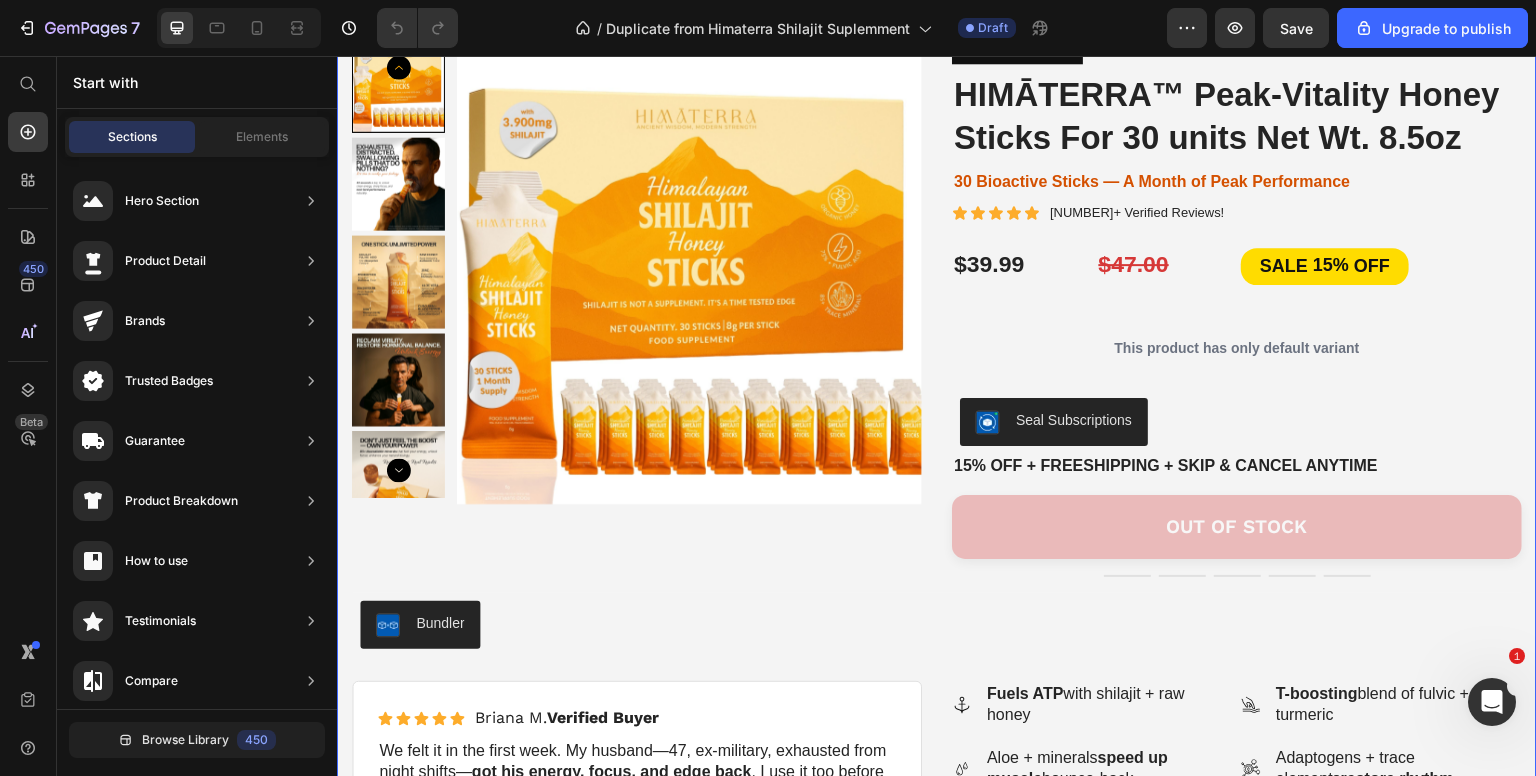 scroll, scrollTop: 0, scrollLeft: 0, axis: both 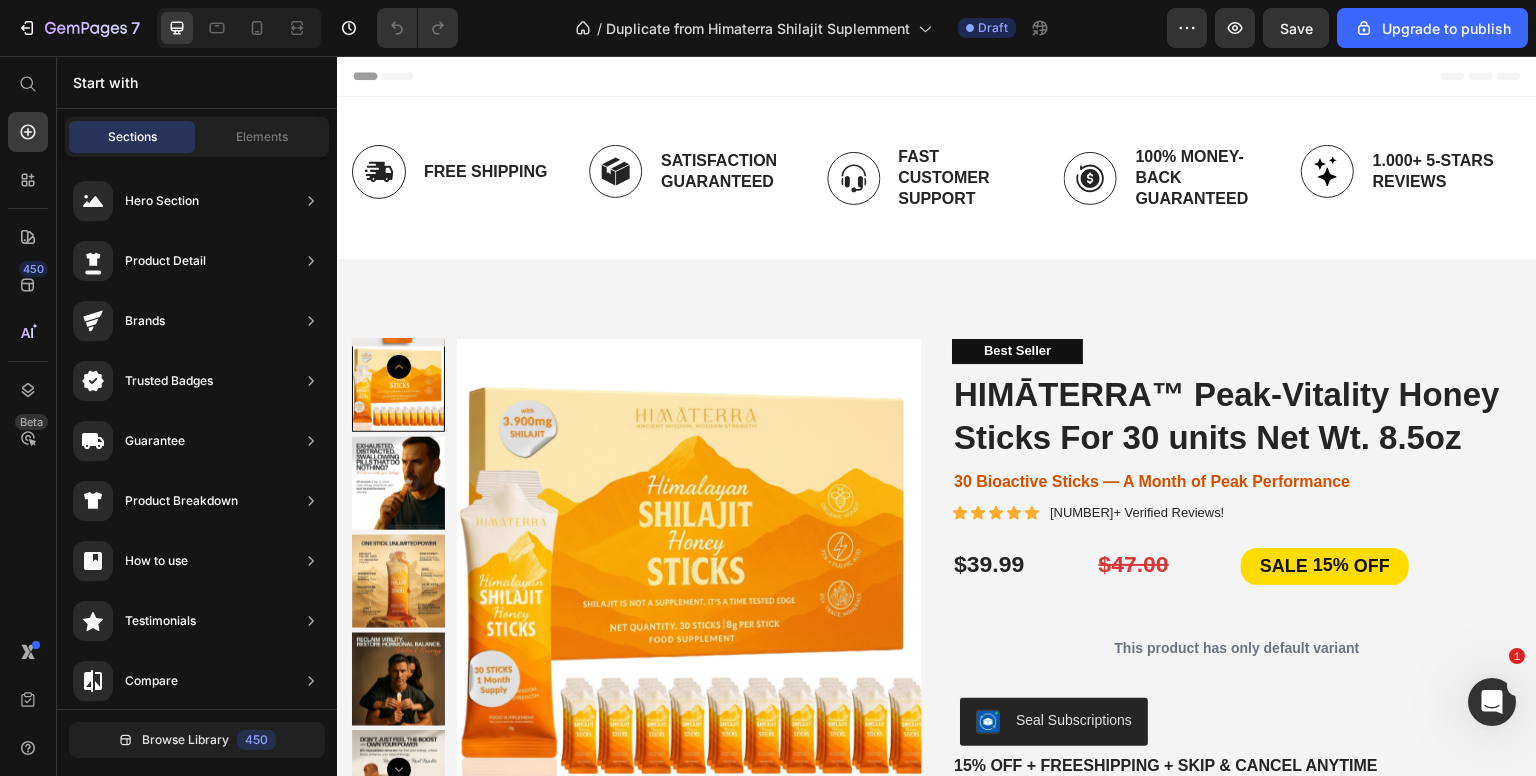click on "Header" at bounding box center (394, 76) 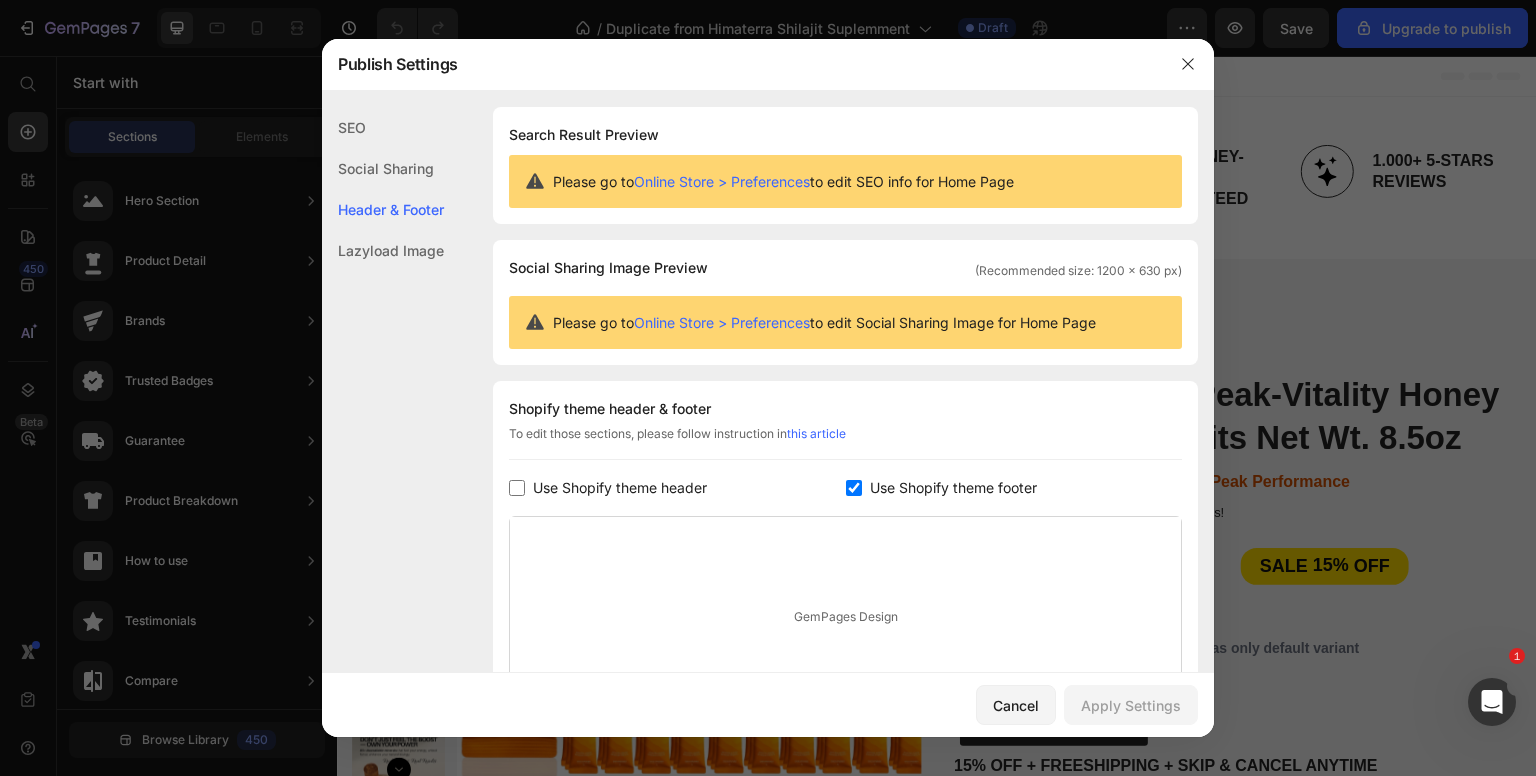 scroll, scrollTop: 270, scrollLeft: 0, axis: vertical 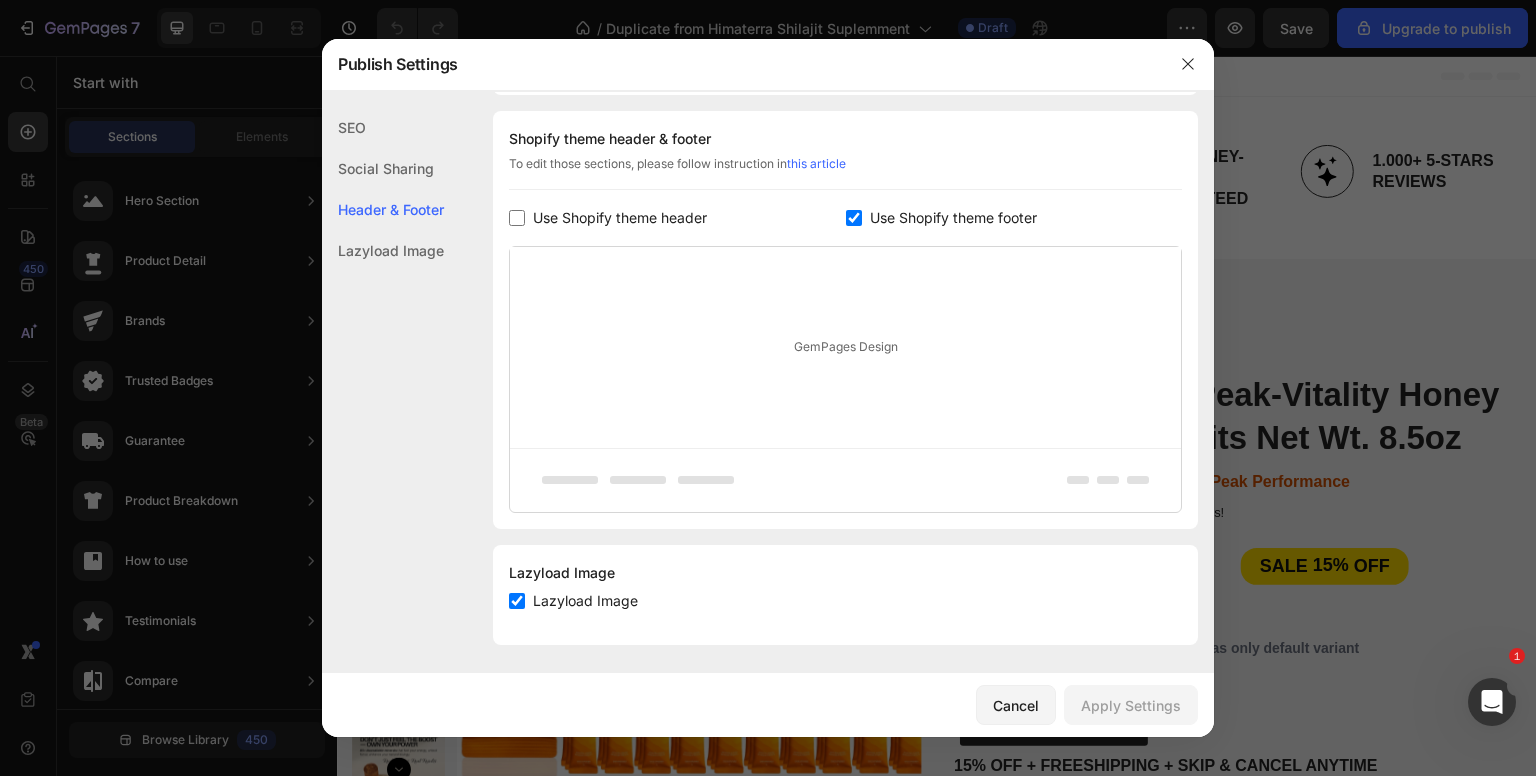 click 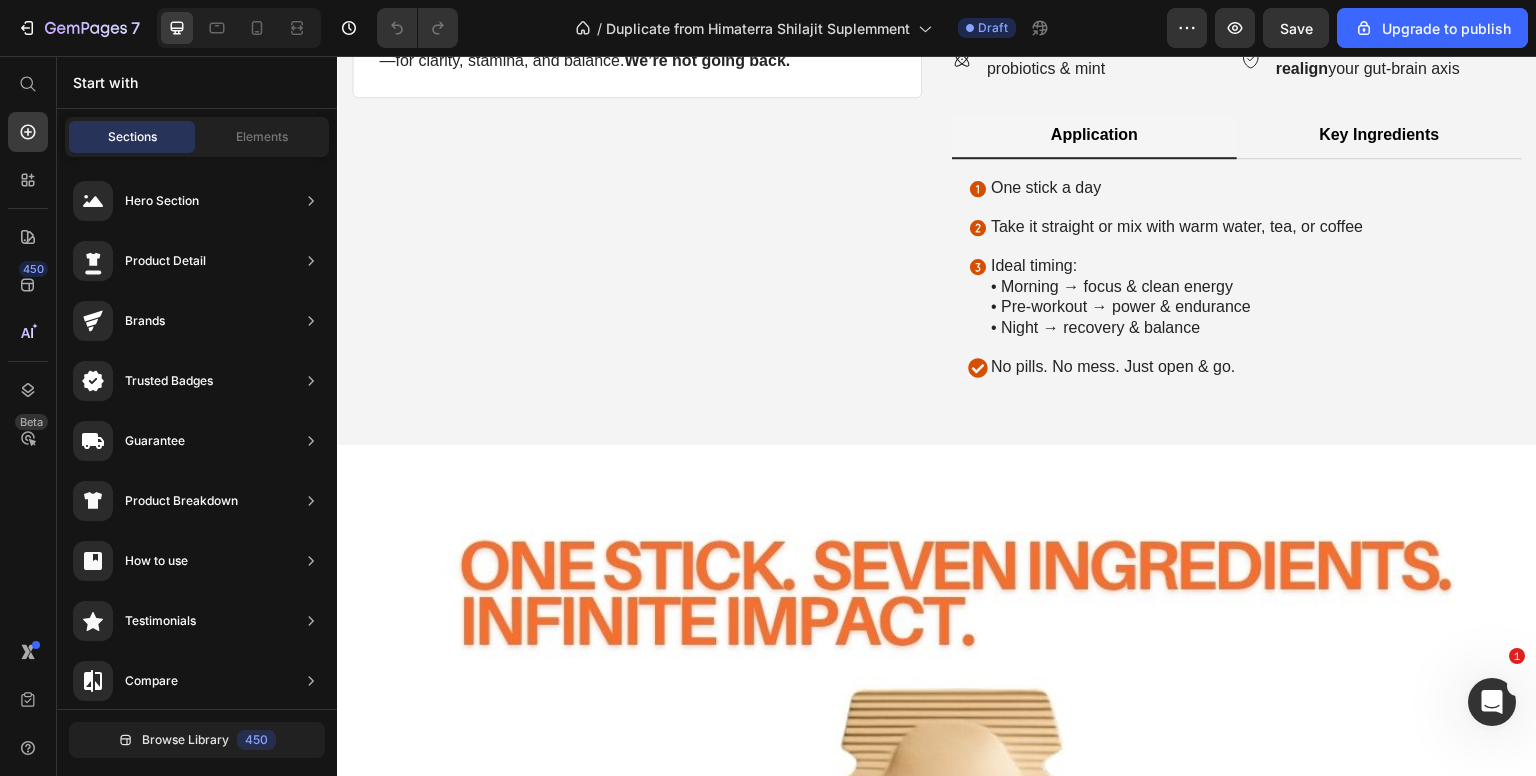scroll, scrollTop: 700, scrollLeft: 0, axis: vertical 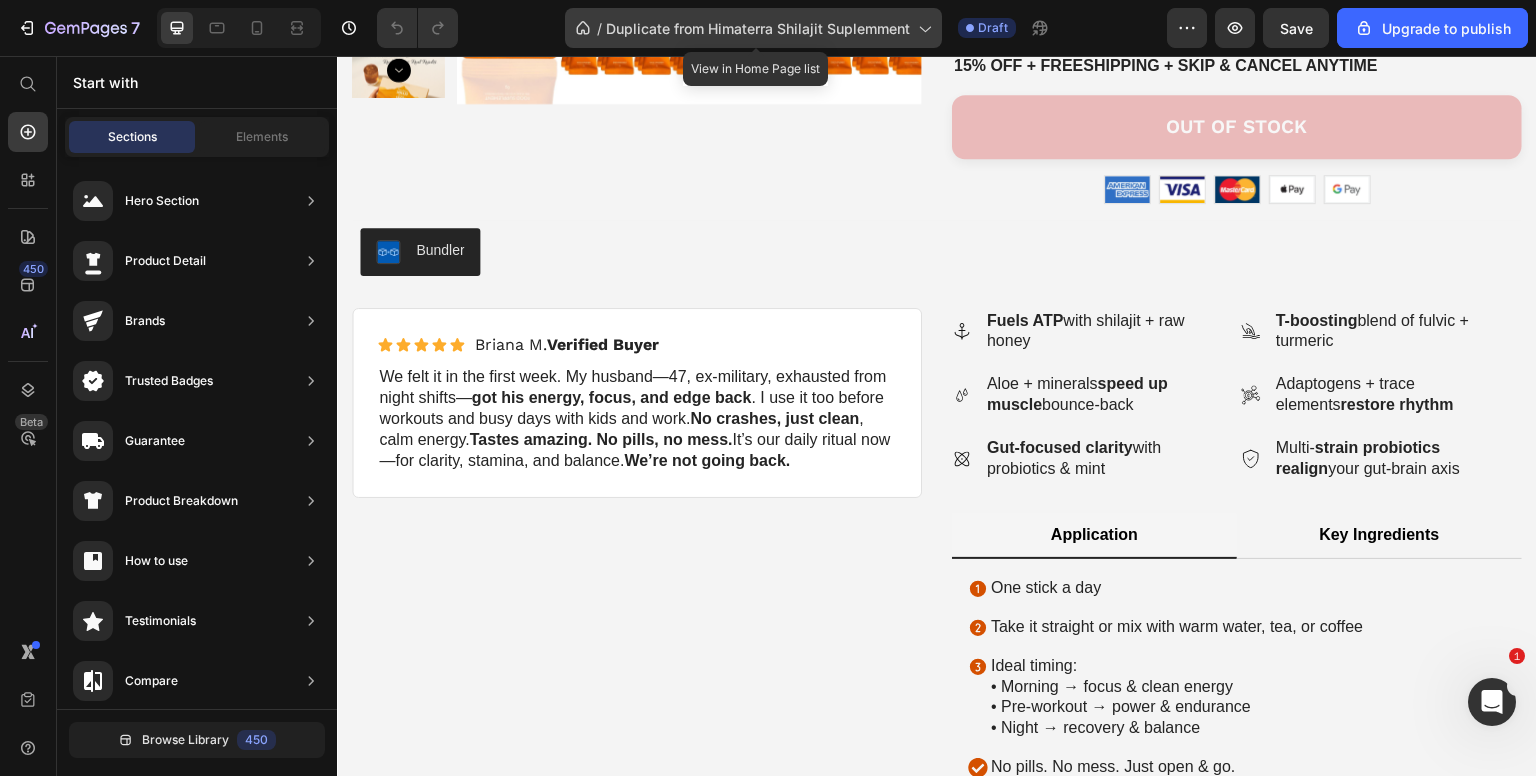 click on "Duplicate from Himaterra Shilajit Suplemment" at bounding box center [758, 28] 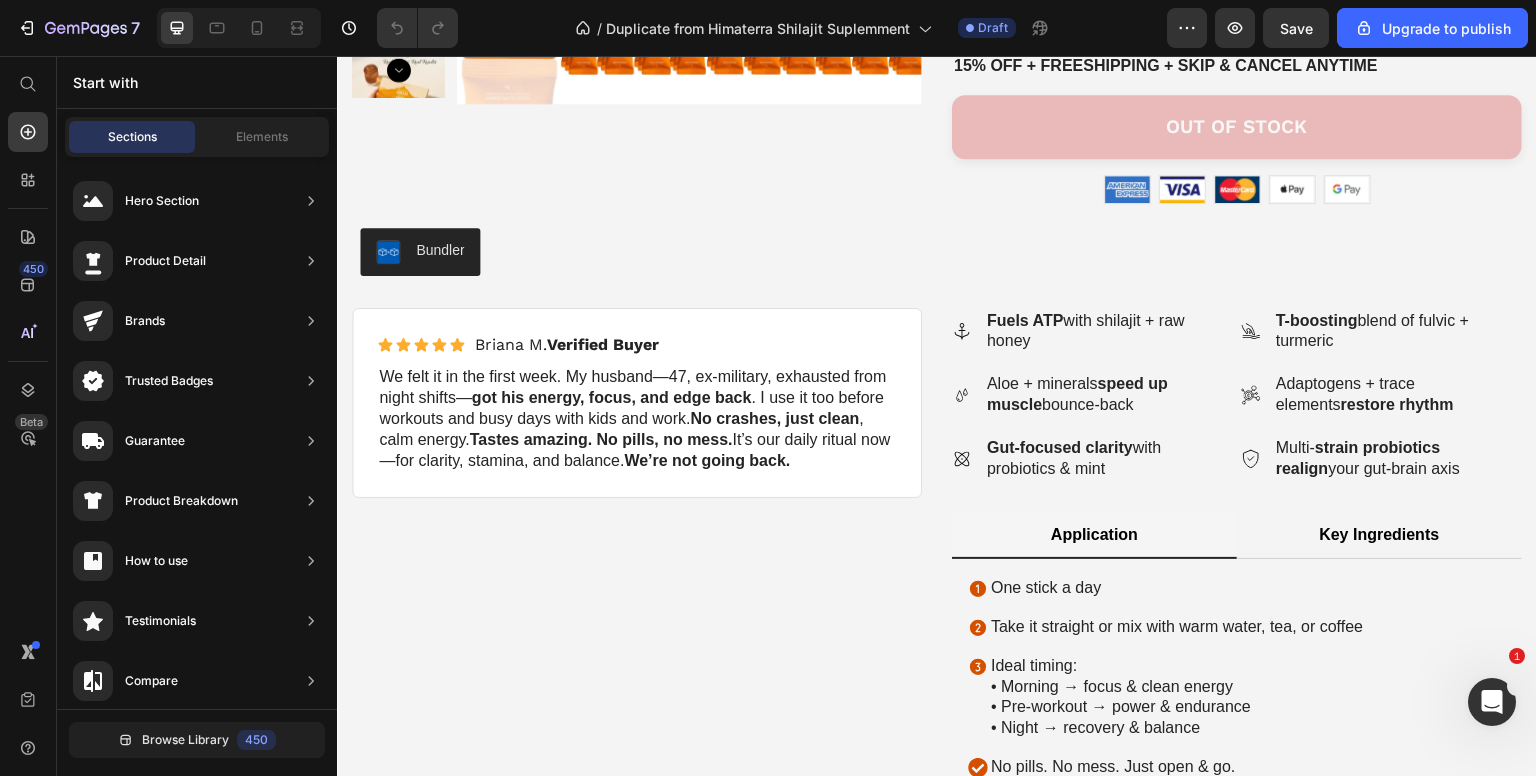 click on "/  Duplicate from Himaterra Shilajit Suplemment Draft" 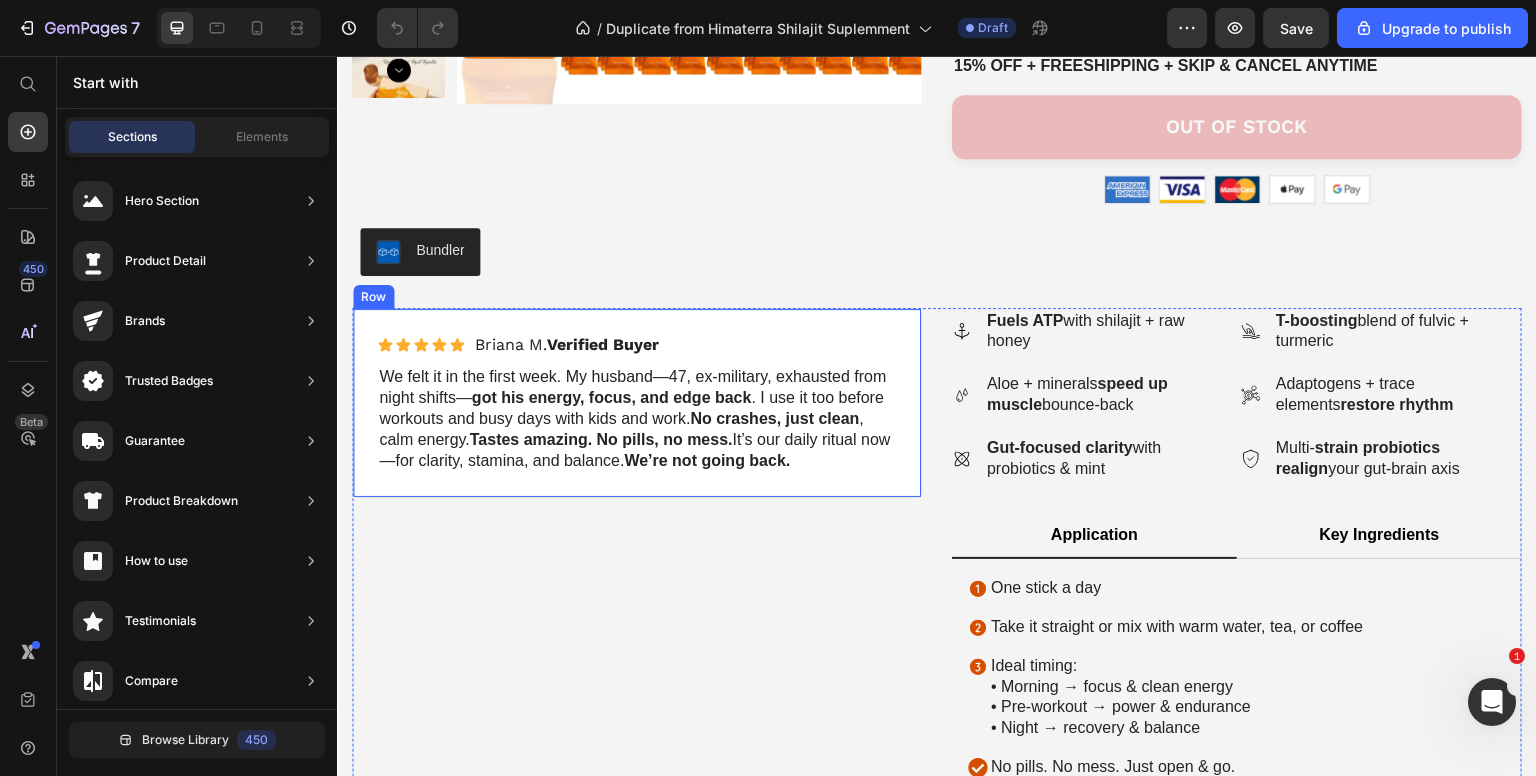 scroll, scrollTop: 0, scrollLeft: 0, axis: both 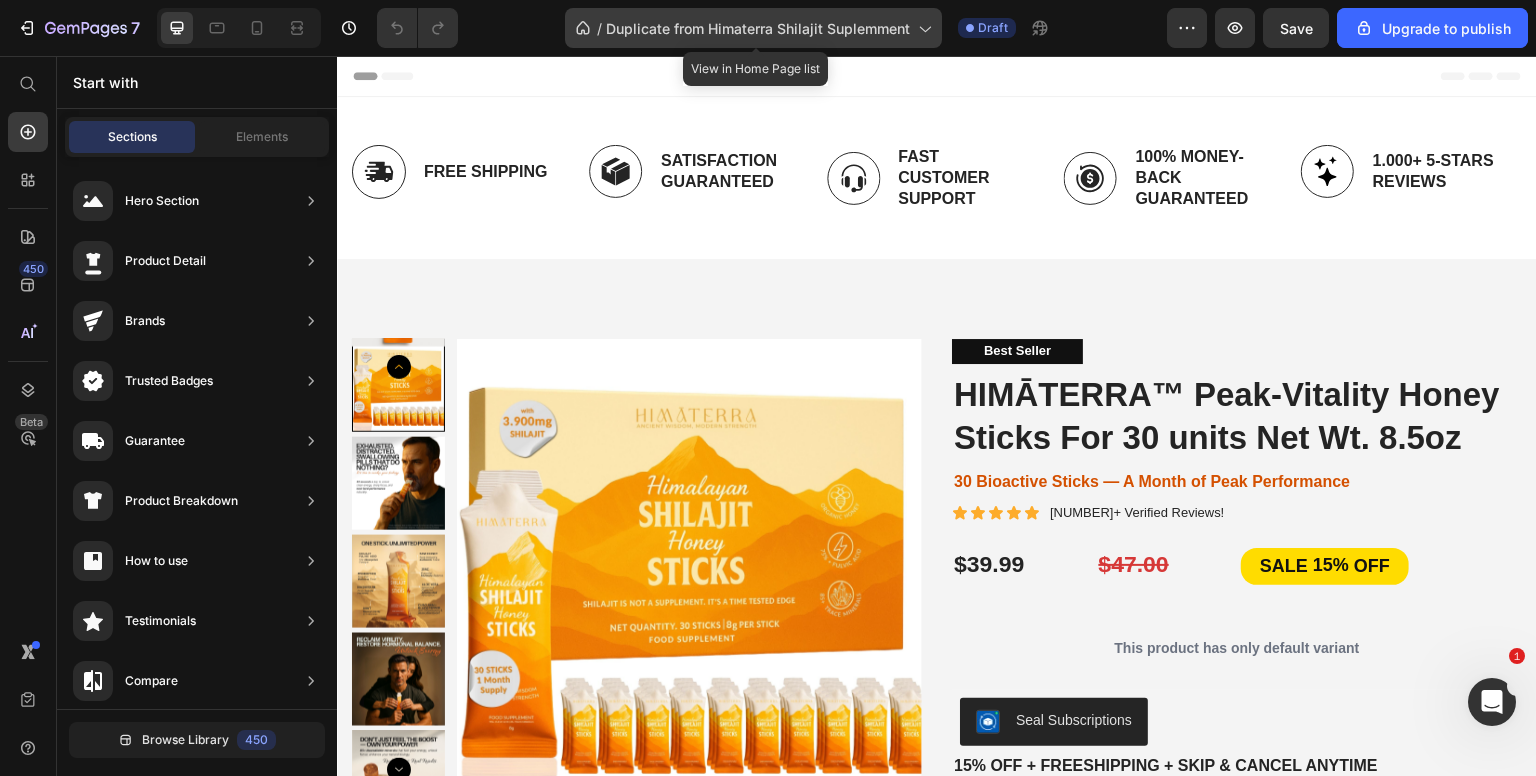 click on "/  Duplicate from Himaterra Shilajit Suplemment" 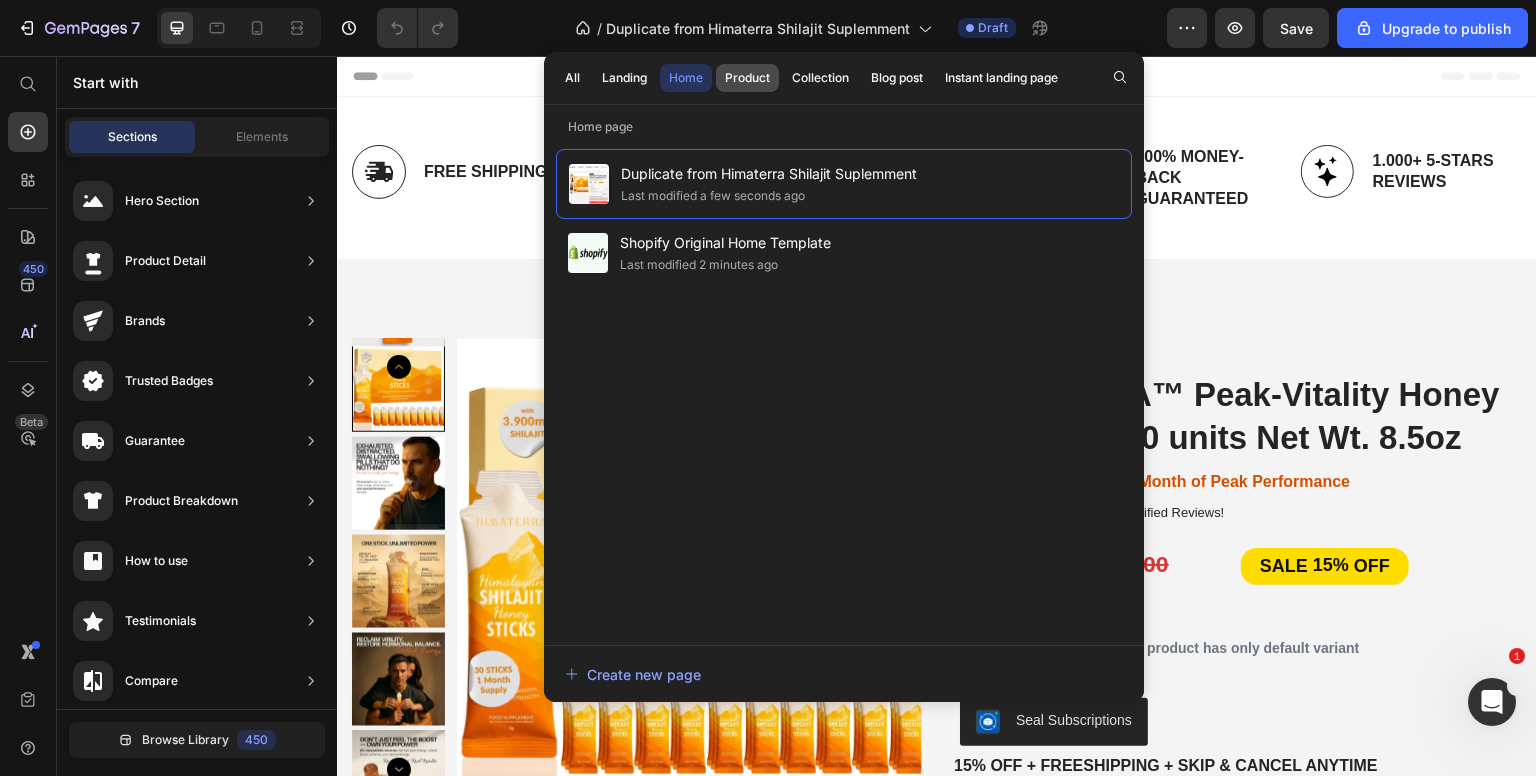 click on "Product" at bounding box center [747, 78] 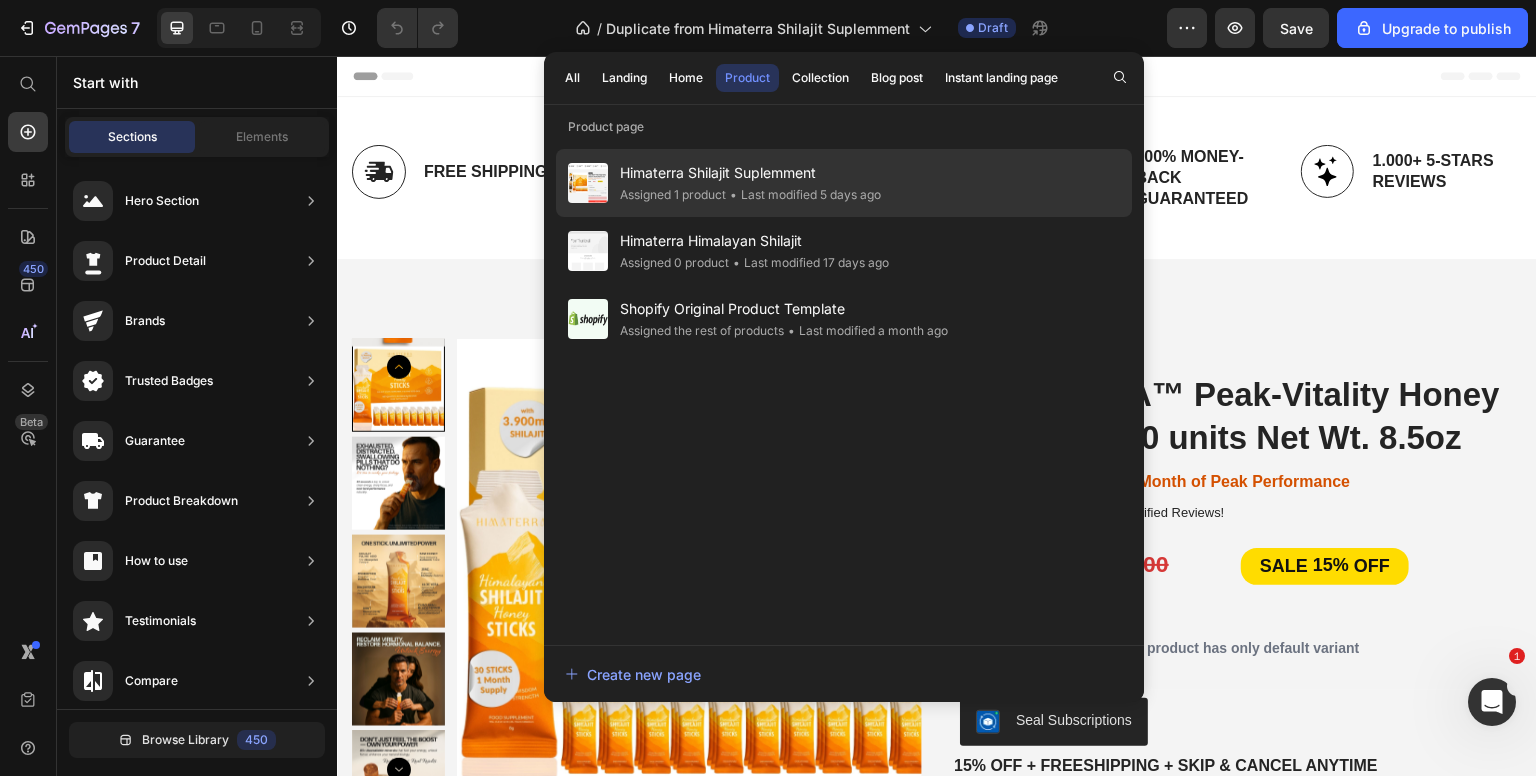 click on "Himaterra Shilajit Suplemment" at bounding box center (750, 173) 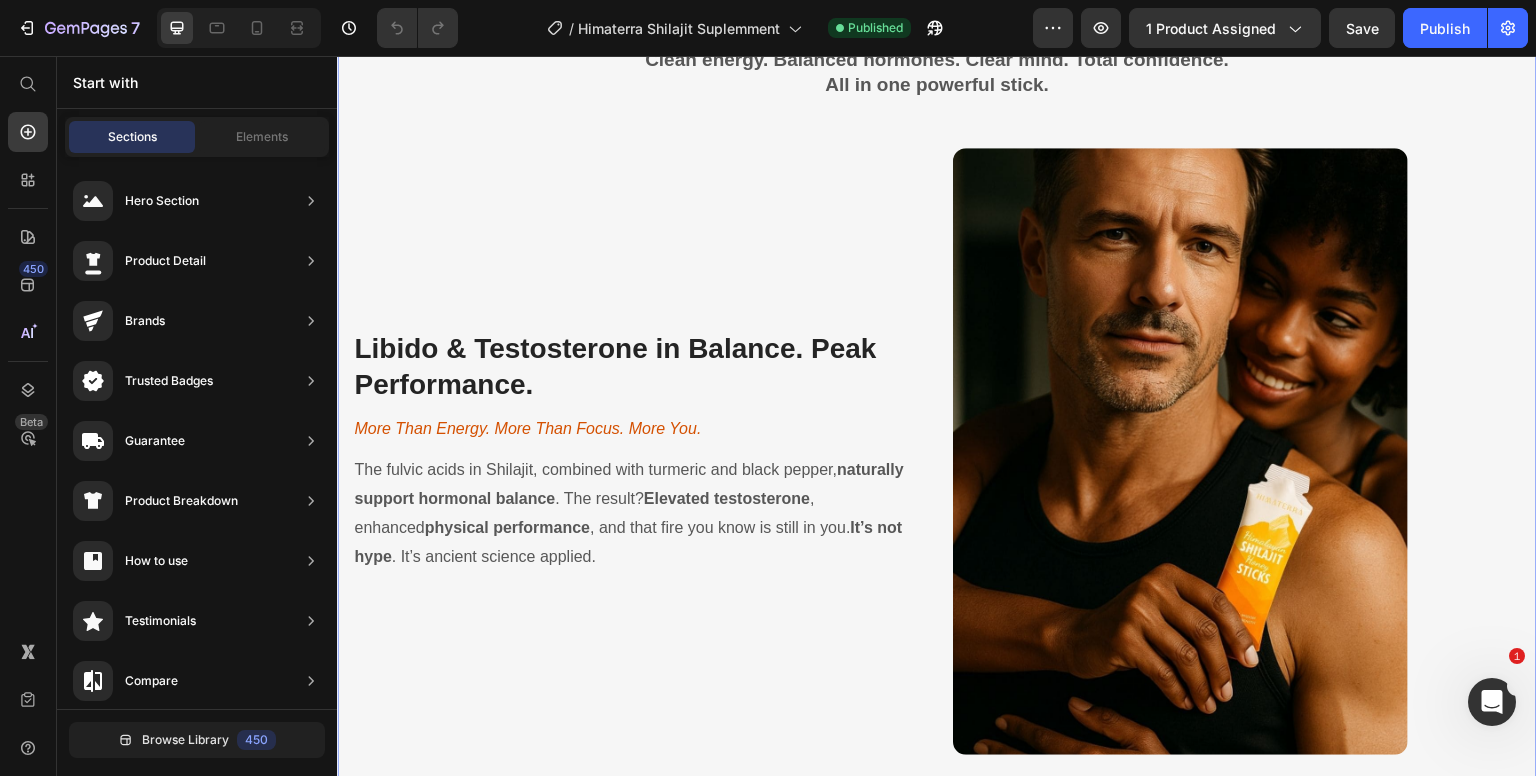 scroll, scrollTop: 3500, scrollLeft: 0, axis: vertical 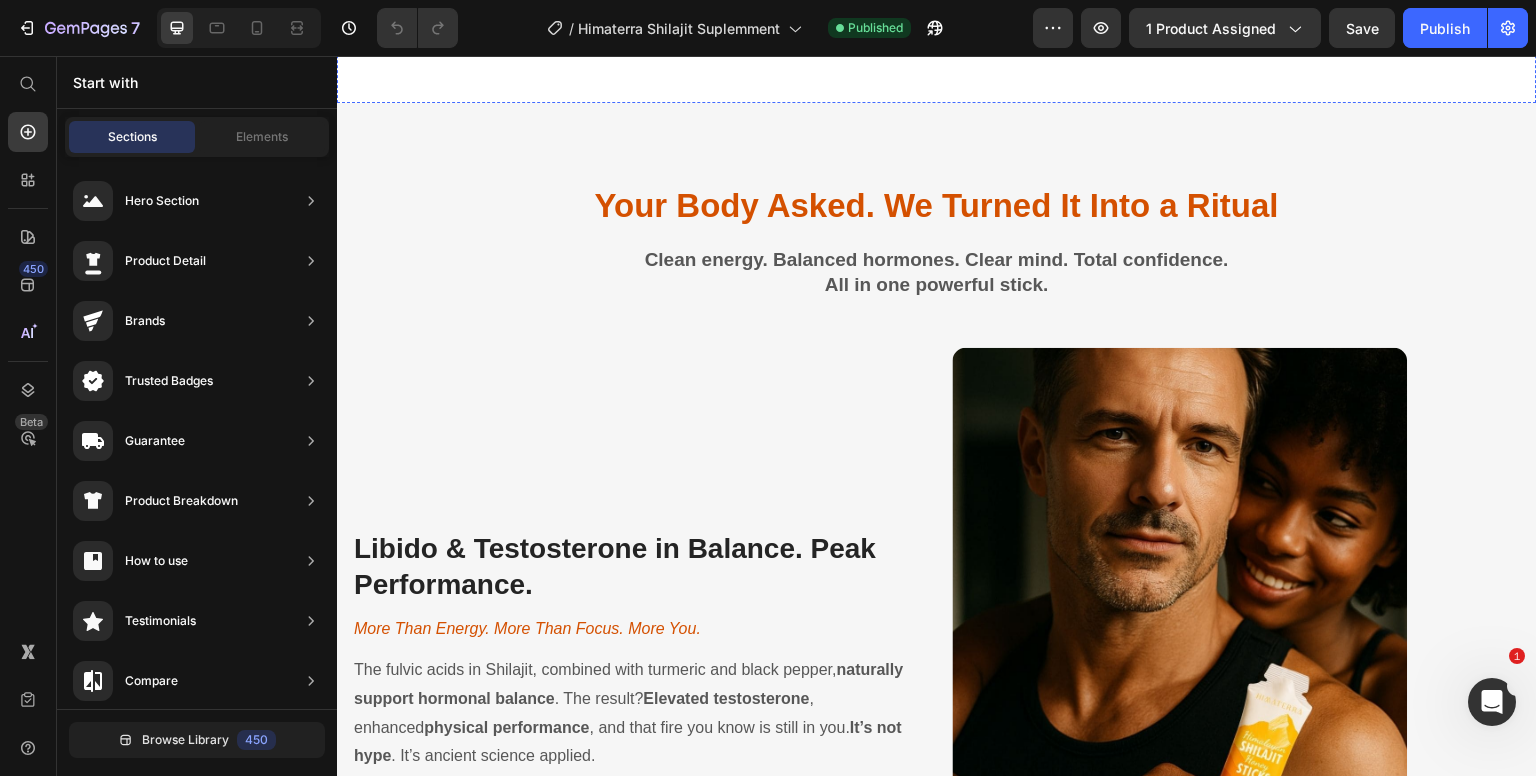 click on "SHOP NOW" at bounding box center [937, -3] 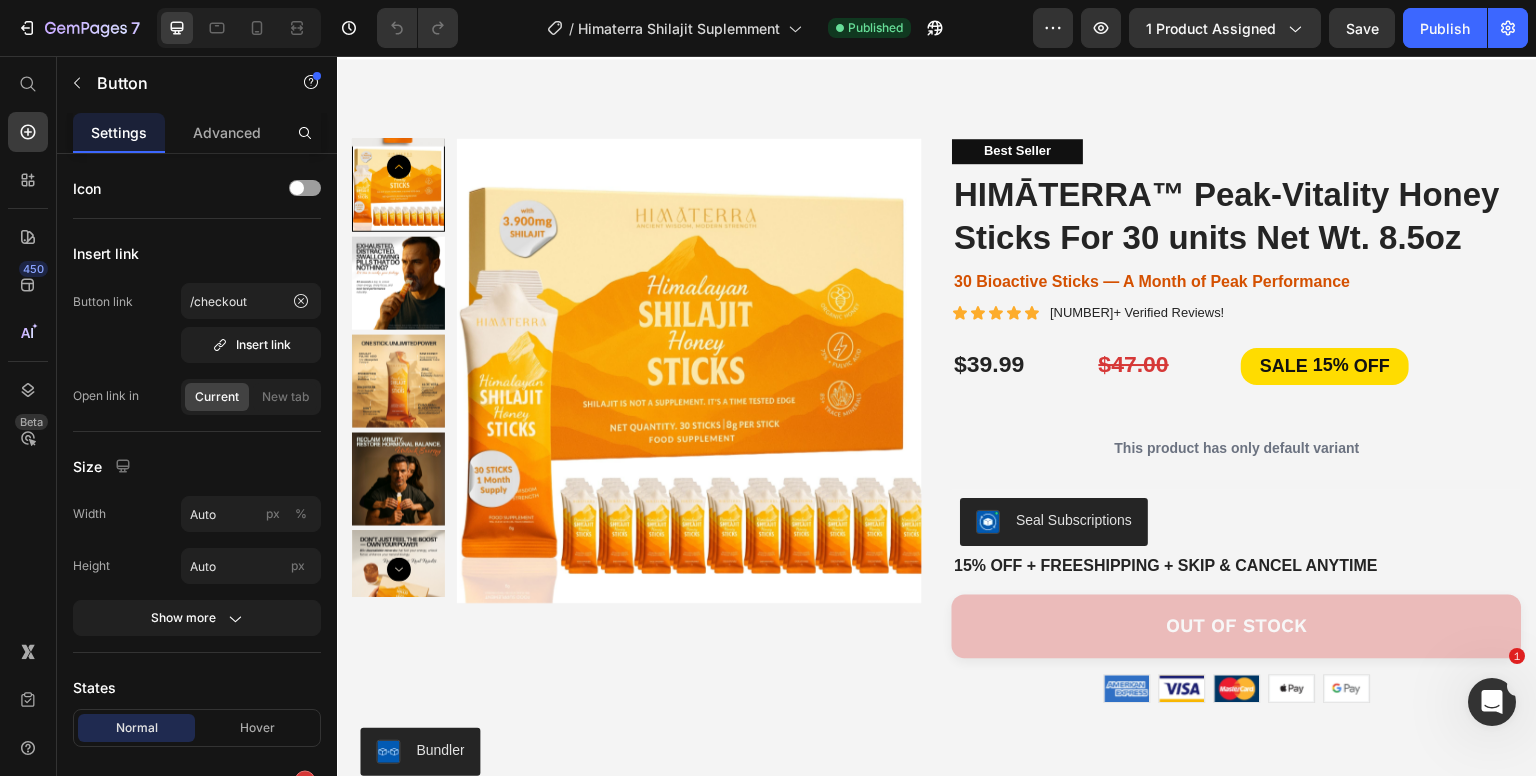 scroll, scrollTop: 400, scrollLeft: 0, axis: vertical 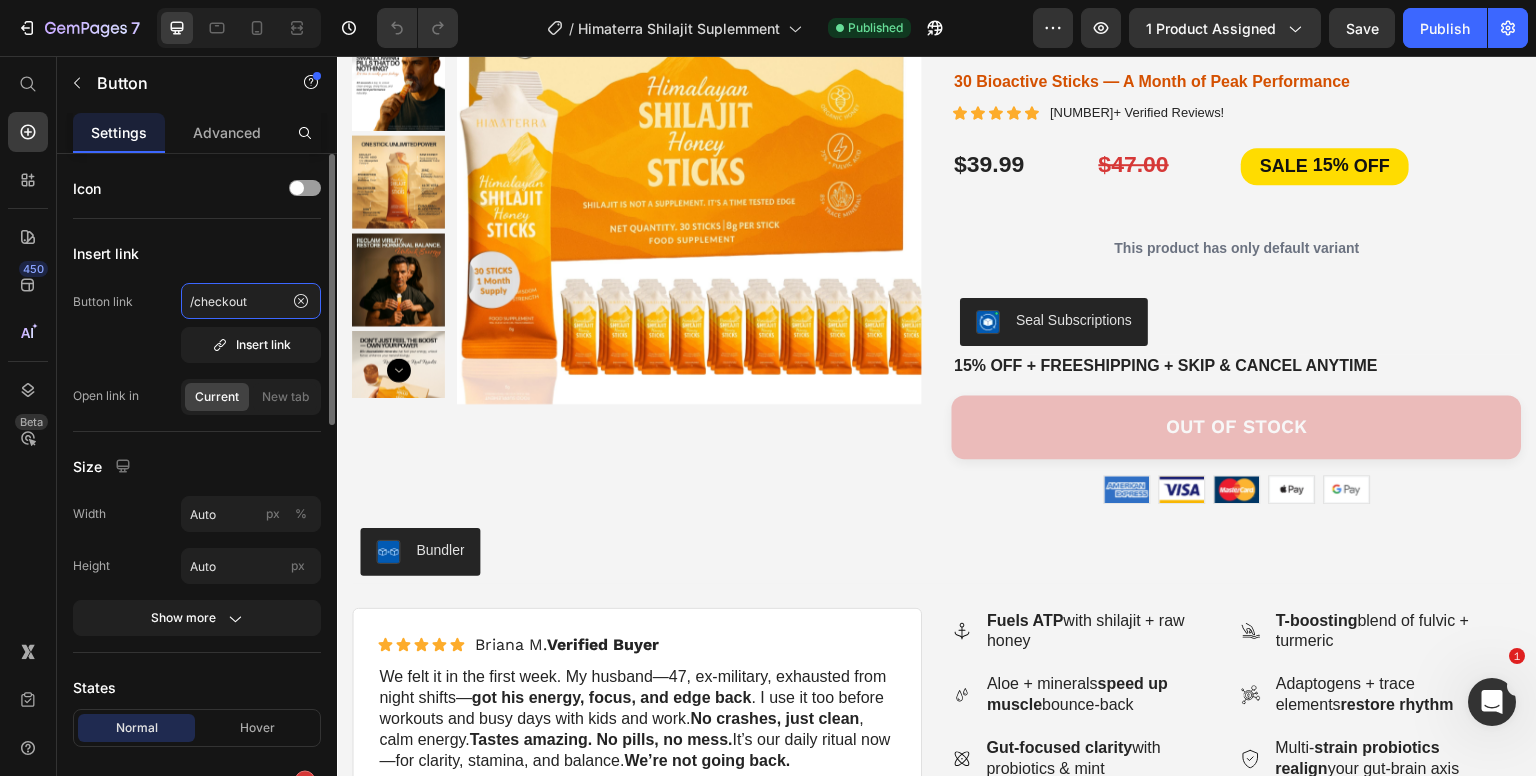 click on "/checkout" 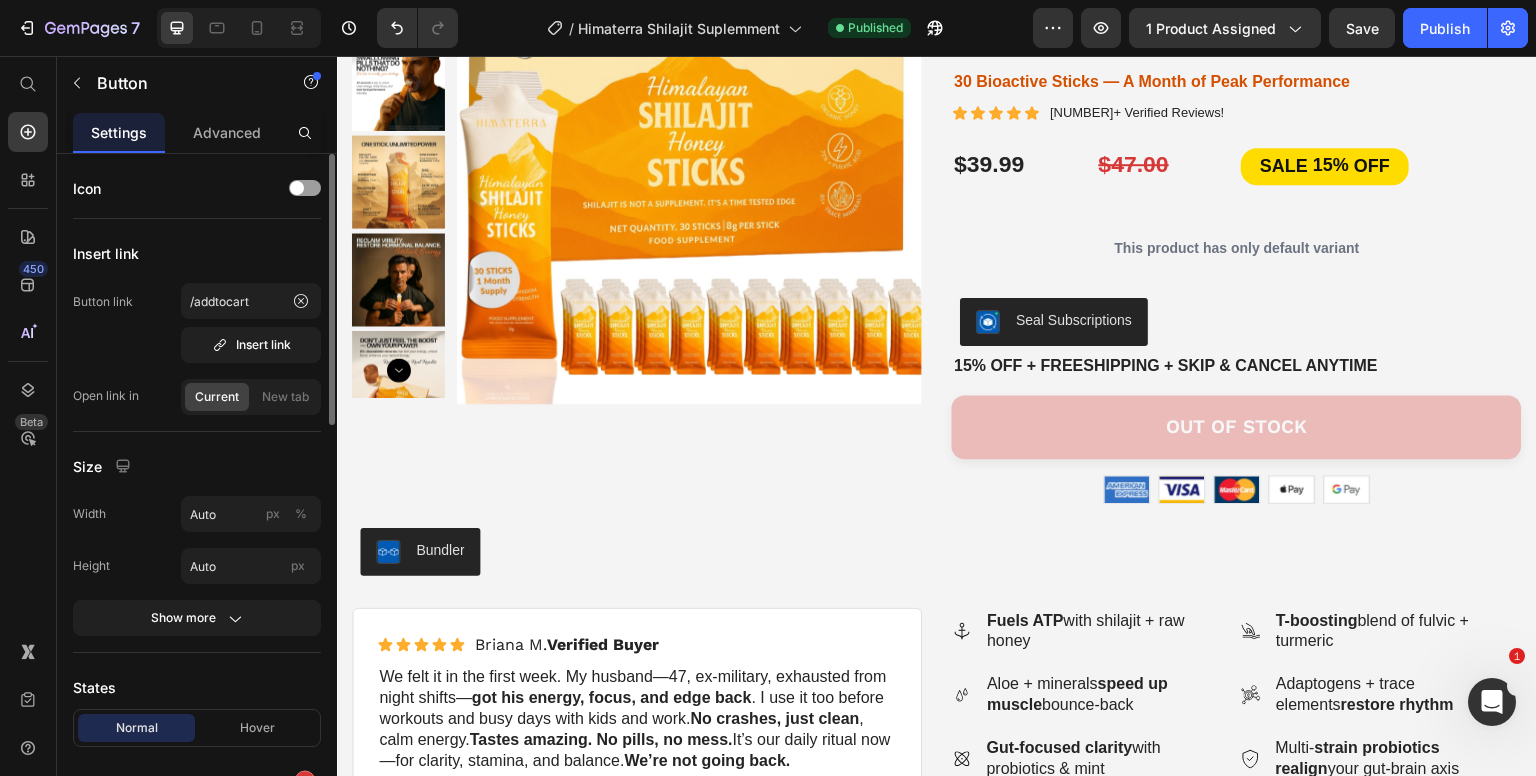 click on "Icon Insert link Button link /addtocart  Insert link   Open link in  Current New tab Size Width Auto px % Height Auto px Show more States Normal Hover Background color Text color Border Corner 40 40 40 40 Shadow 90 Color Distance 2 px Size 0 px Blur 4 px Text Styles Paragraph 1 Font sans-serif Size 16 Show more Align" at bounding box center (197, 955) 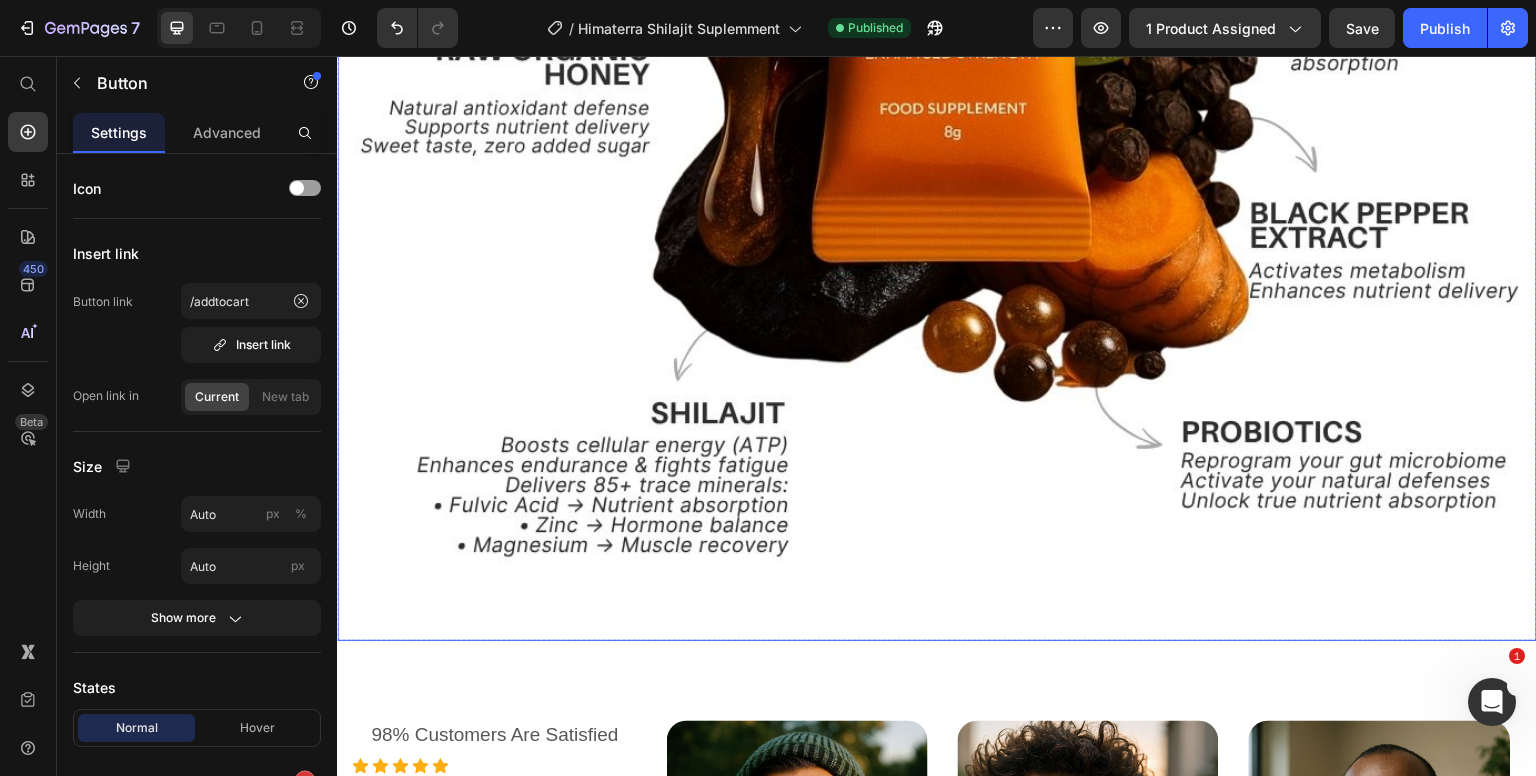 scroll, scrollTop: 2700, scrollLeft: 0, axis: vertical 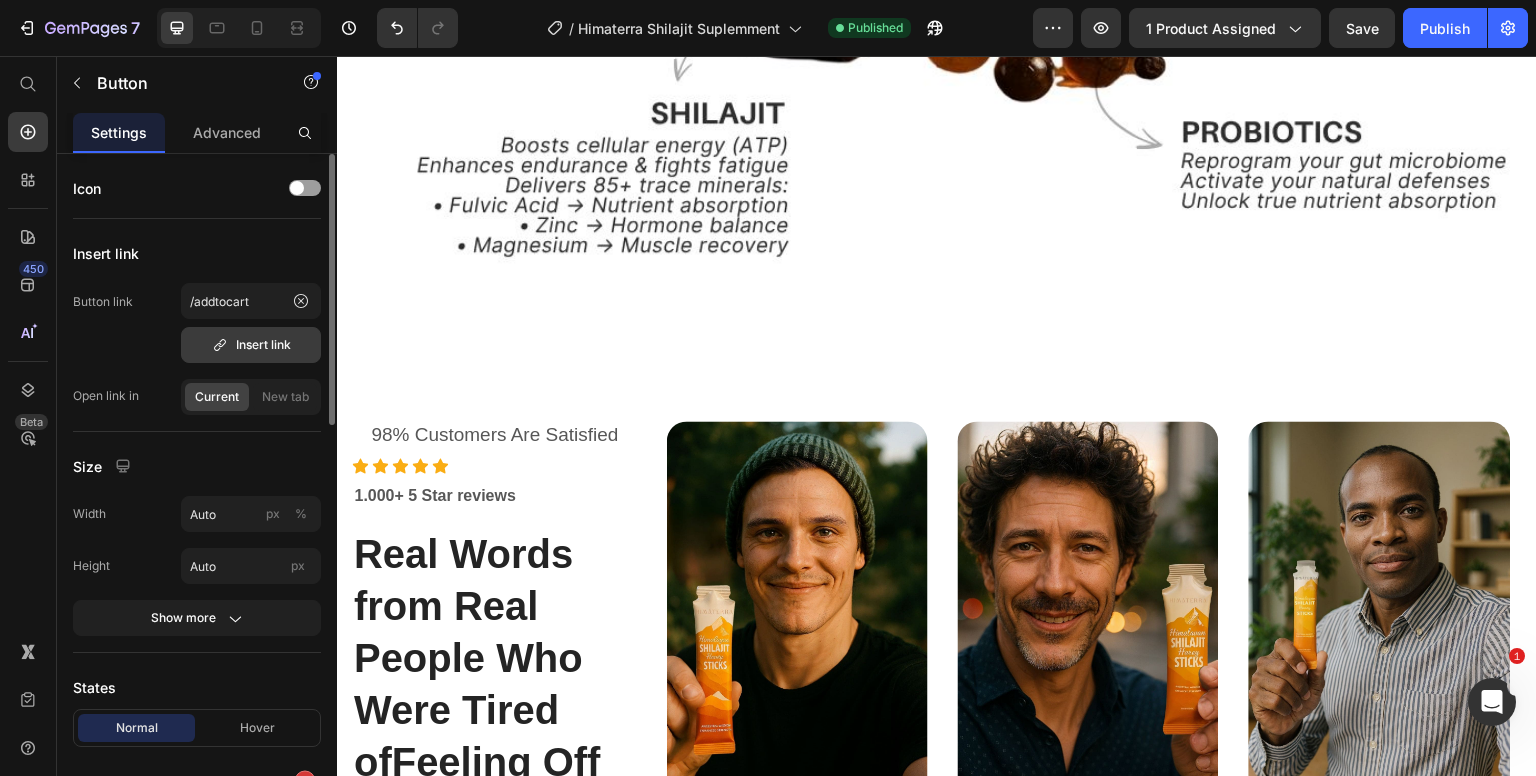click on "Insert link" at bounding box center [251, 345] 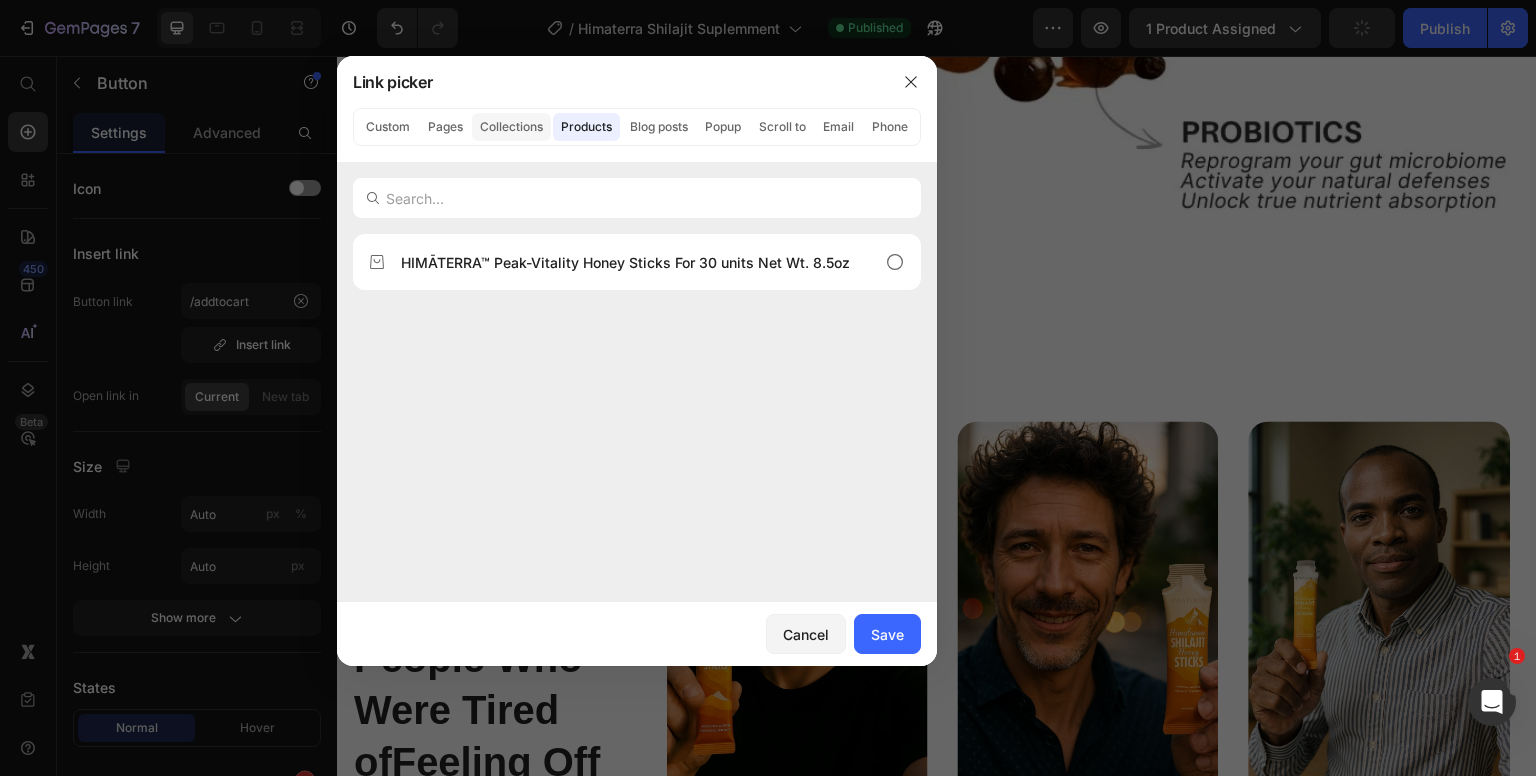 click on "Collections" 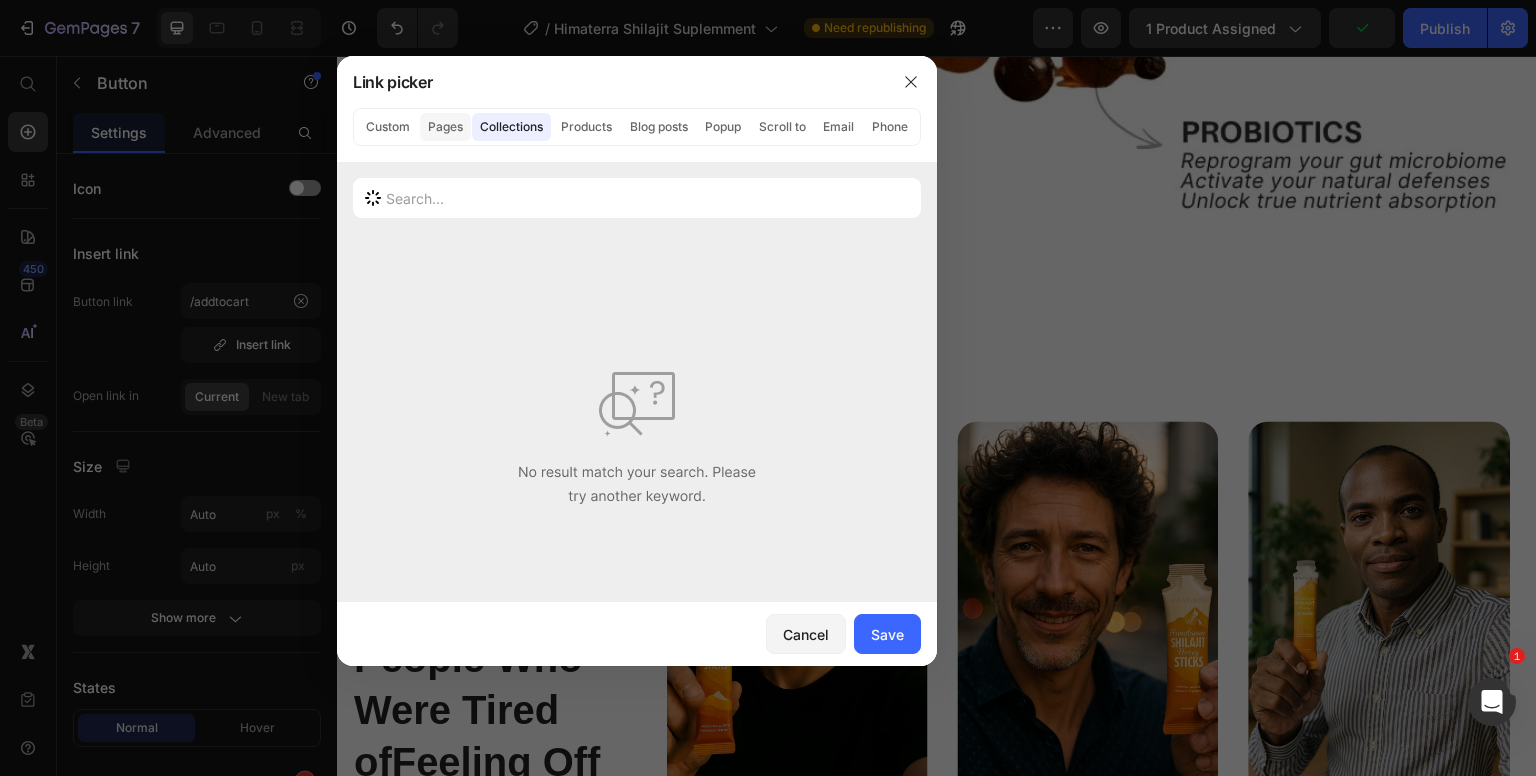 click on "Pages" 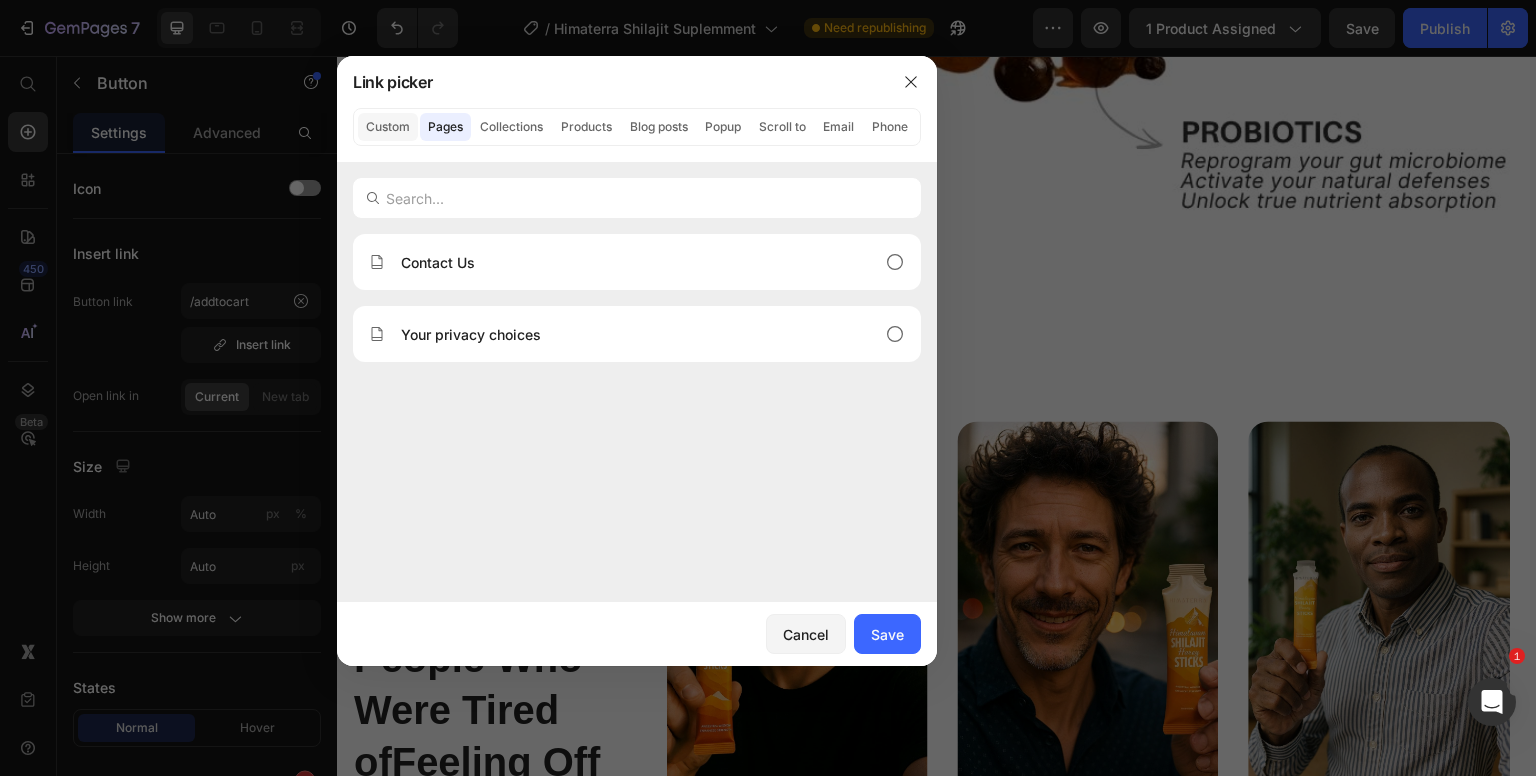 click on "Custom" 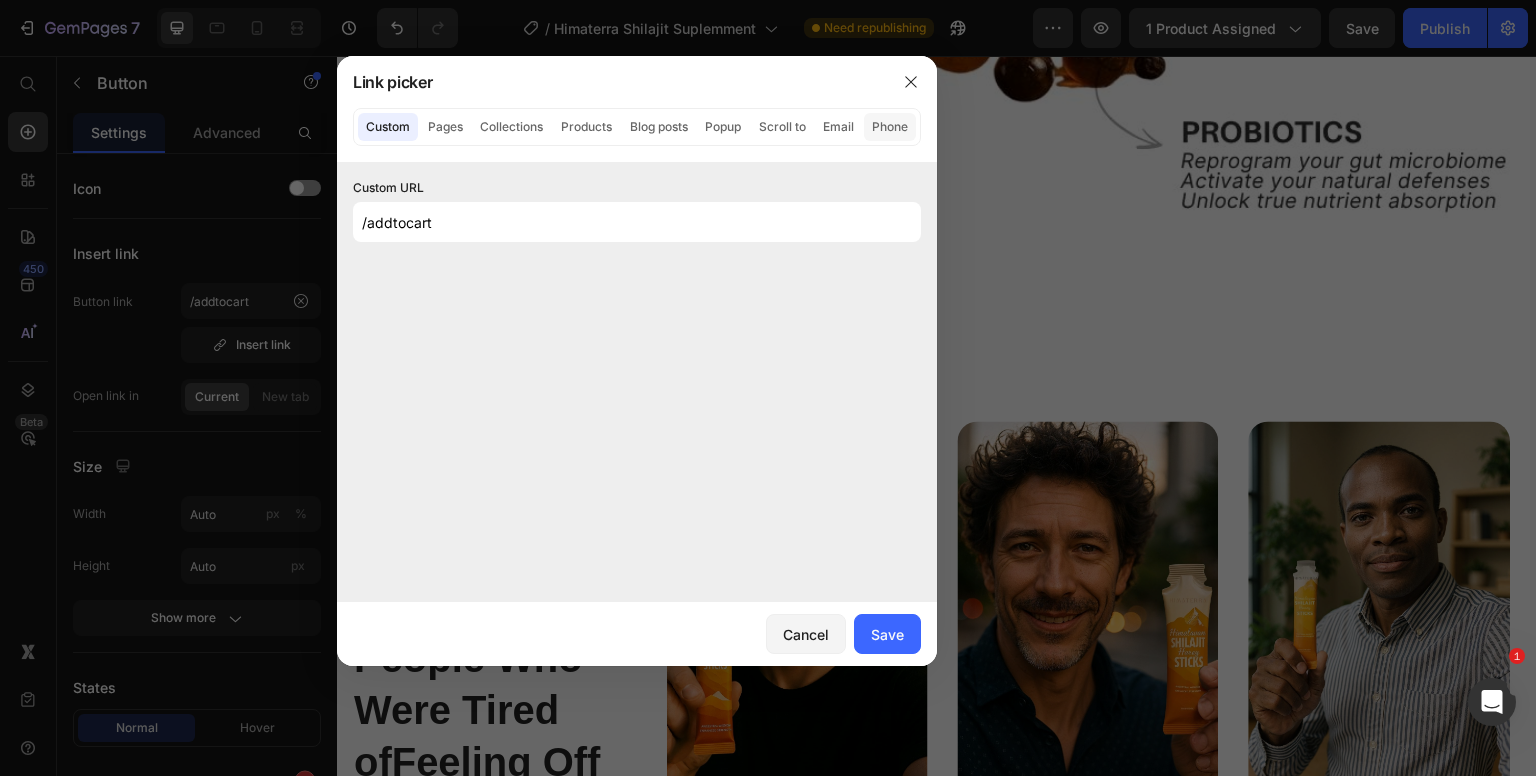 click on "Phone" 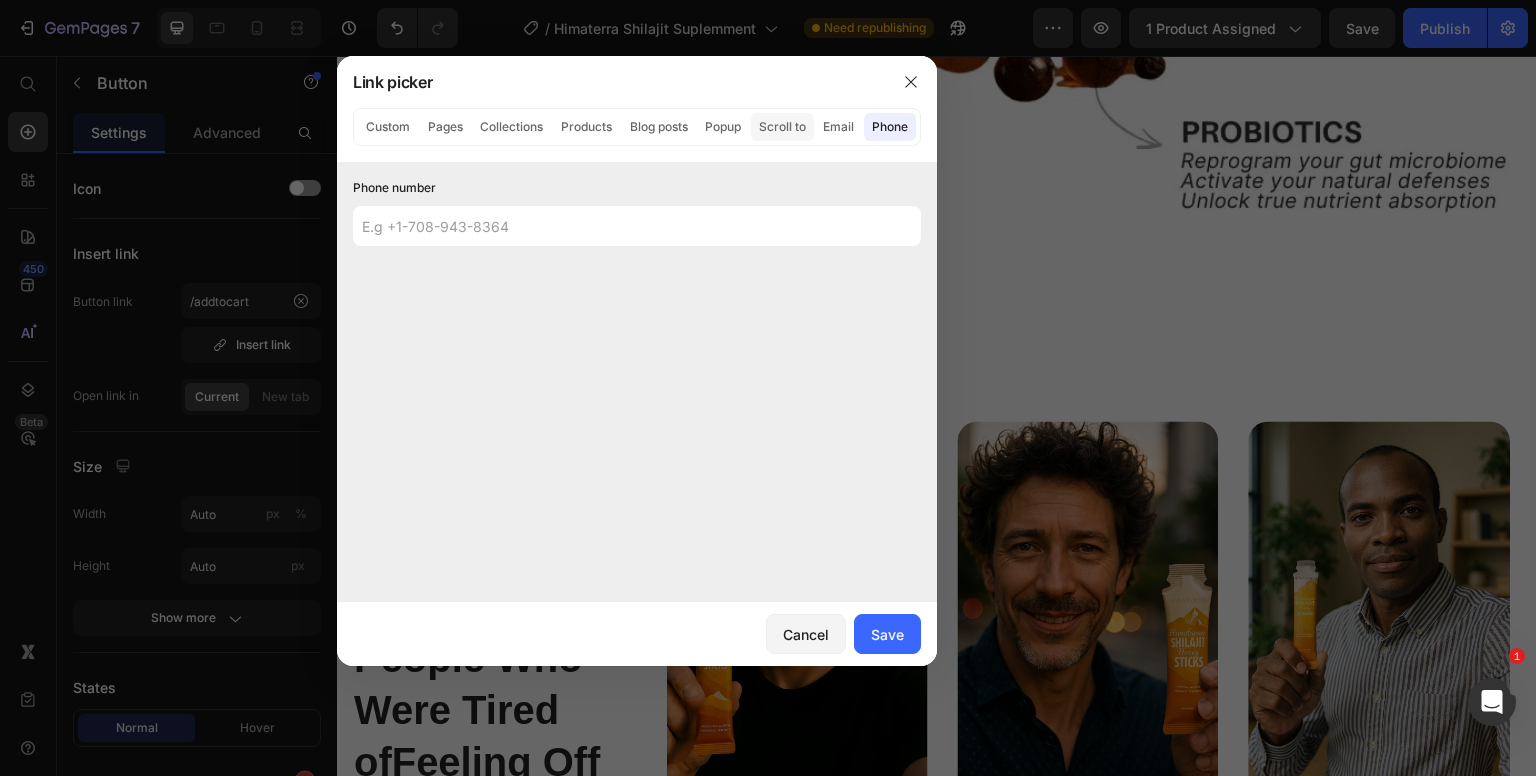 click on "Scroll to" 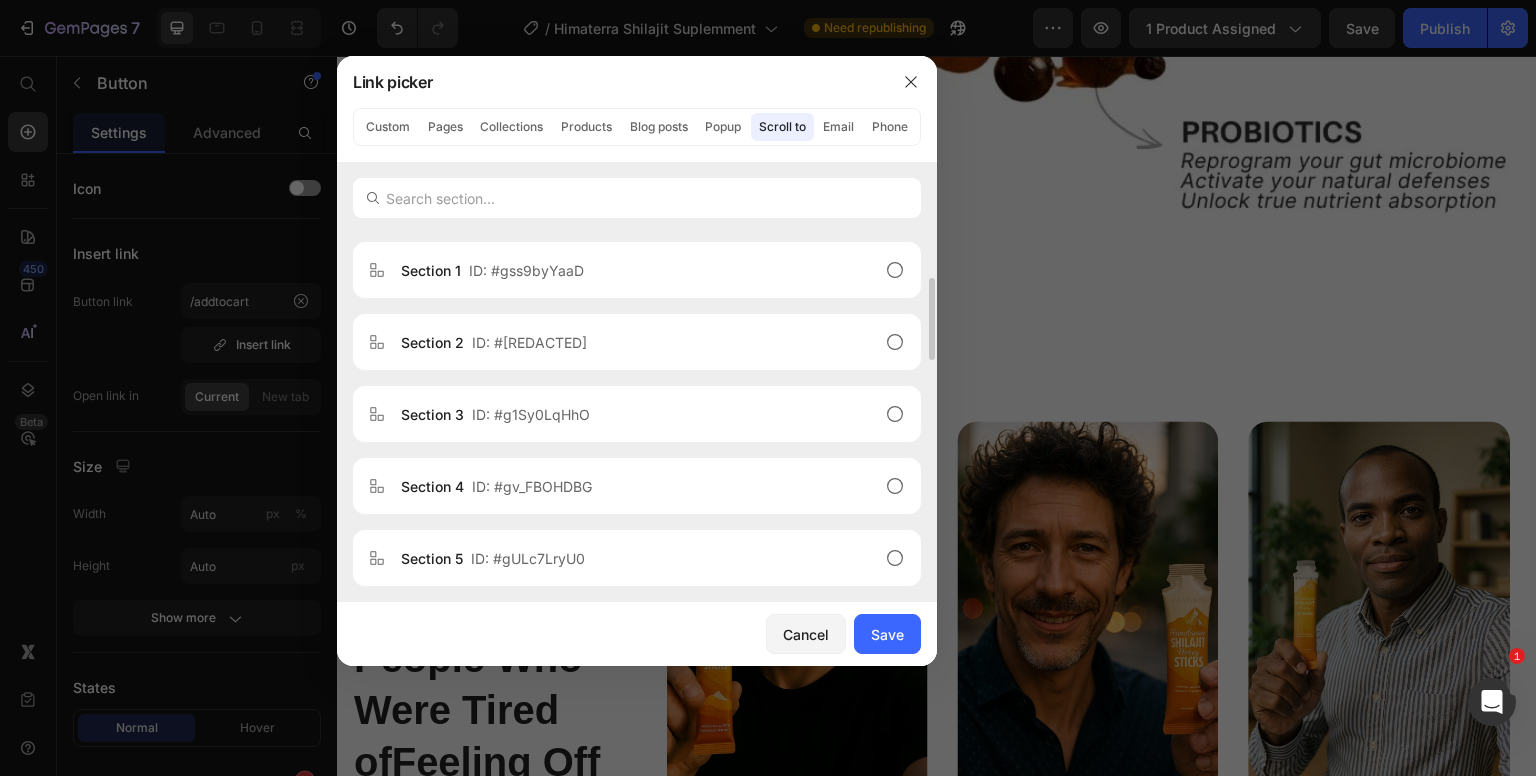scroll, scrollTop: 0, scrollLeft: 0, axis: both 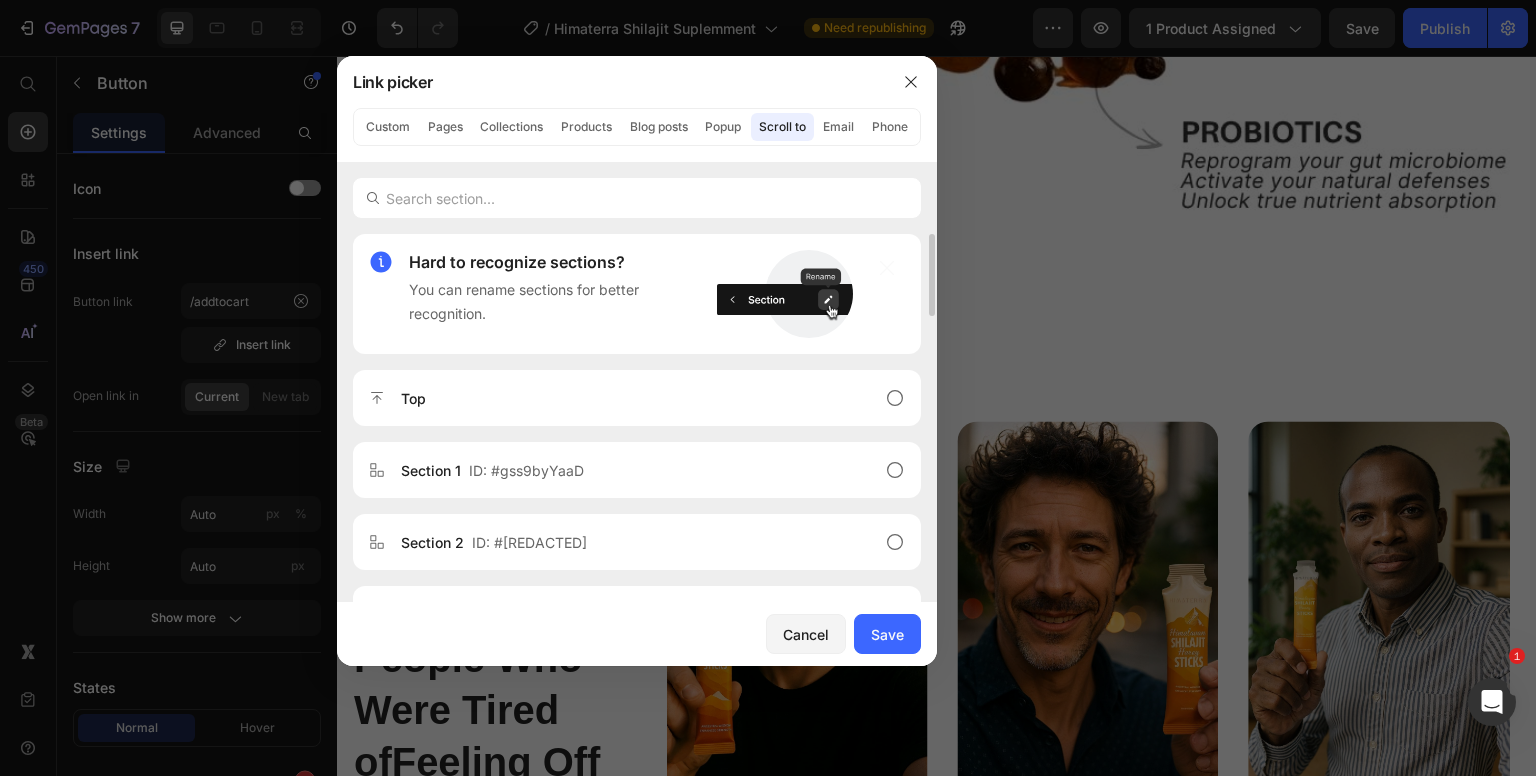 click on "You can rename sections for better  recognition." at bounding box center [524, 302] 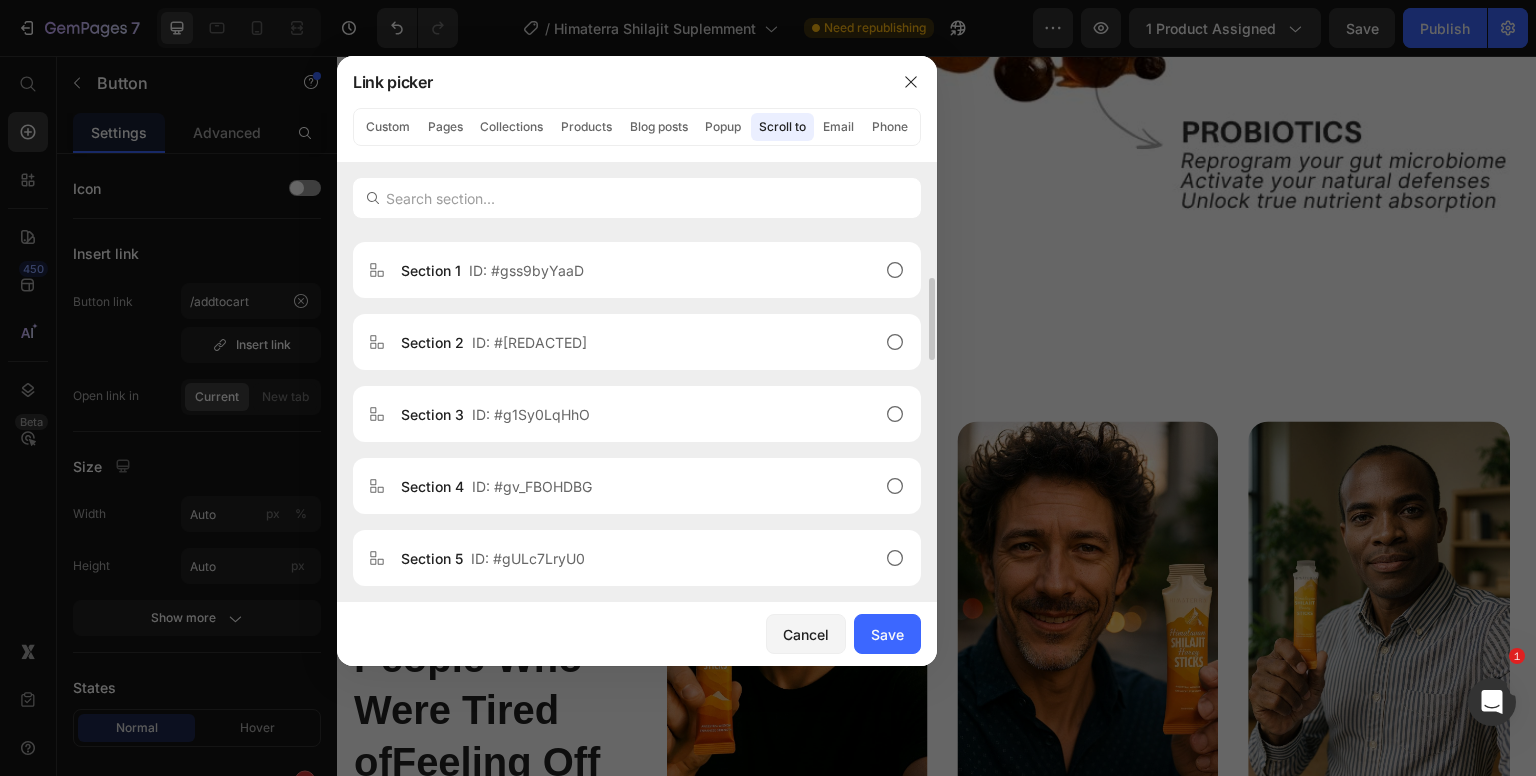 scroll, scrollTop: 0, scrollLeft: 0, axis: both 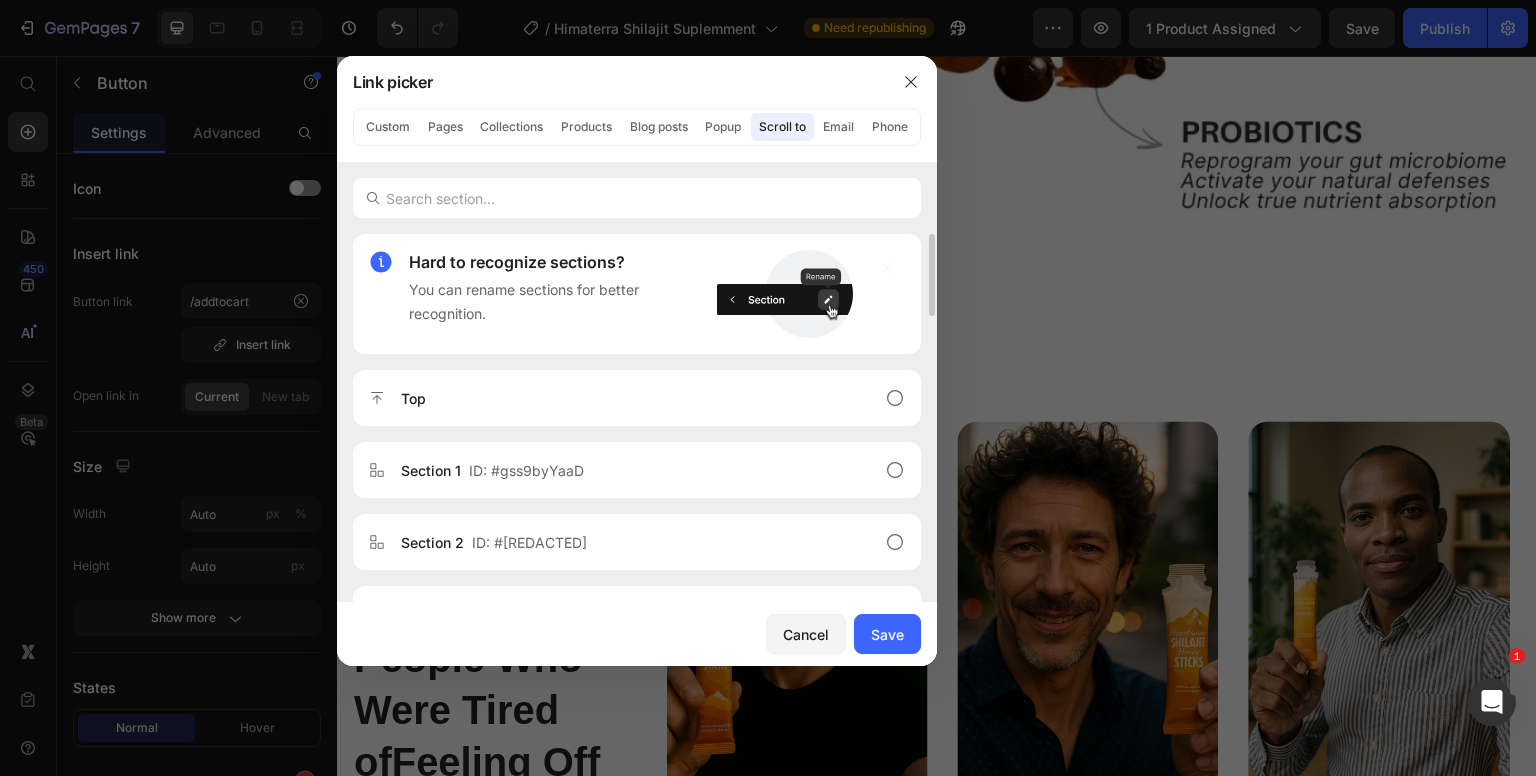 click at bounding box center [781, 294] 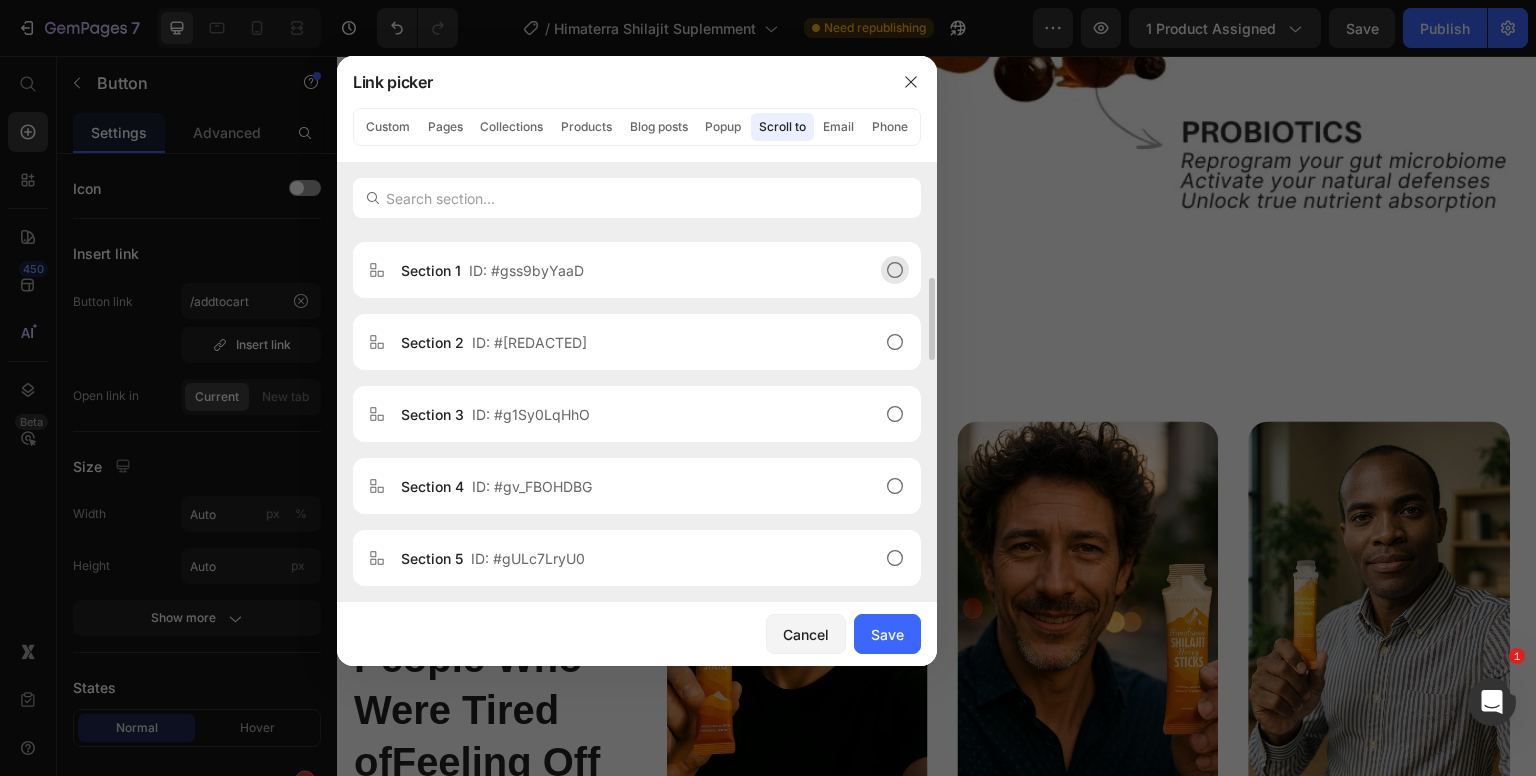 scroll, scrollTop: 0, scrollLeft: 0, axis: both 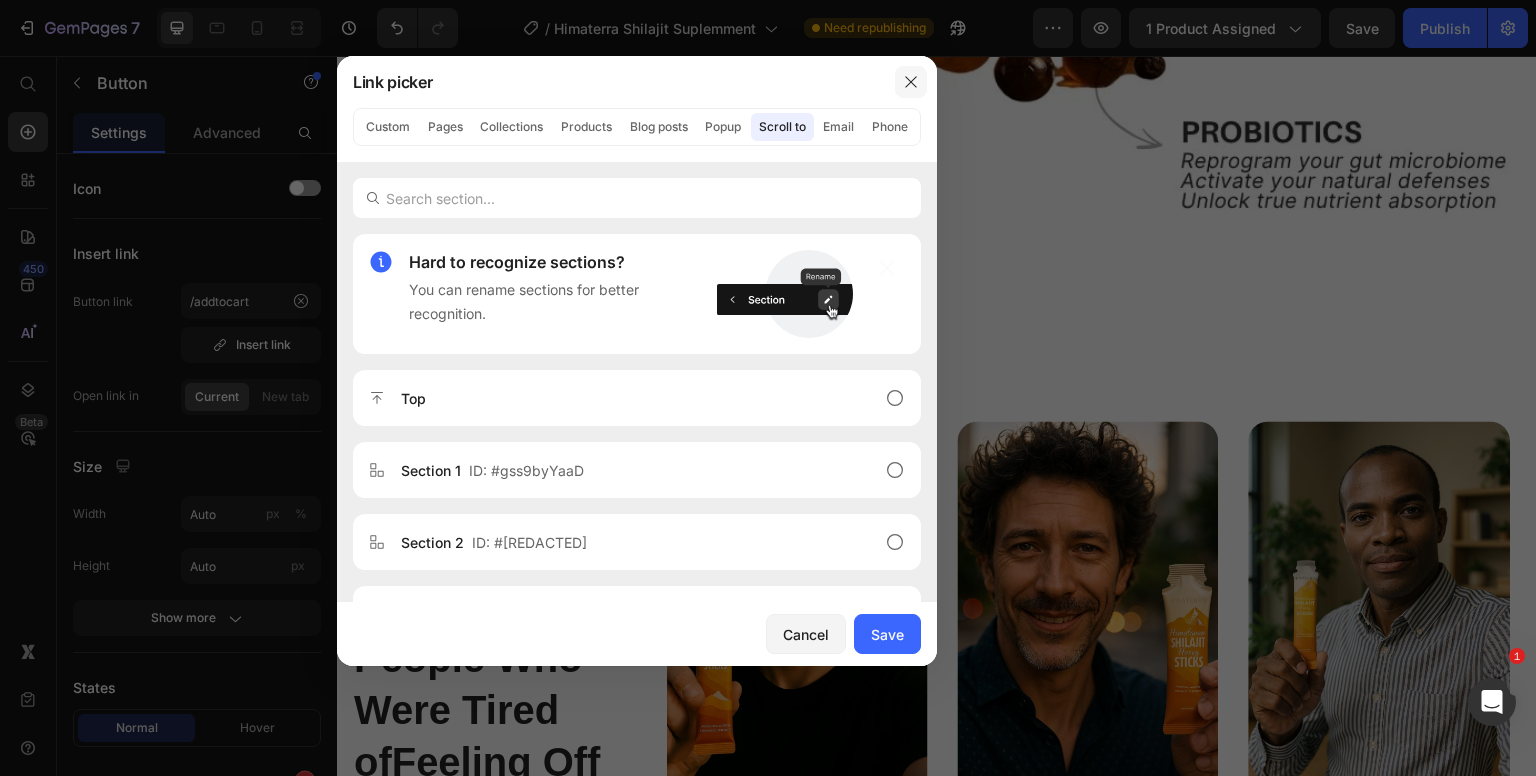 click 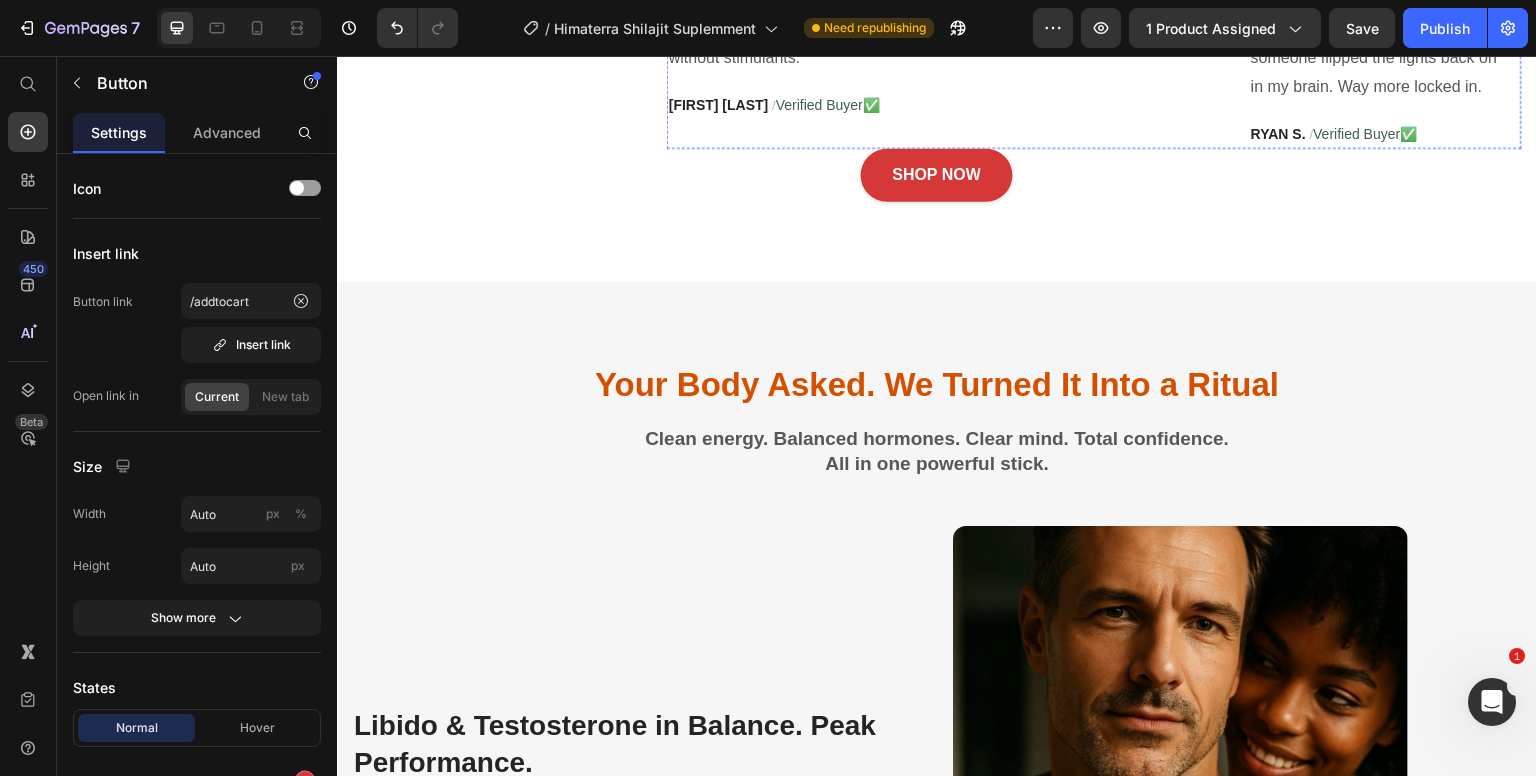 scroll, scrollTop: 3400, scrollLeft: 0, axis: vertical 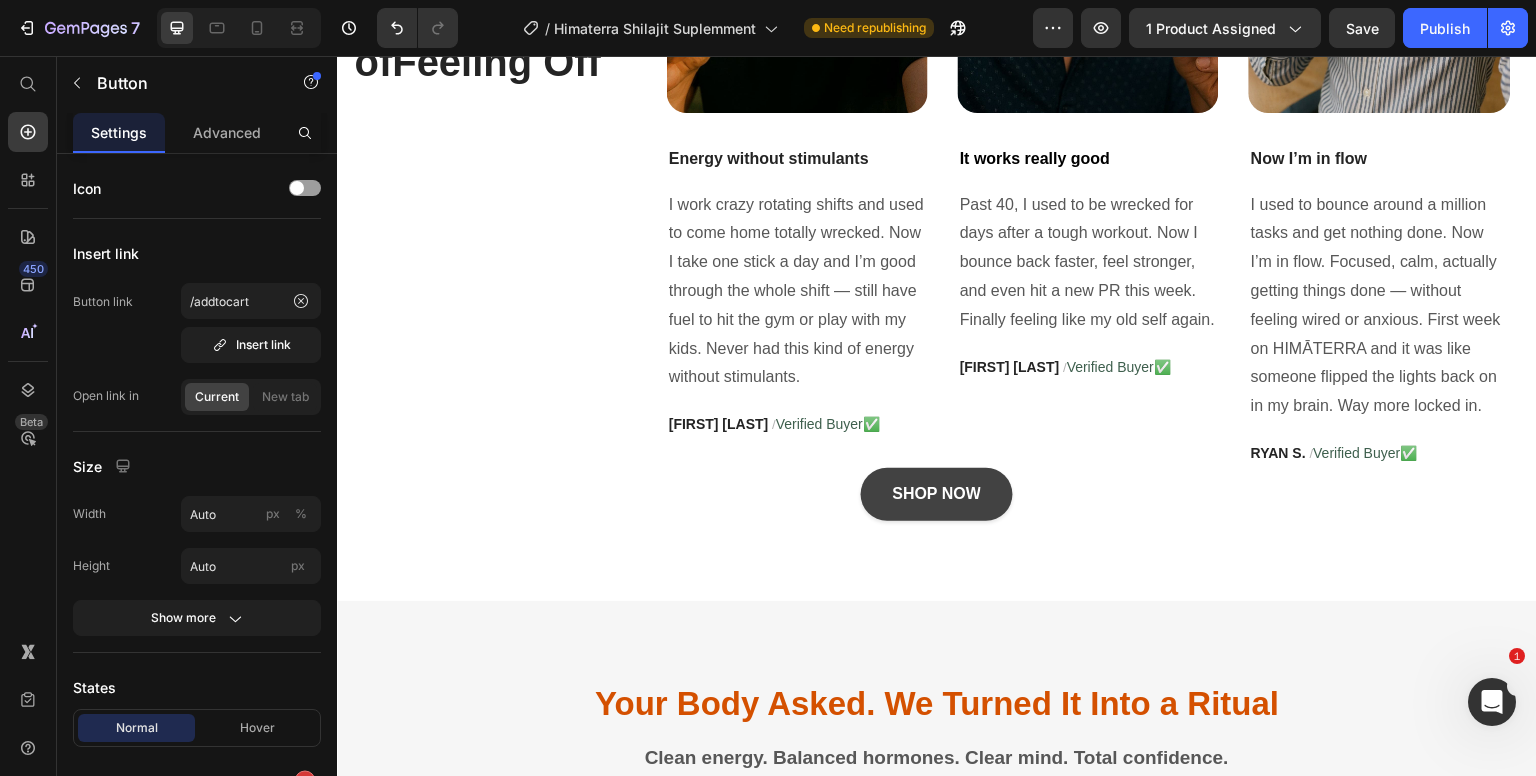 click on "SHOP NOW" at bounding box center [937, 494] 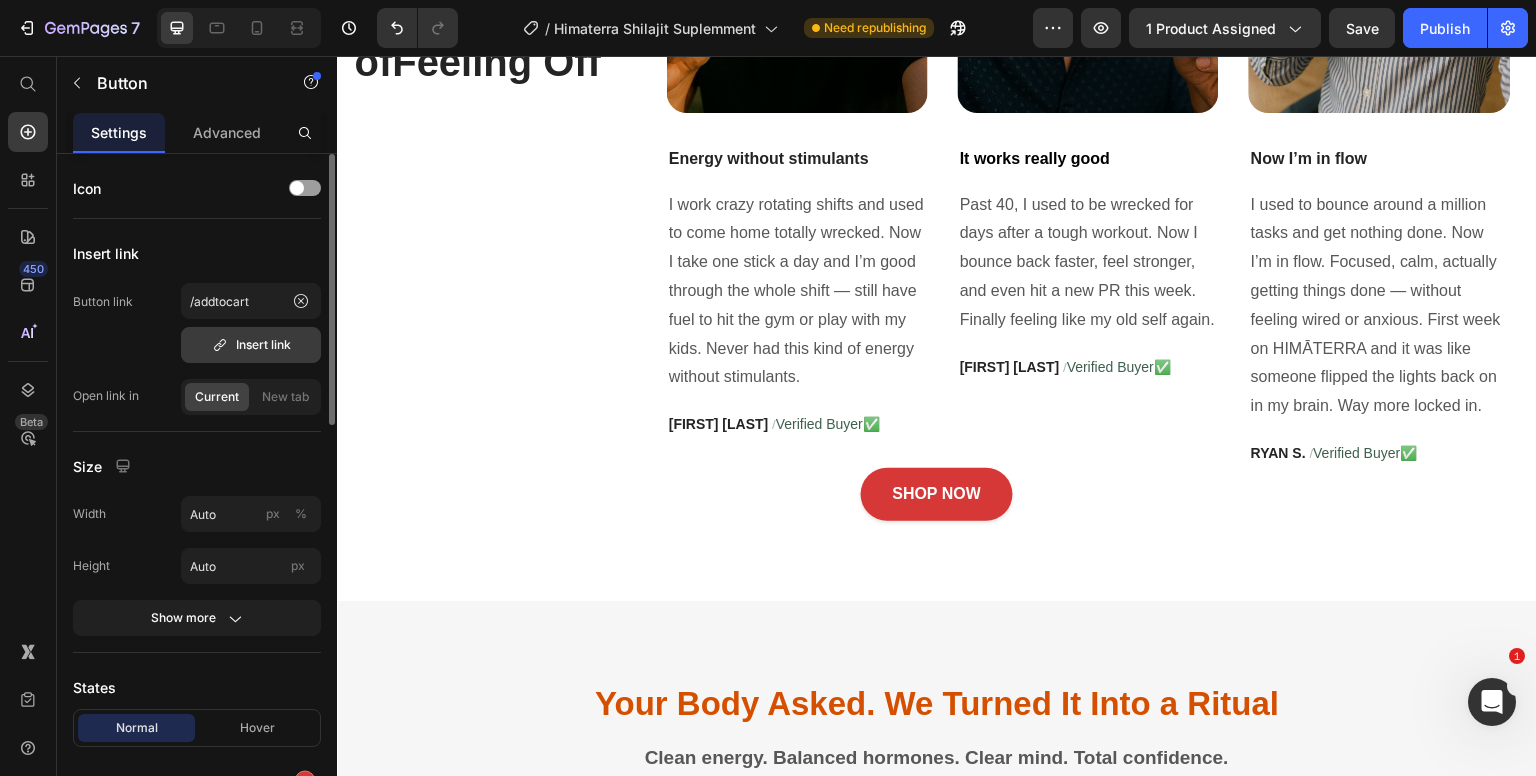 click on "Insert link" at bounding box center (251, 345) 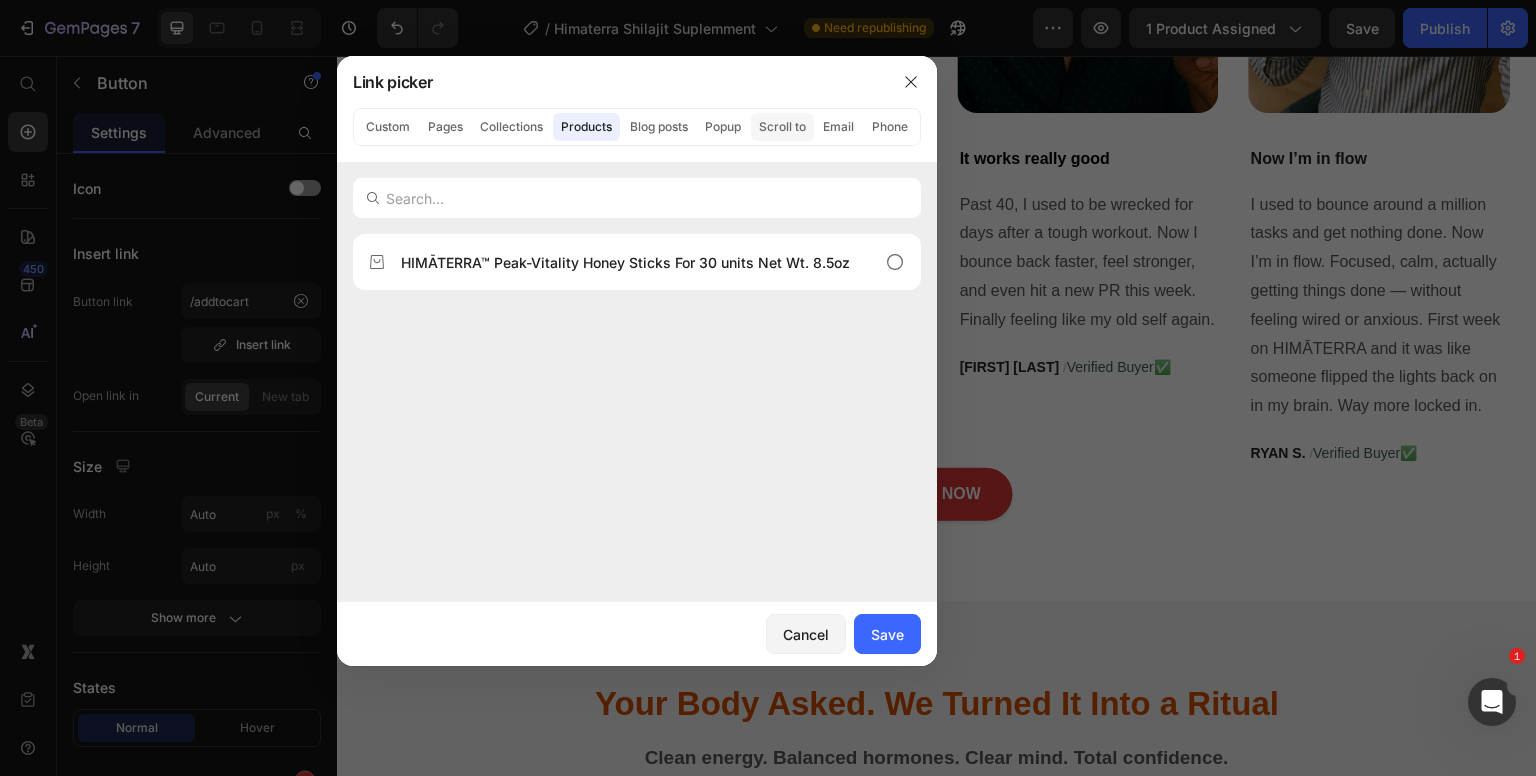 click on "Scroll to" 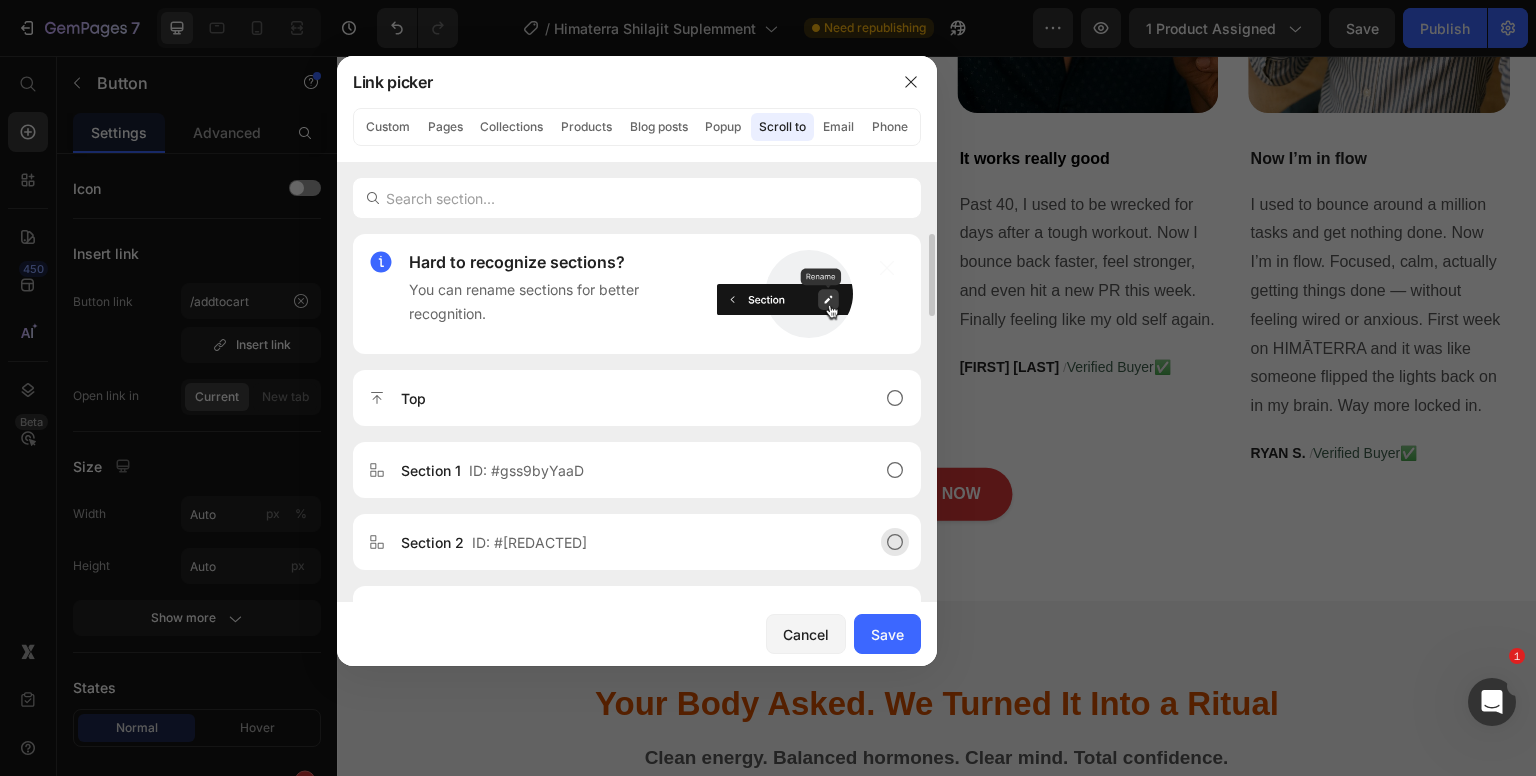 scroll, scrollTop: 200, scrollLeft: 0, axis: vertical 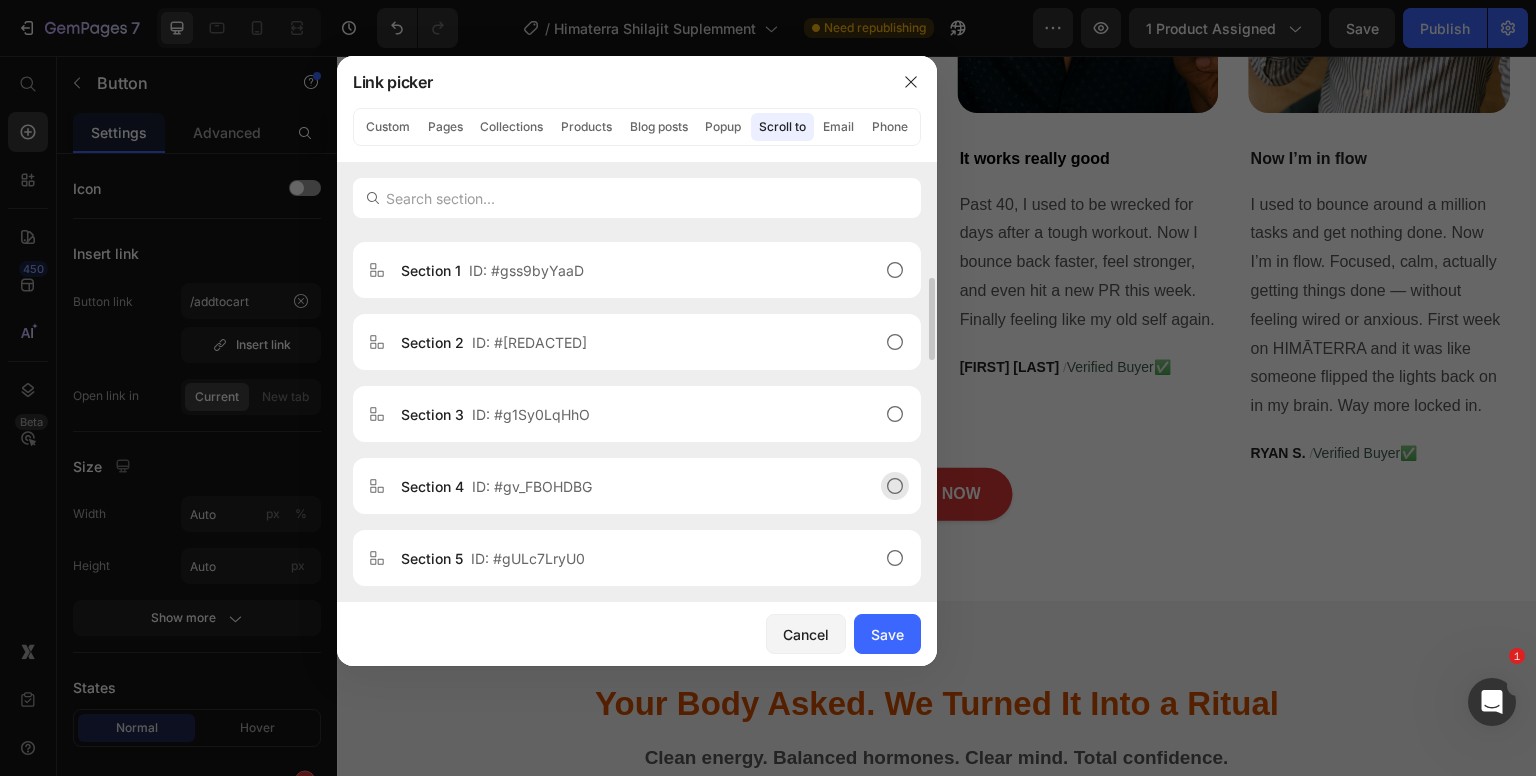 click on "Section 4  ID: #gv_FBOHDBG" at bounding box center (621, 486) 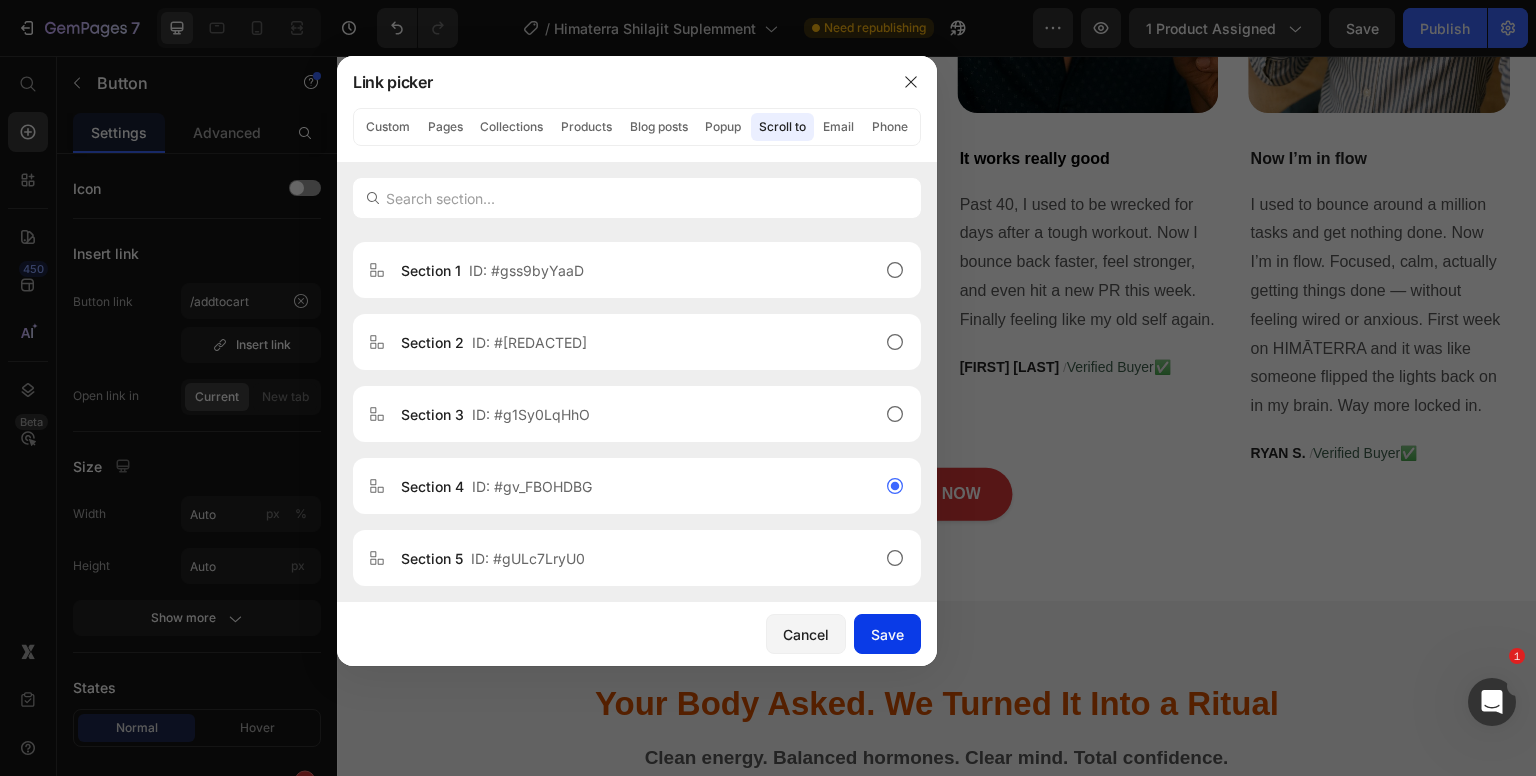 click on "Save" at bounding box center (887, 634) 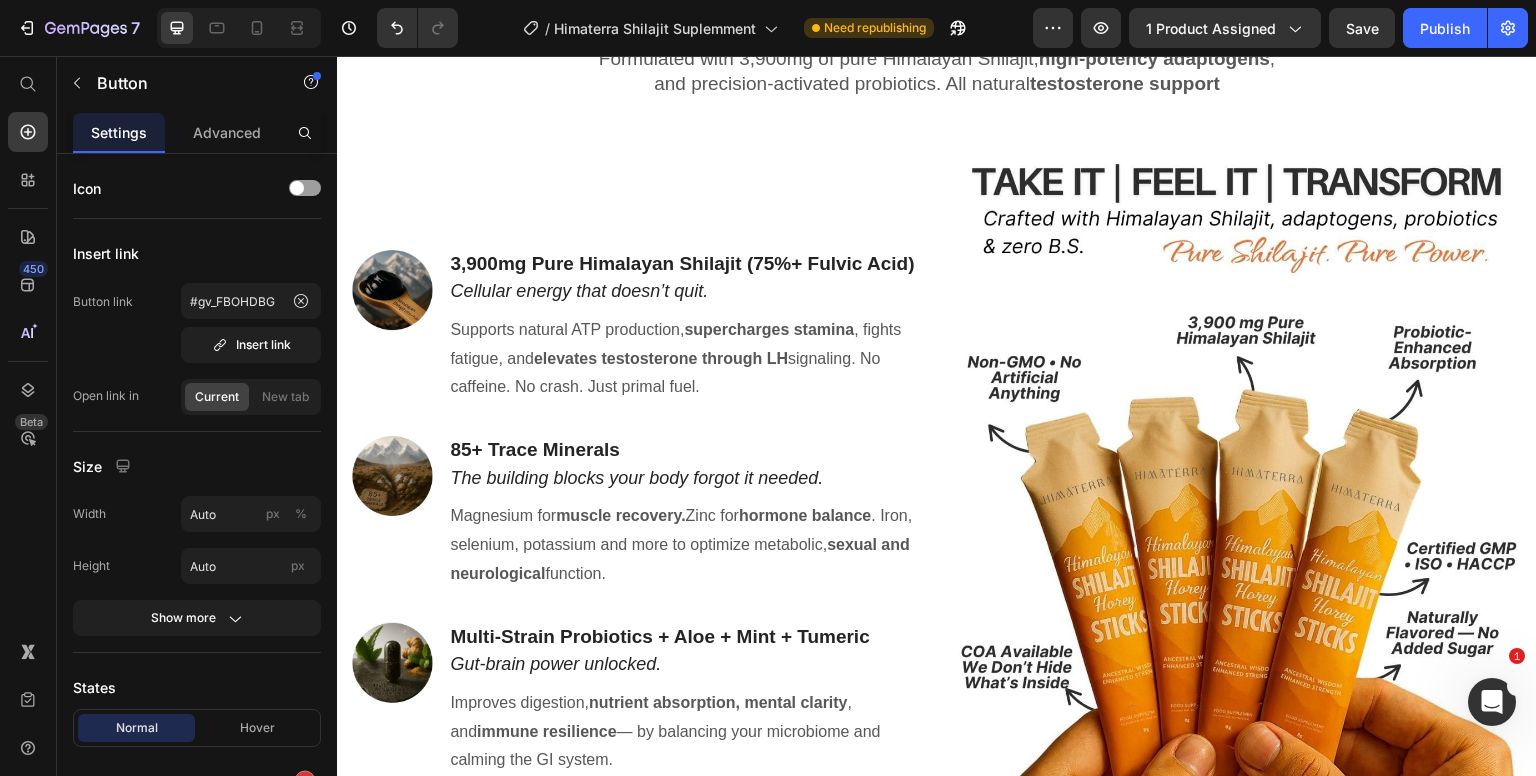 scroll, scrollTop: 6400, scrollLeft: 0, axis: vertical 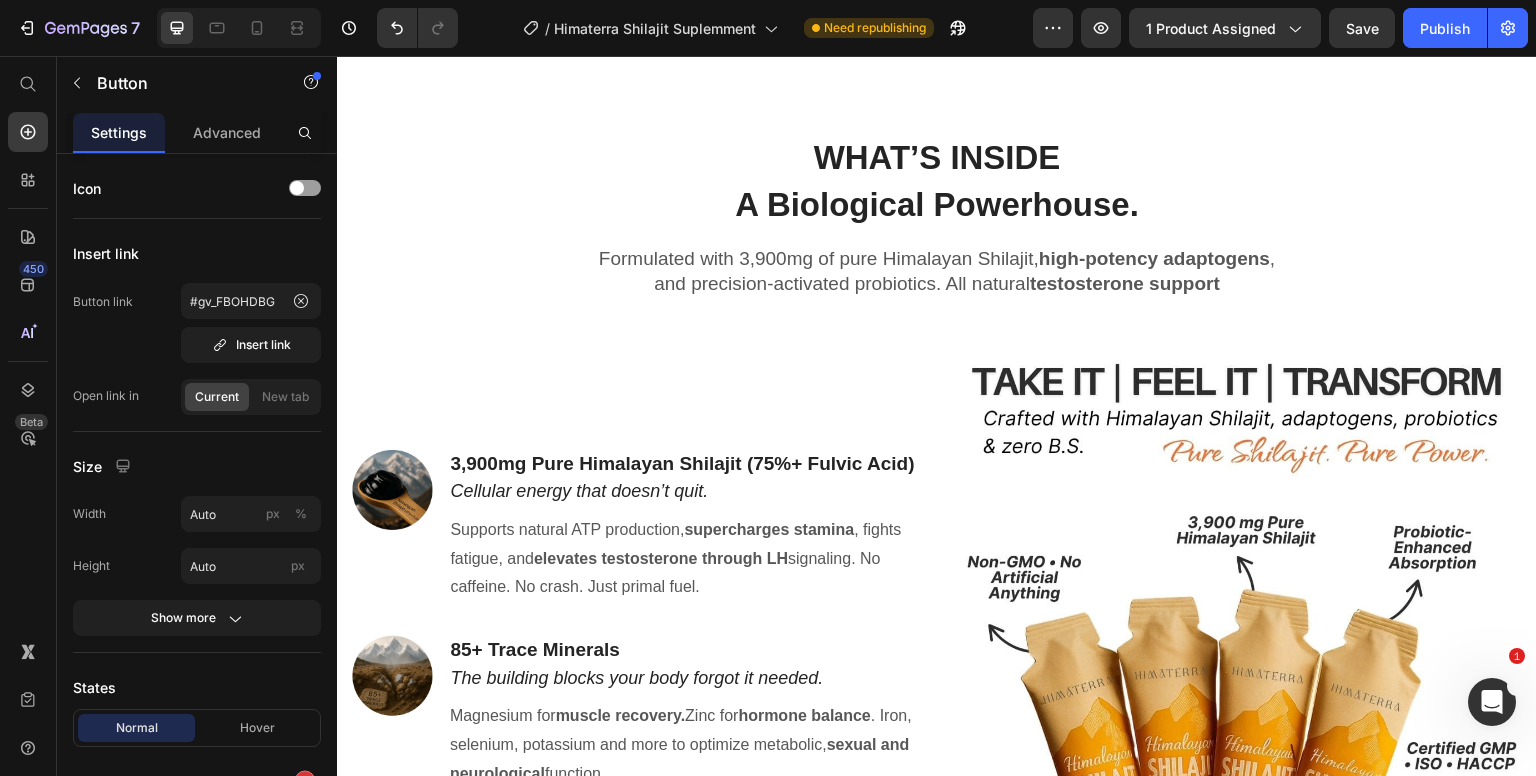 click on "SHOP NOW Button" at bounding box center [937, -51] 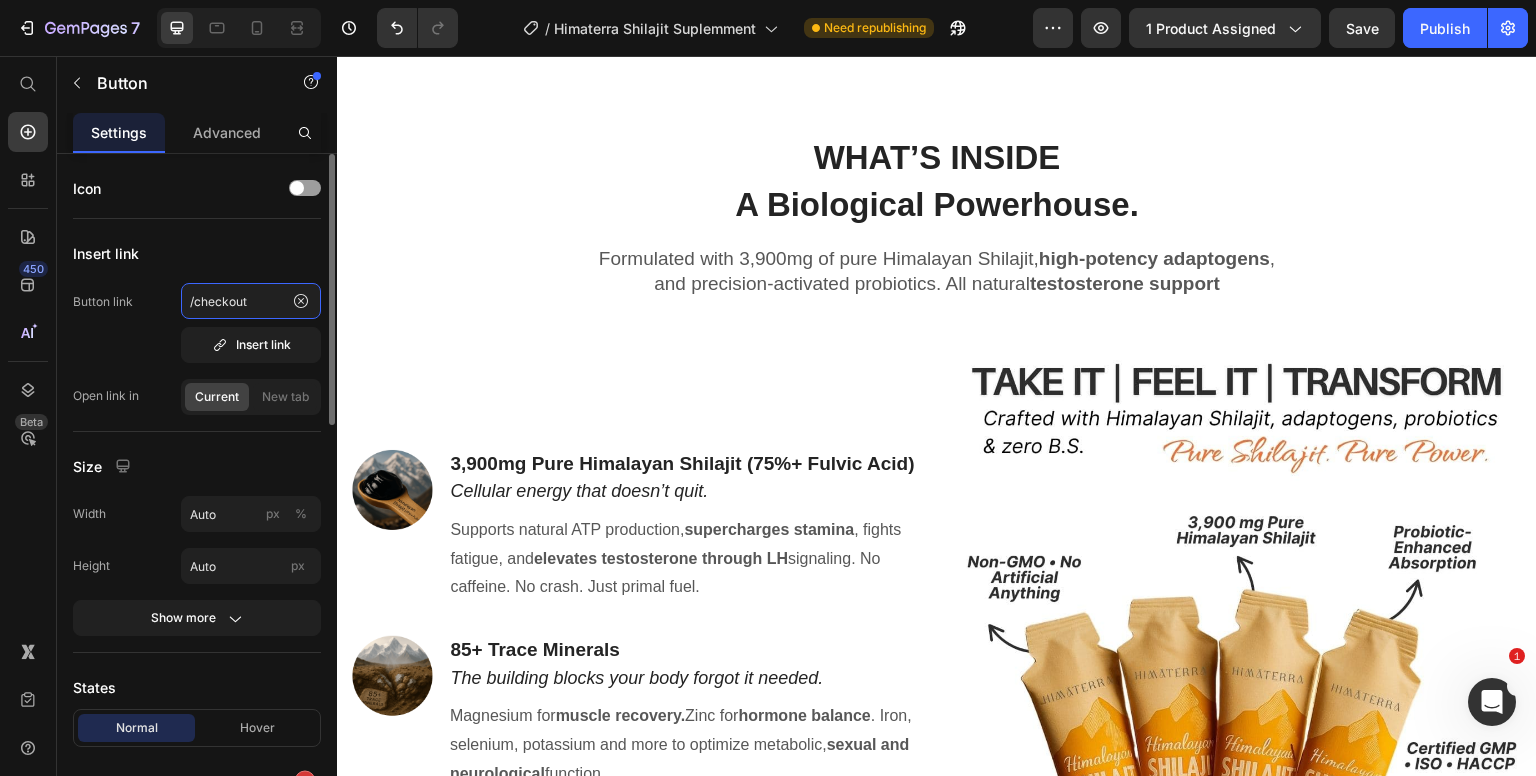 click on "/checkout" 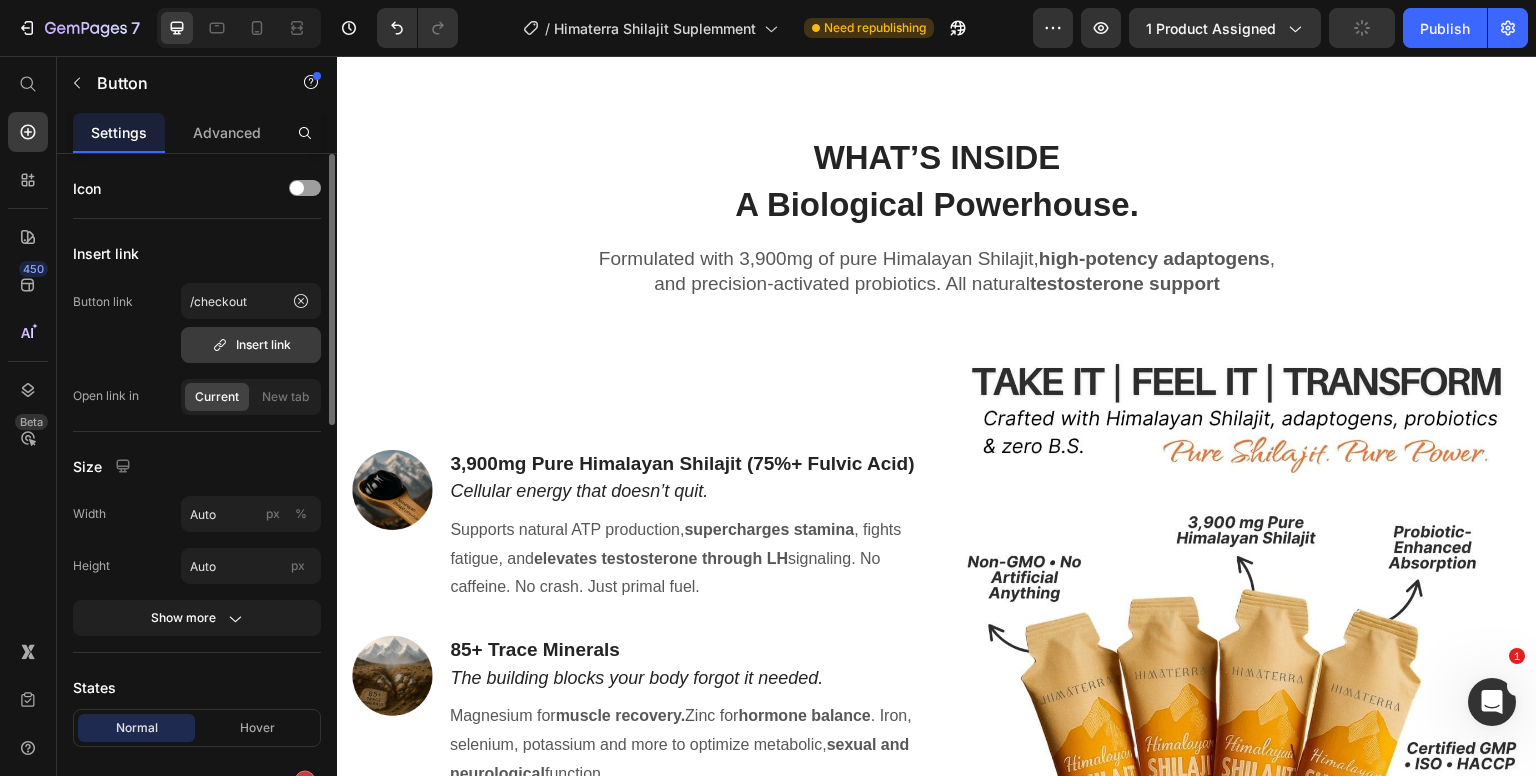 click on "Insert link" at bounding box center [251, 345] 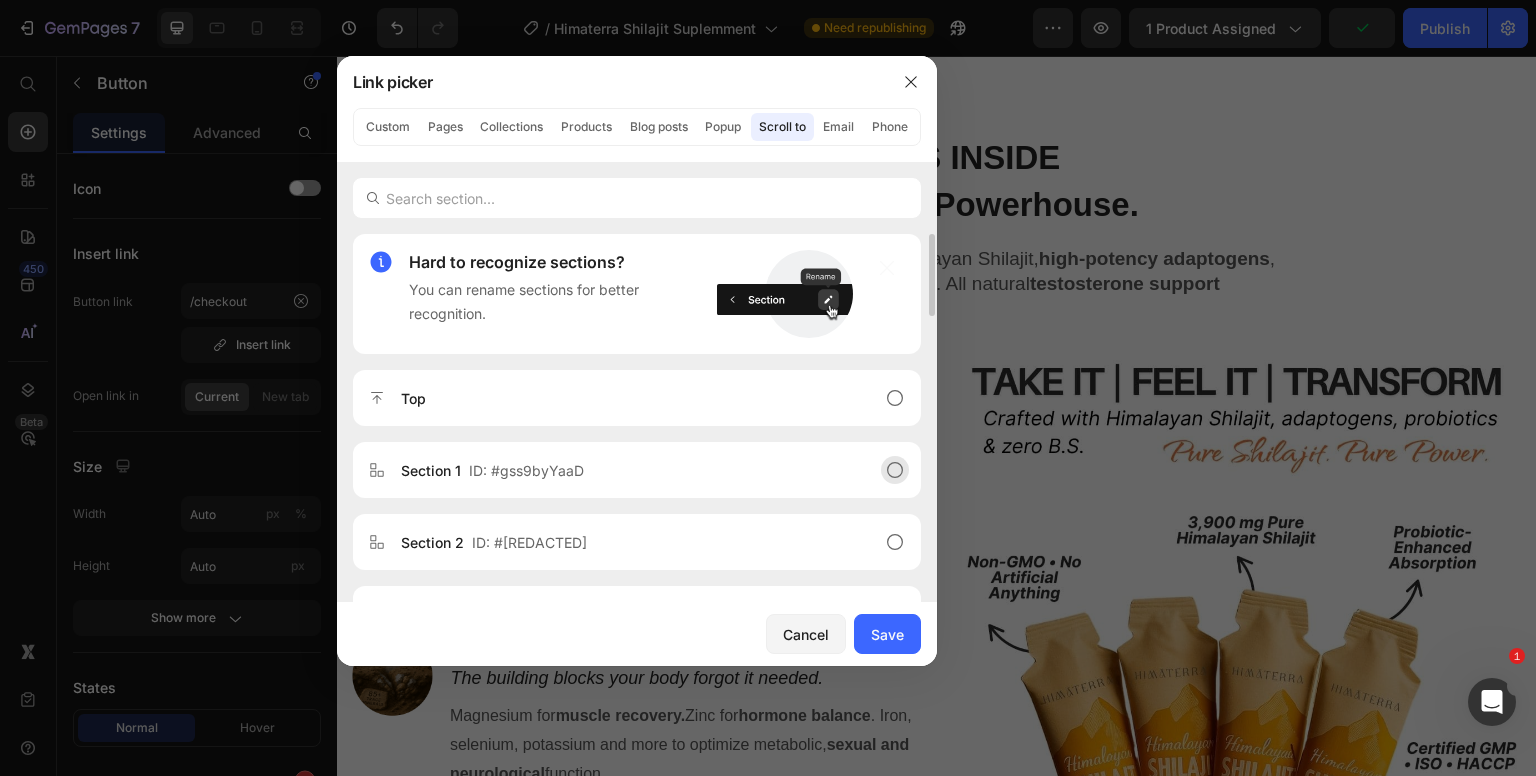 scroll, scrollTop: 200, scrollLeft: 0, axis: vertical 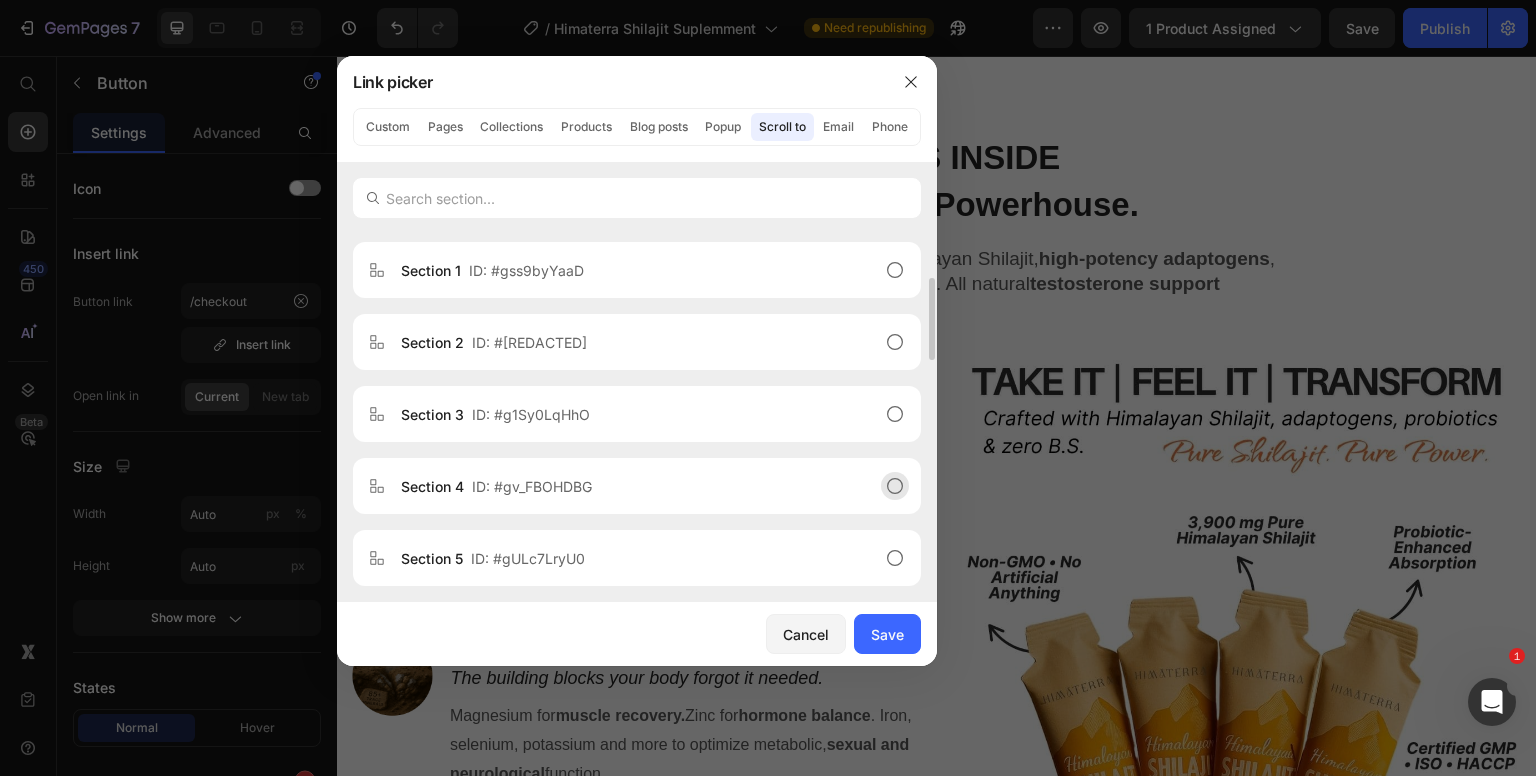 click on "Section 4  ID: #gv_FBOHDBG" 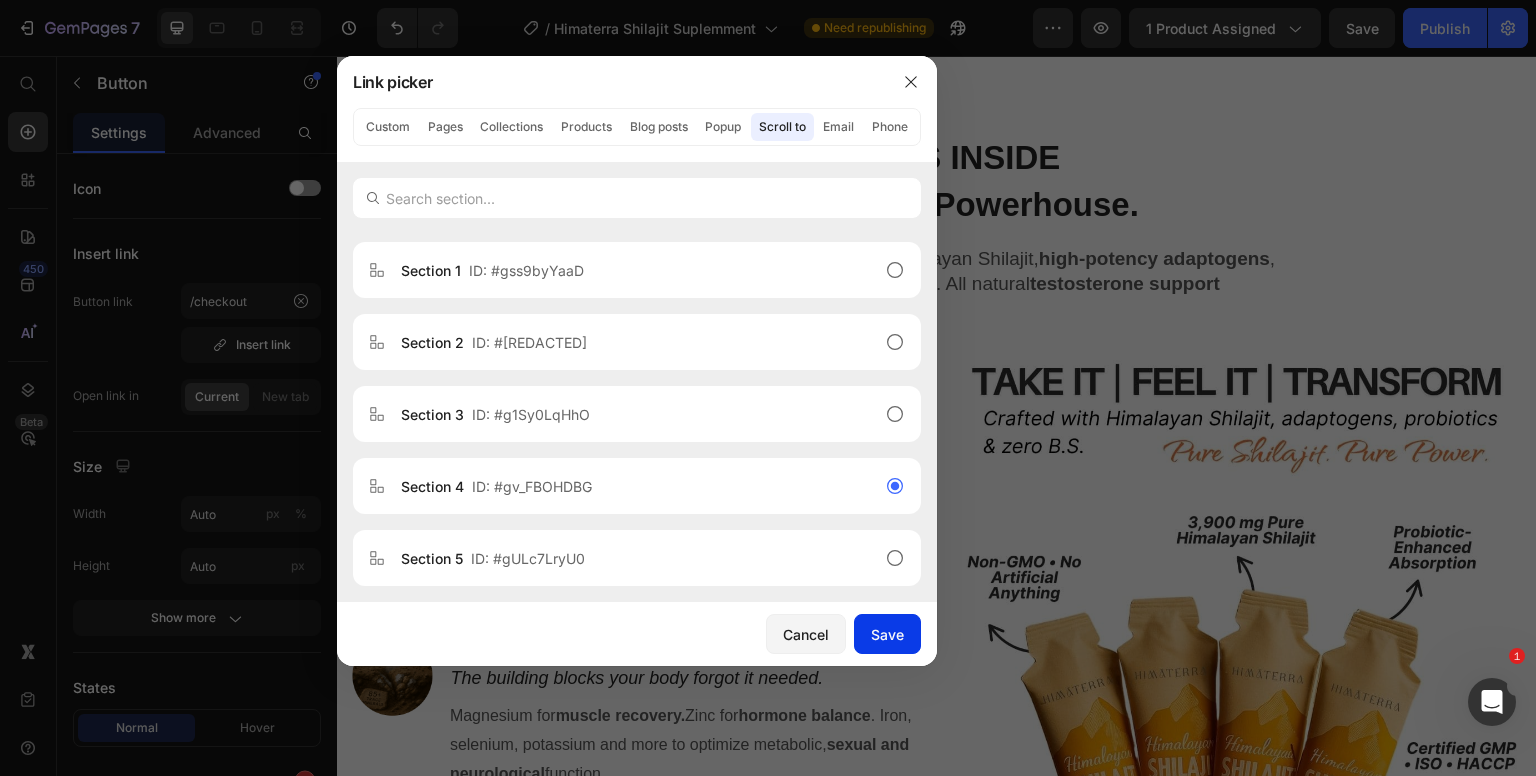 click on "Save" at bounding box center (887, 634) 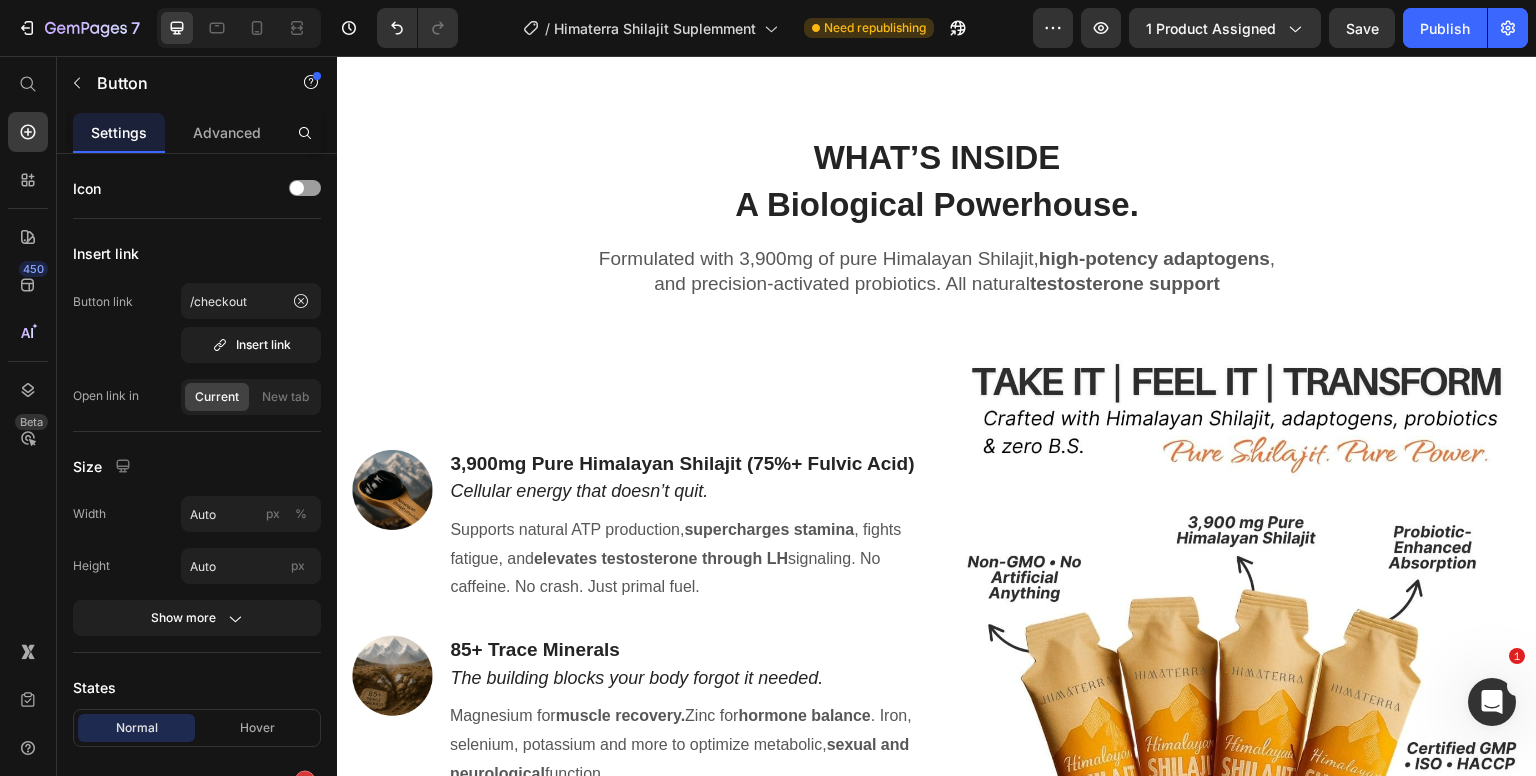 type on "#gv_FBOHDBG" 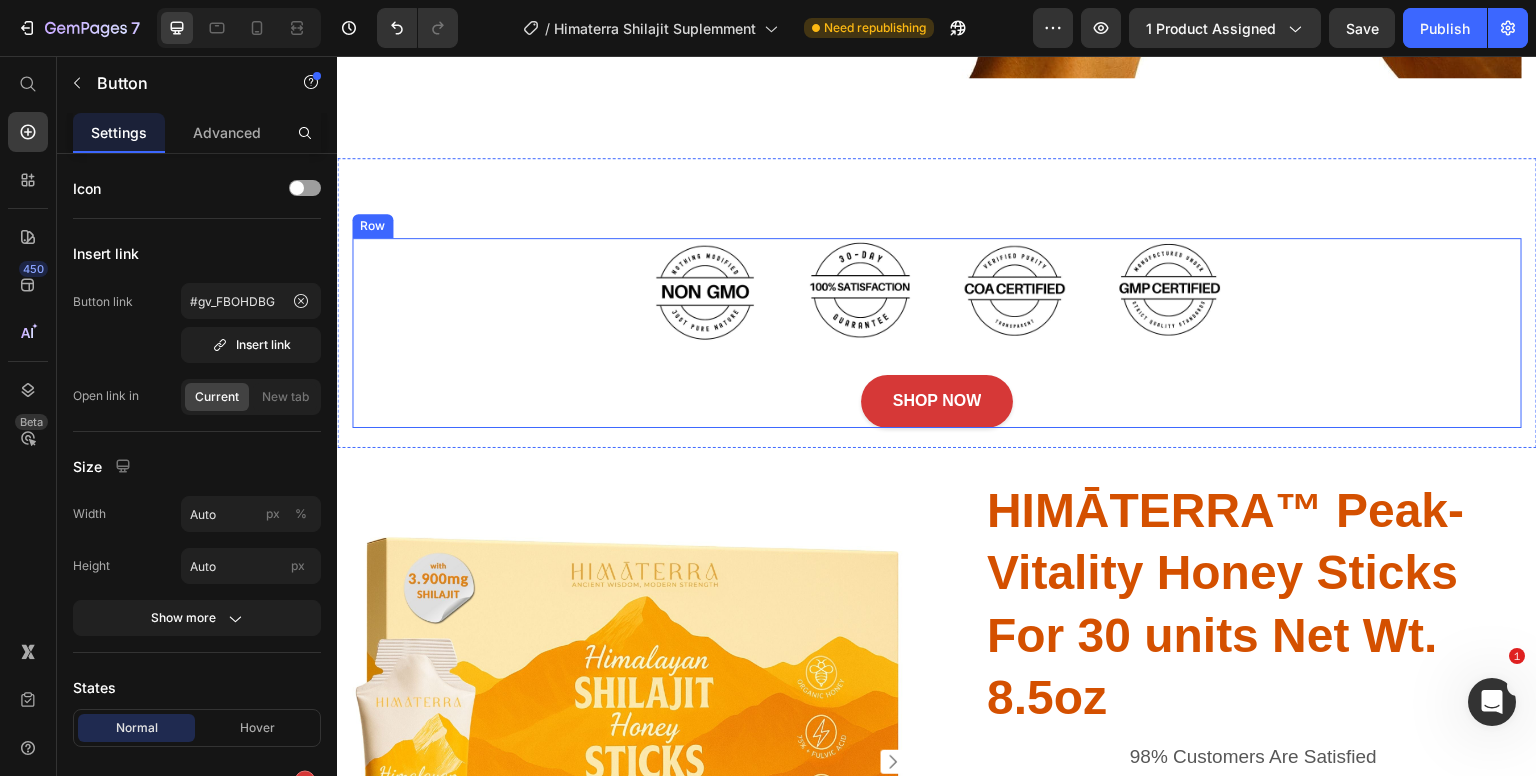 scroll, scrollTop: 7600, scrollLeft: 0, axis: vertical 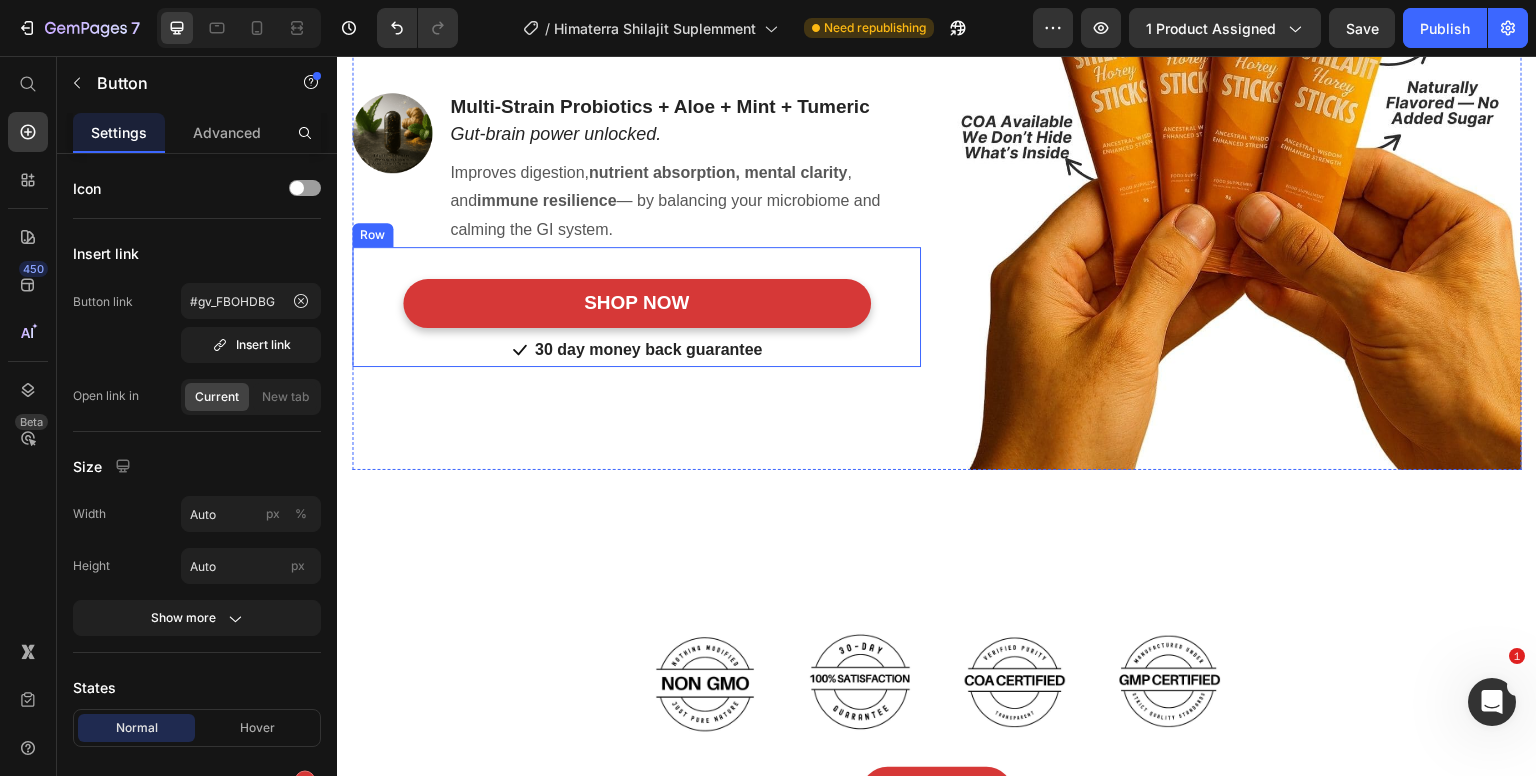 click on "SHOP NOW Button                Icon 30 day money back guarantee Text block Icon List" at bounding box center (636, 307) 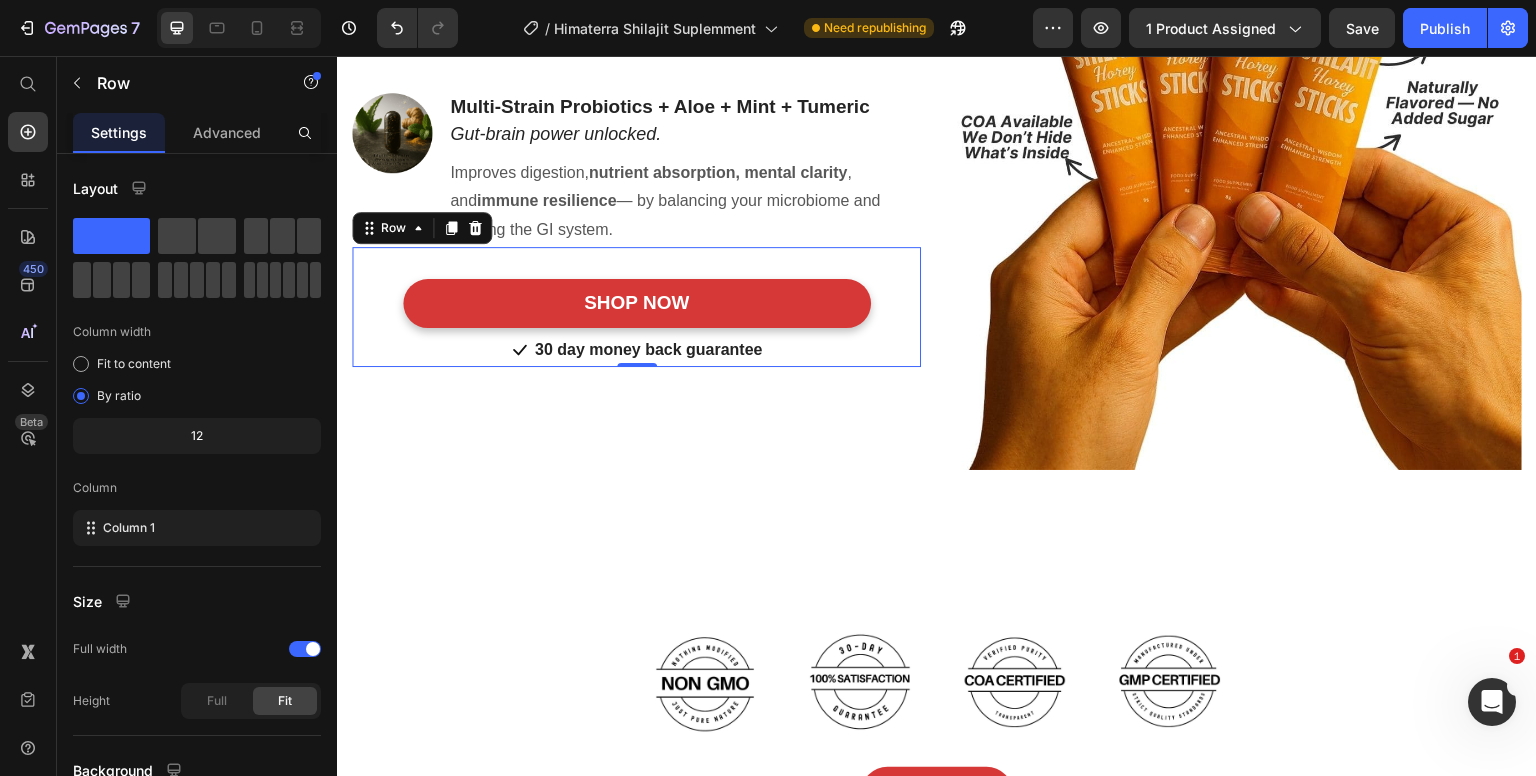 click on "SHOP NOW Button                Icon 30 day money back guarantee Text block Icon List" at bounding box center (636, 307) 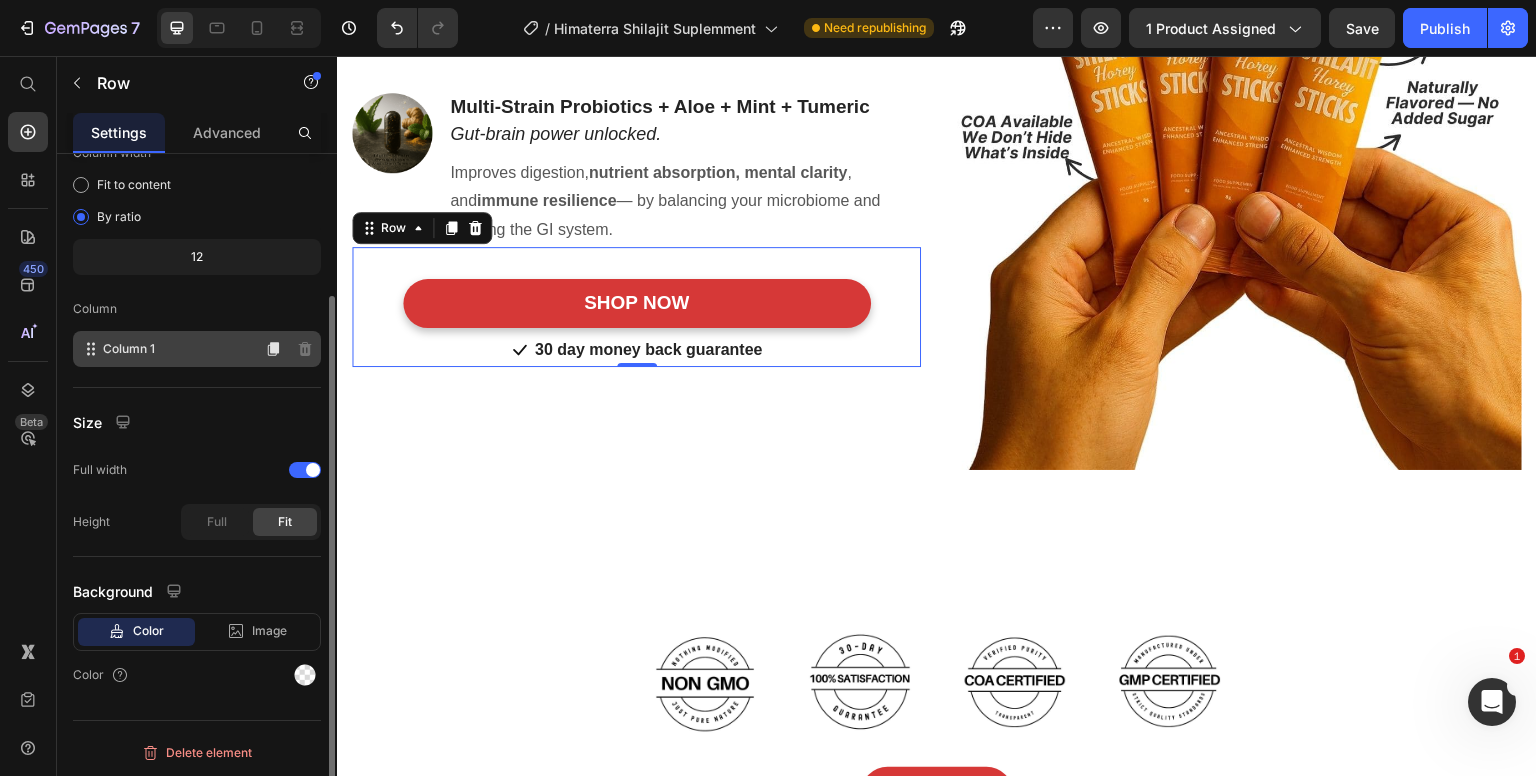 scroll, scrollTop: 0, scrollLeft: 0, axis: both 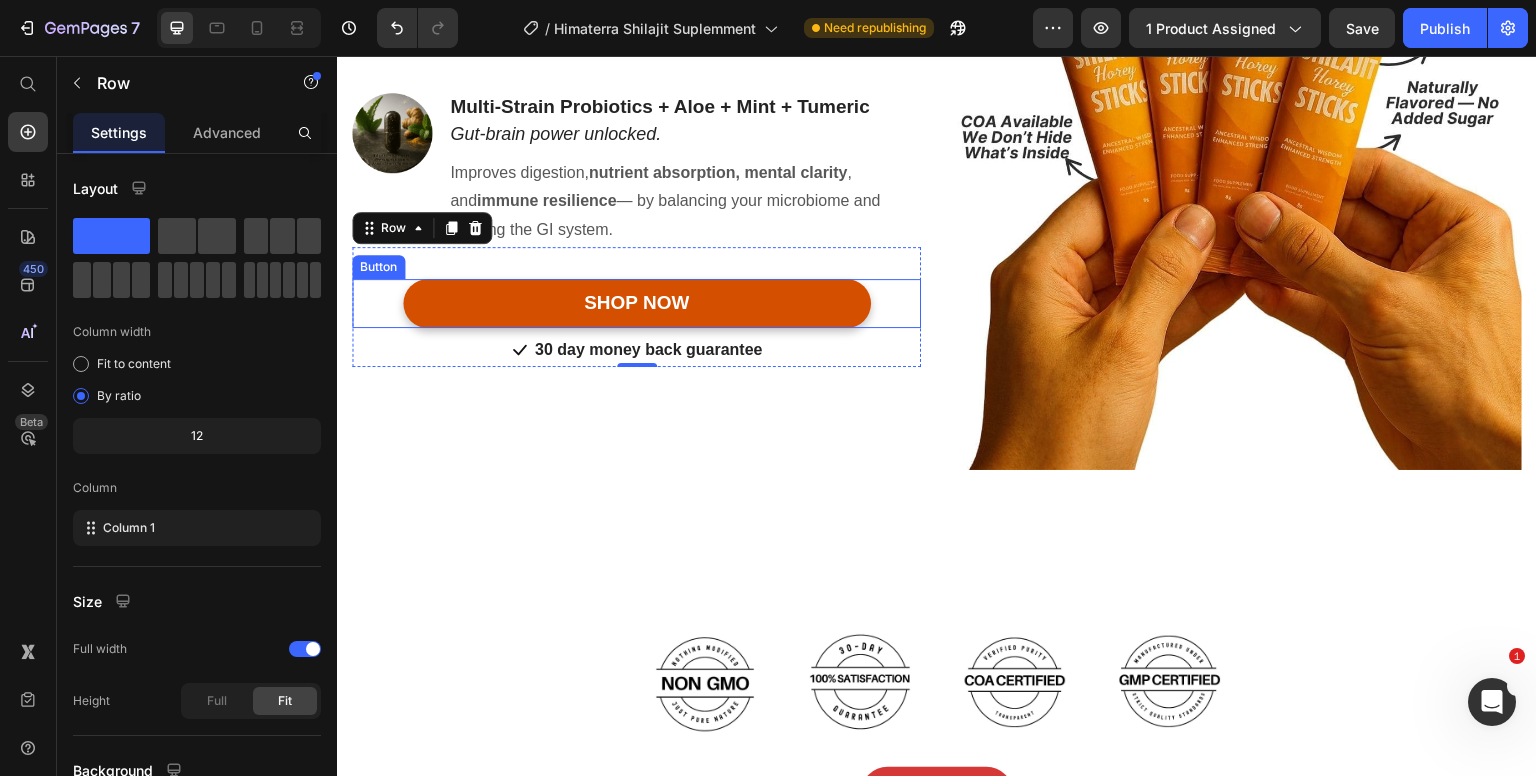 click on "SHOP NOW" at bounding box center (637, 303) 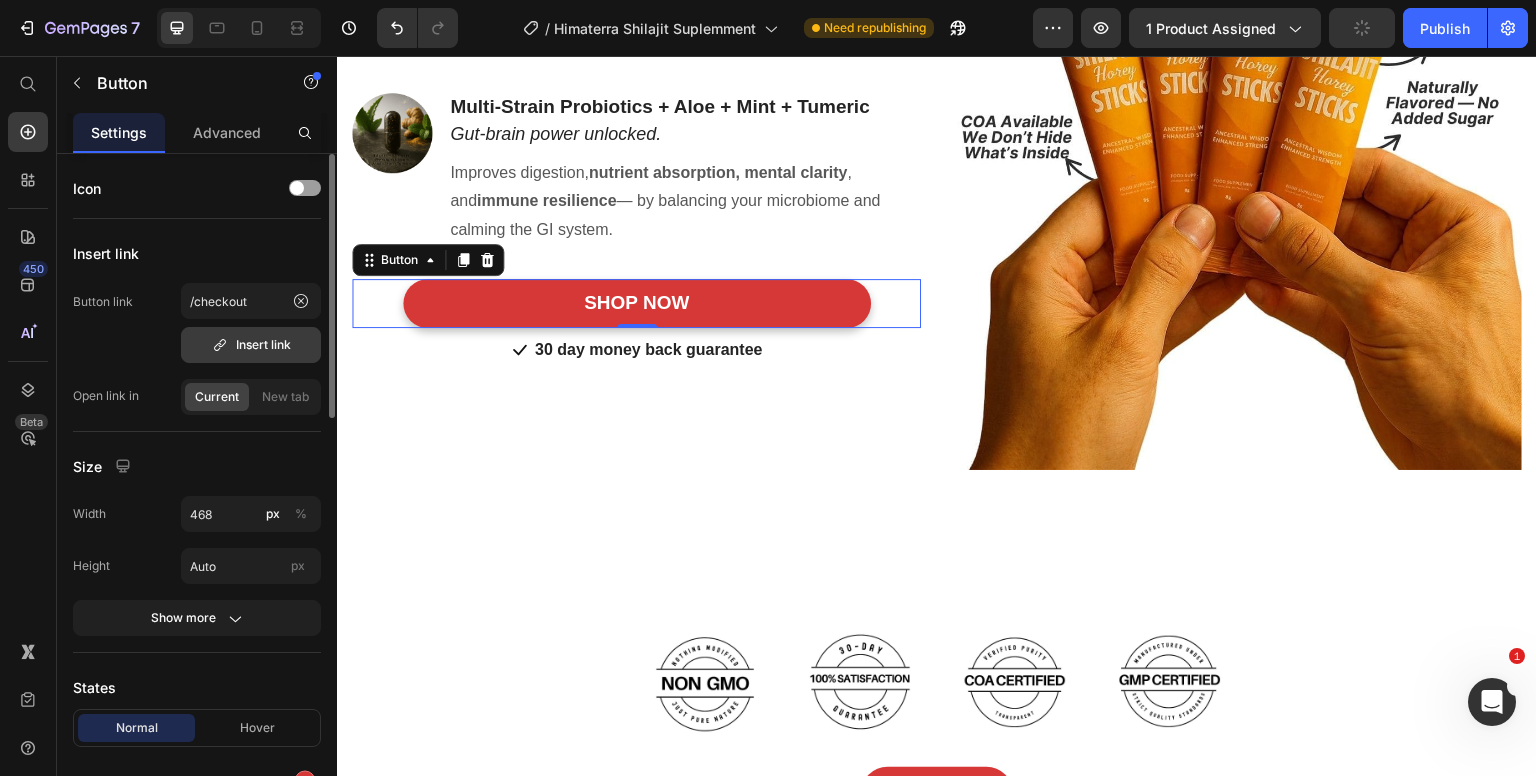 click on "Insert link" at bounding box center (251, 345) 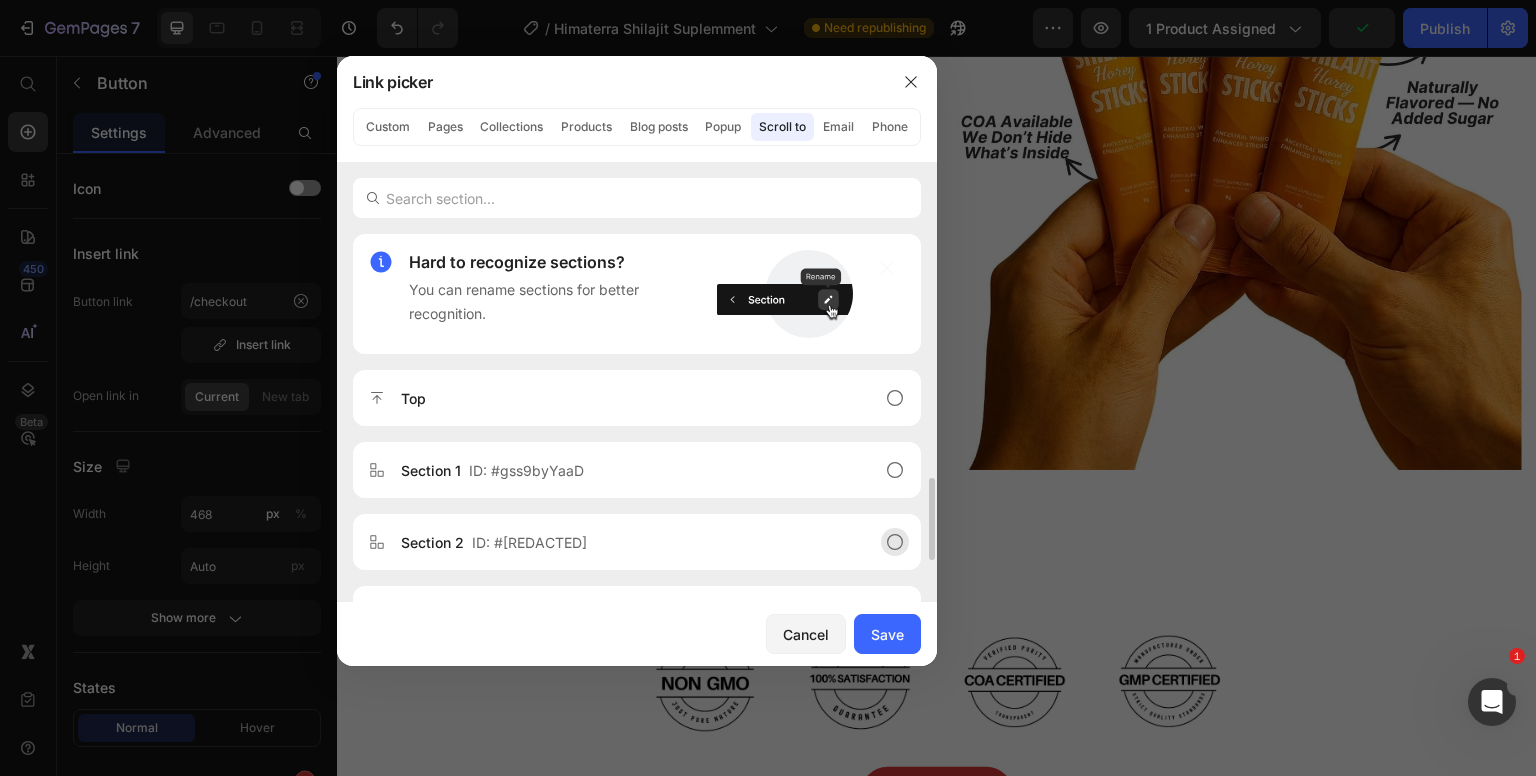 scroll, scrollTop: 200, scrollLeft: 0, axis: vertical 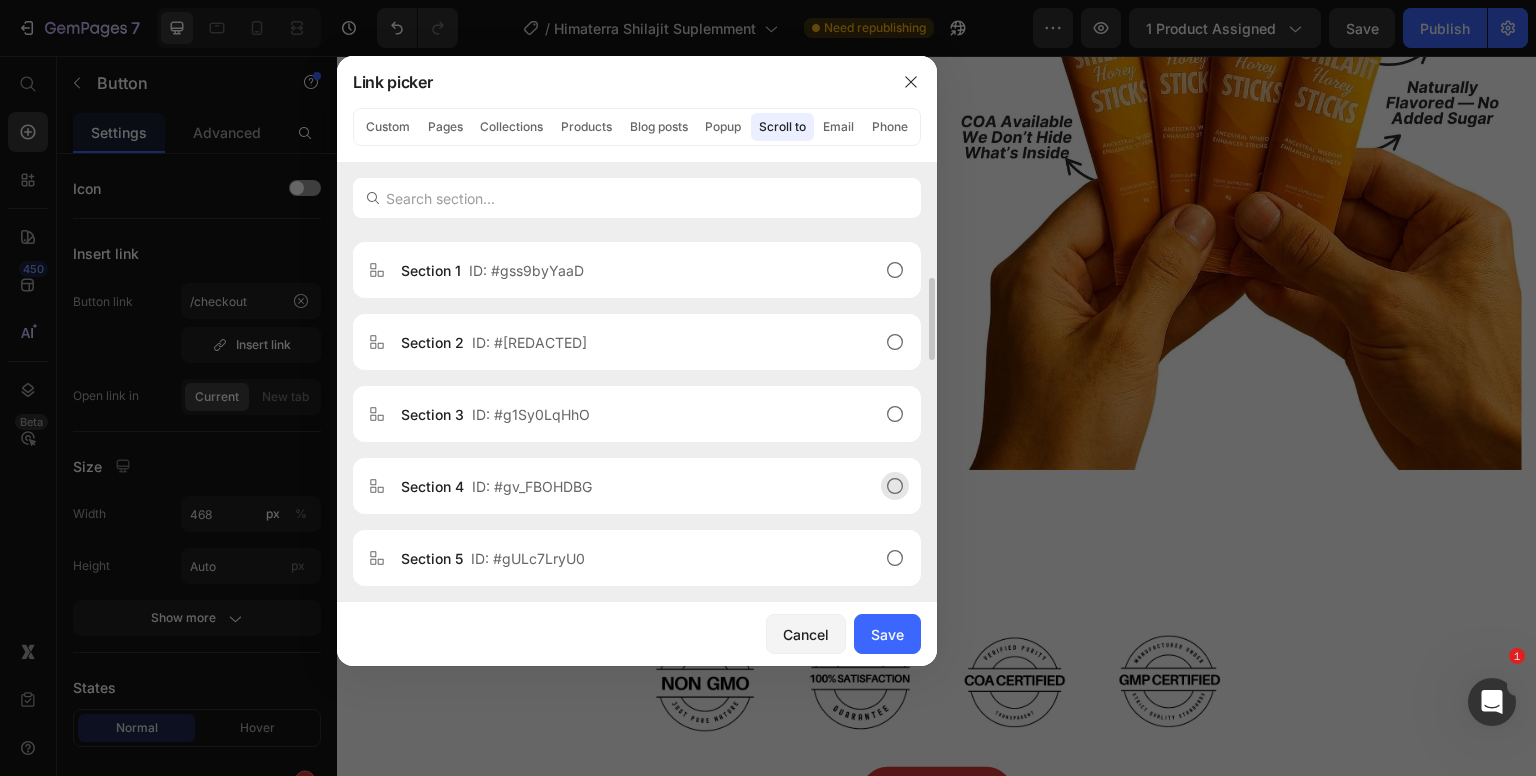 click on "Section 4  ID: #gv_FBOHDBG" at bounding box center [621, 486] 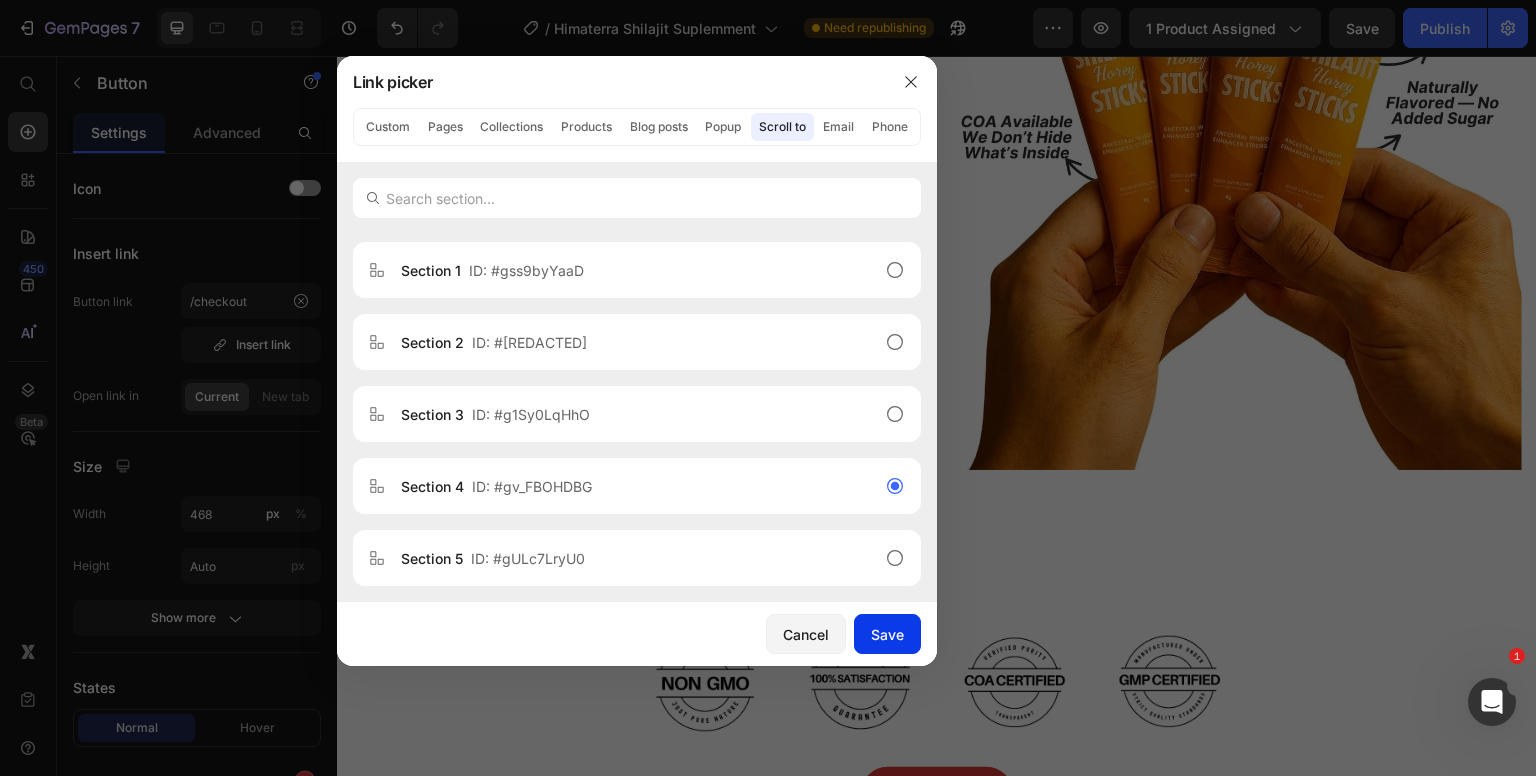 click on "Save" at bounding box center (887, 634) 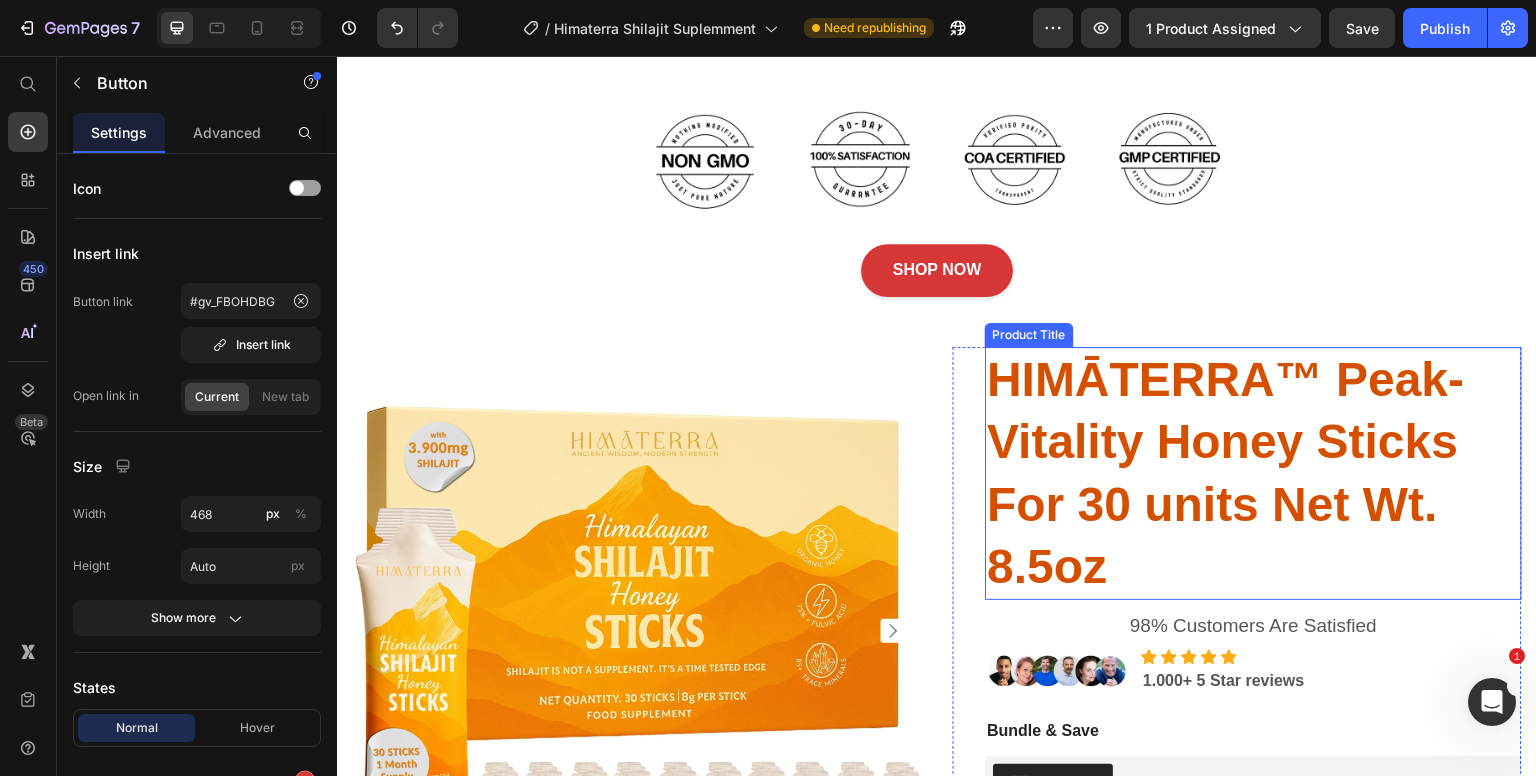 scroll, scrollTop: 8200, scrollLeft: 0, axis: vertical 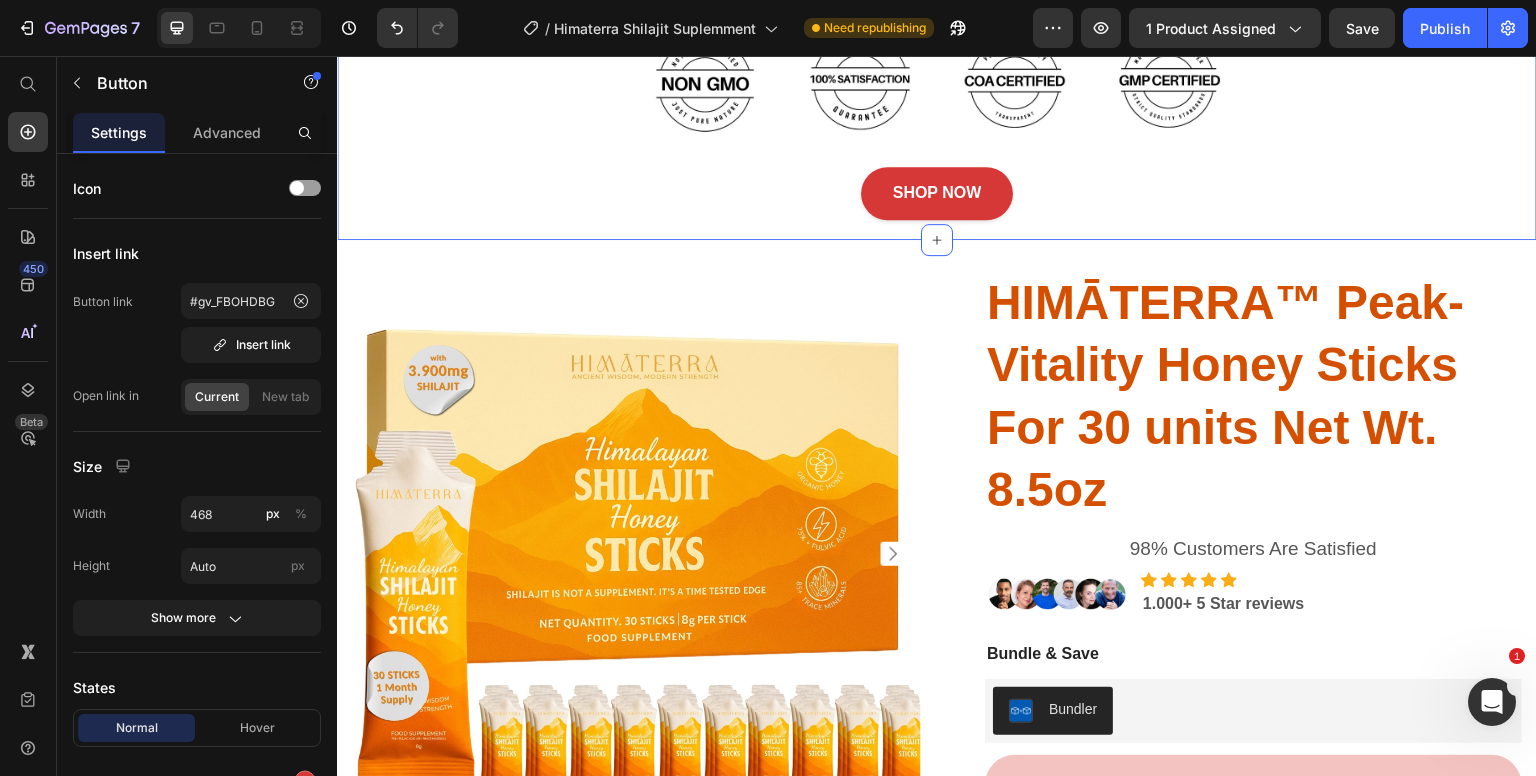 click on "SHOP NOW Button" at bounding box center (937, 193) 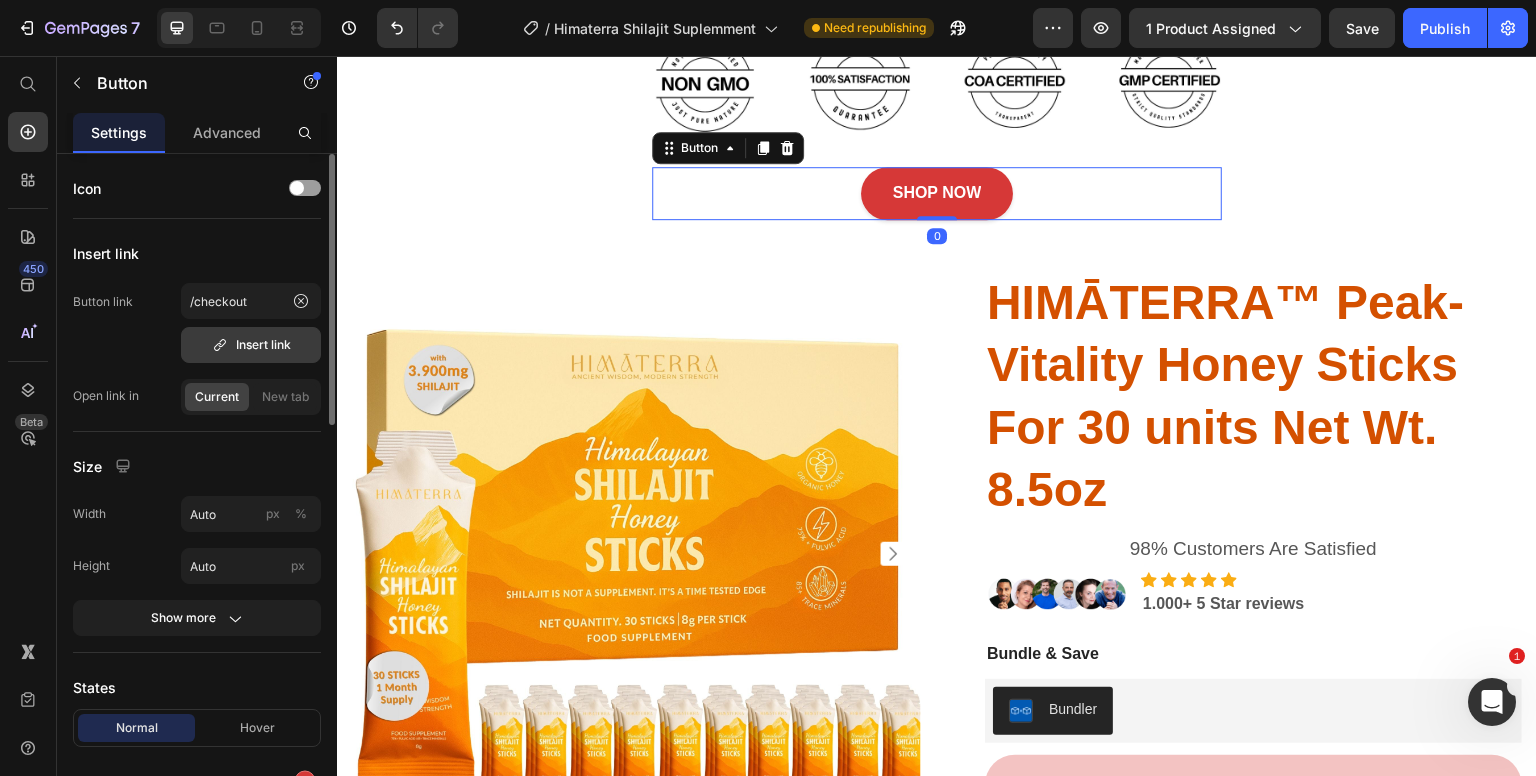 click on "Insert link" at bounding box center [251, 345] 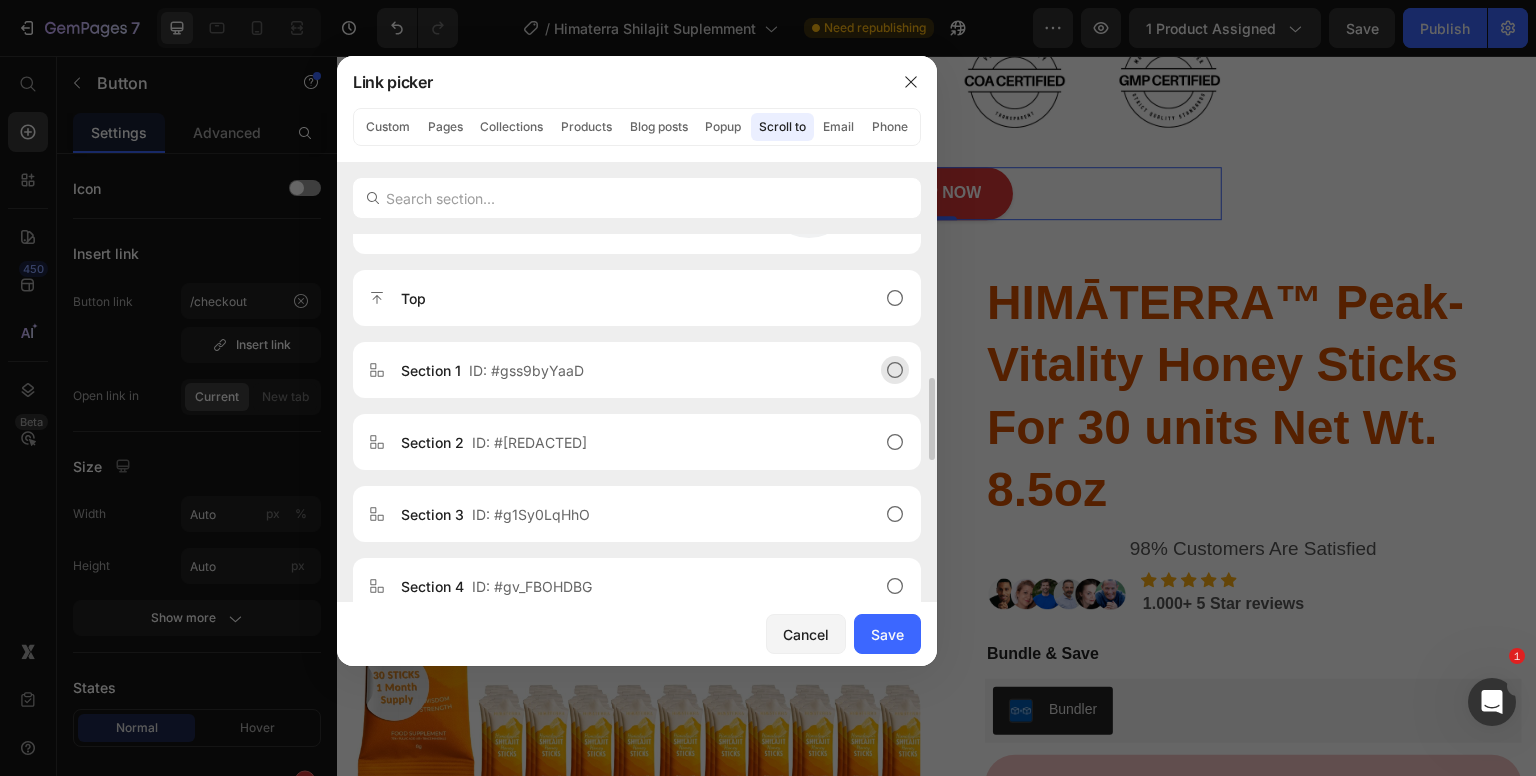 scroll, scrollTop: 200, scrollLeft: 0, axis: vertical 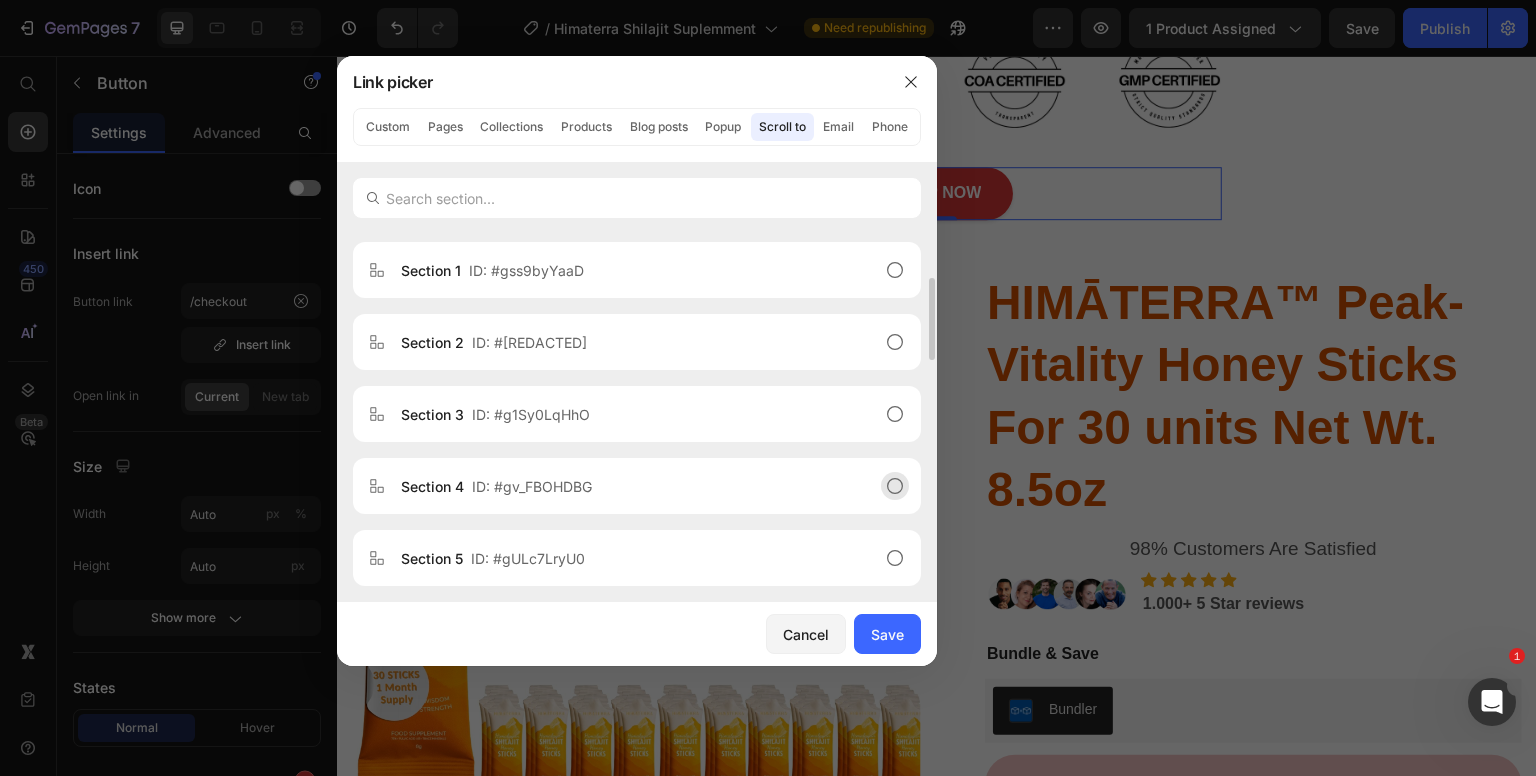 click 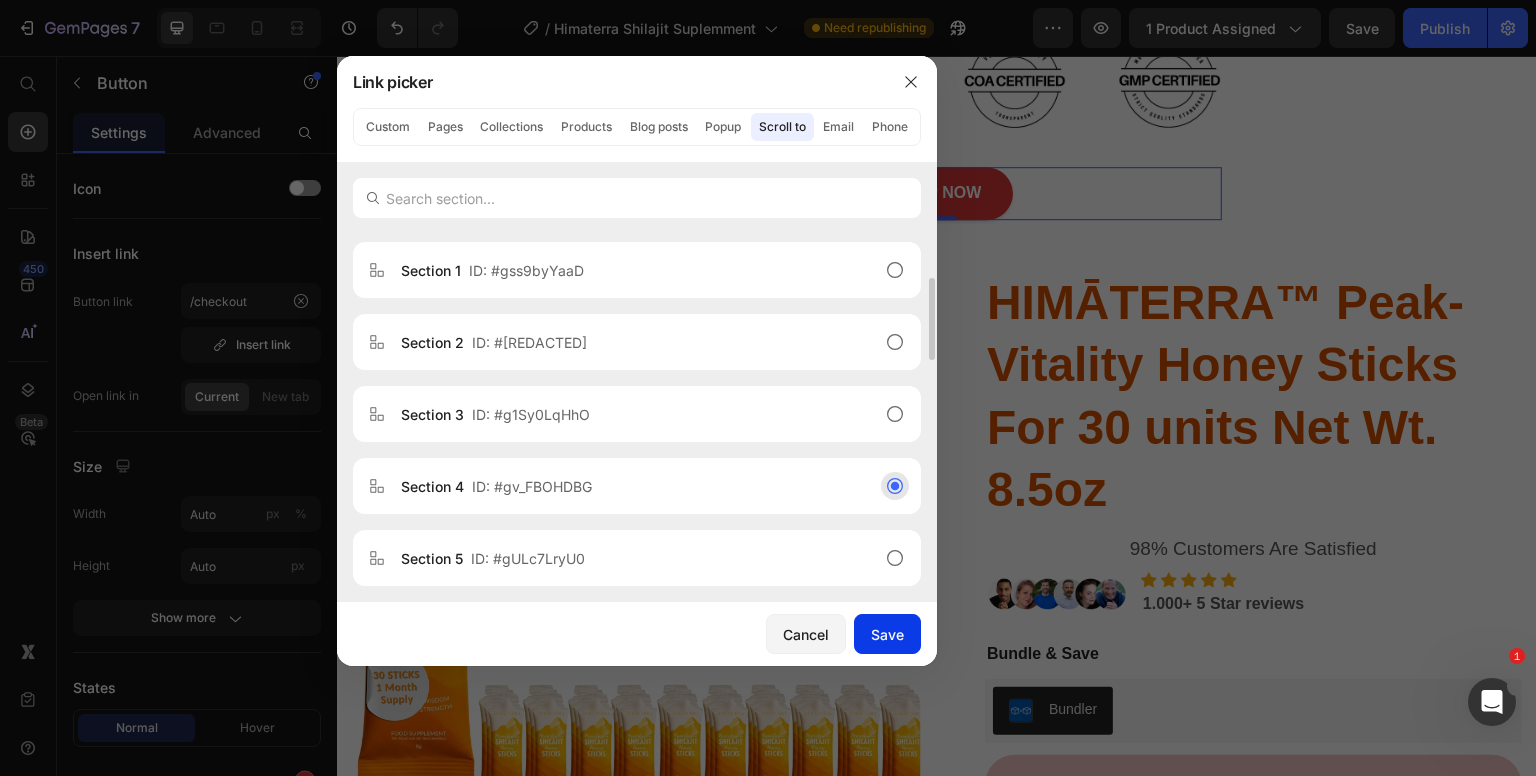 click on "Save" at bounding box center (887, 634) 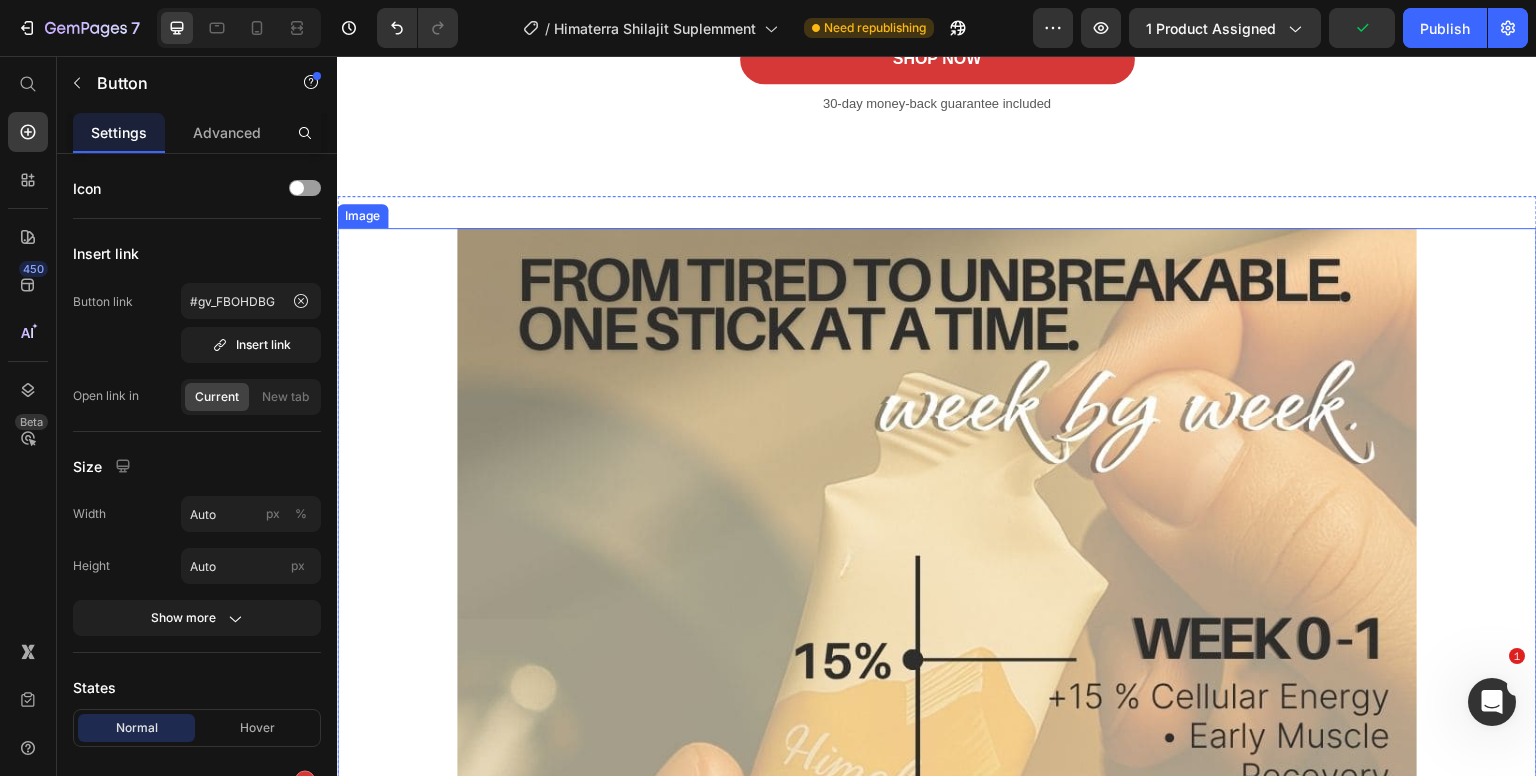 scroll, scrollTop: 9700, scrollLeft: 0, axis: vertical 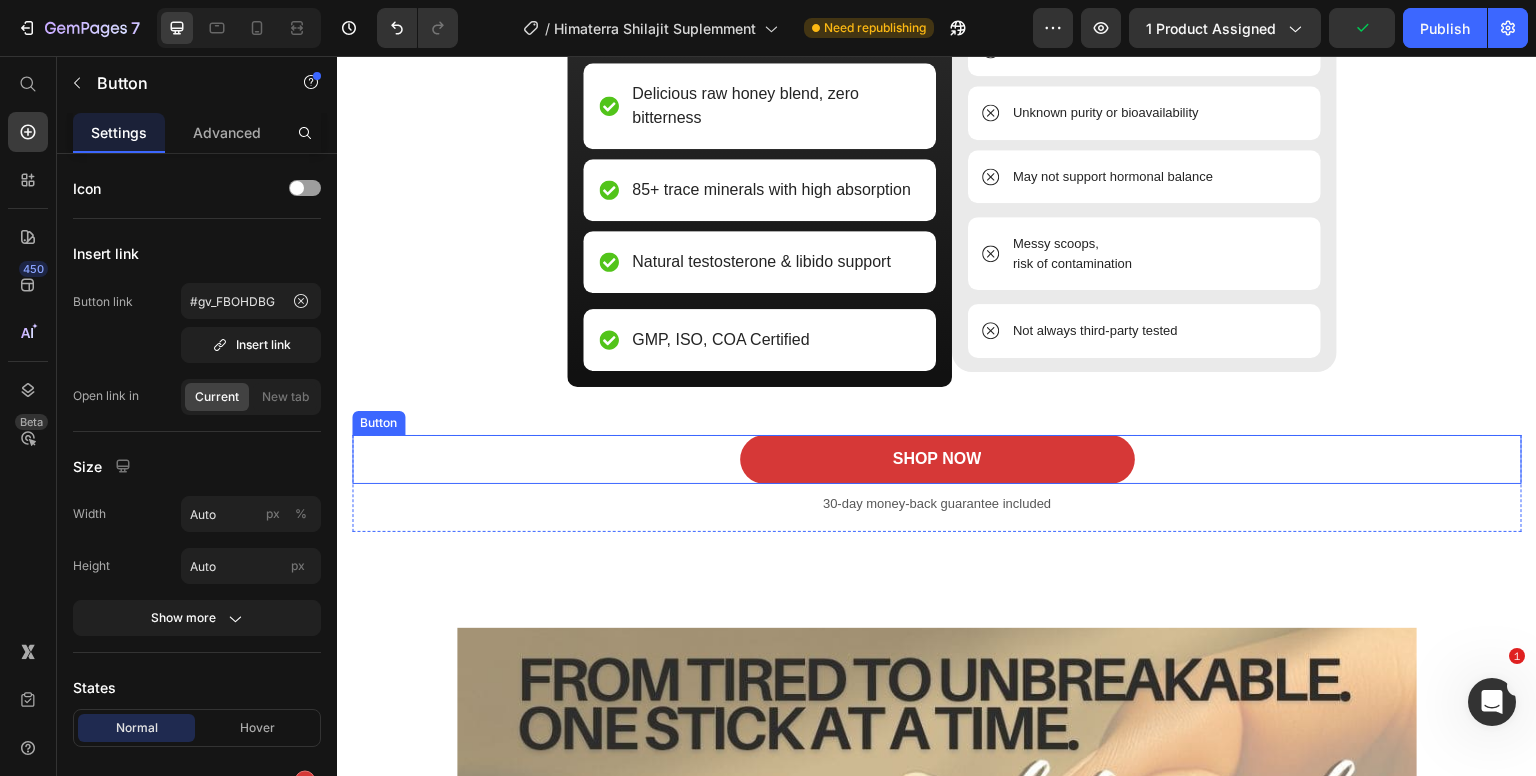 click on "SHOP NOW Button" at bounding box center (937, 459) 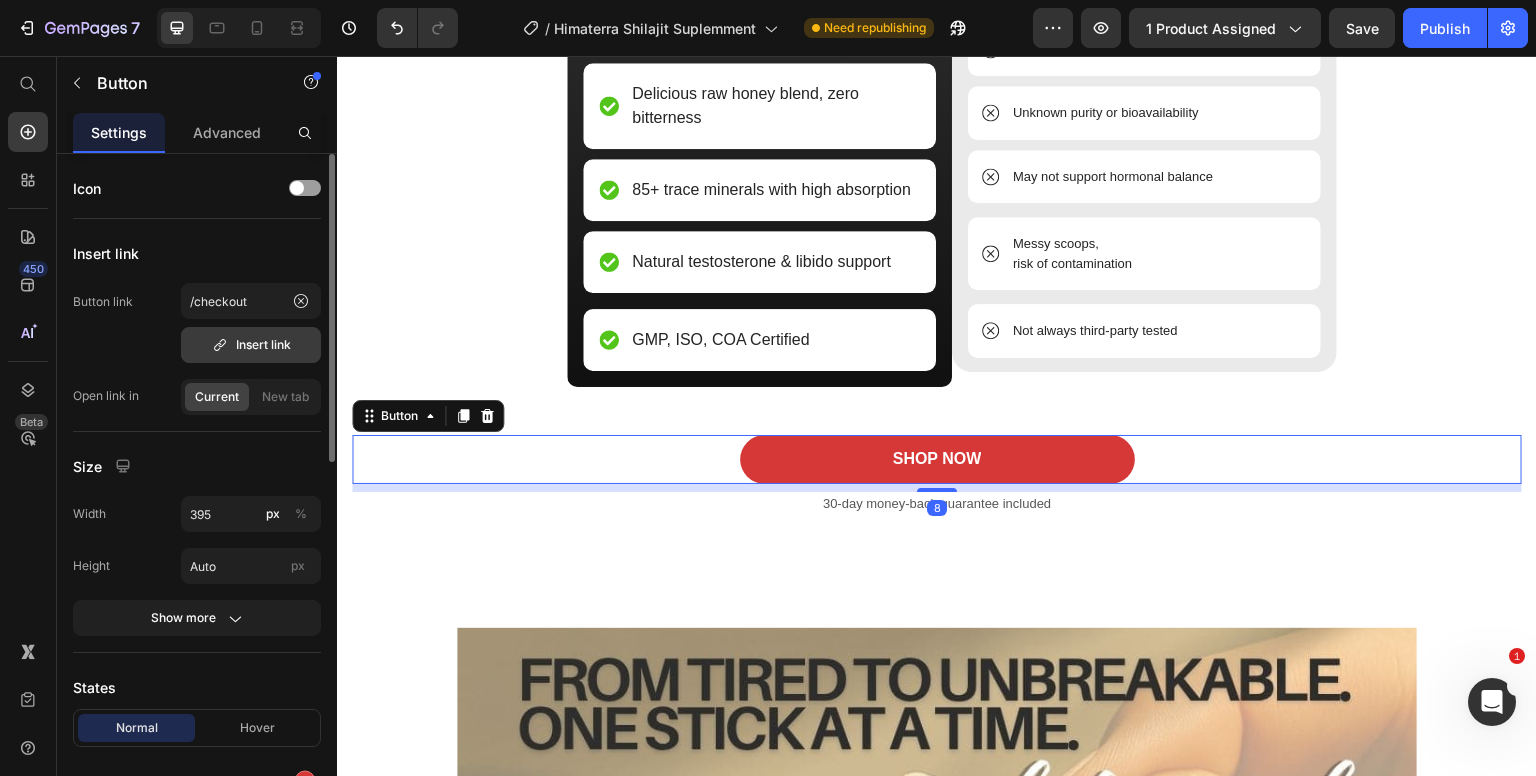 click on "Insert link" at bounding box center (251, 345) 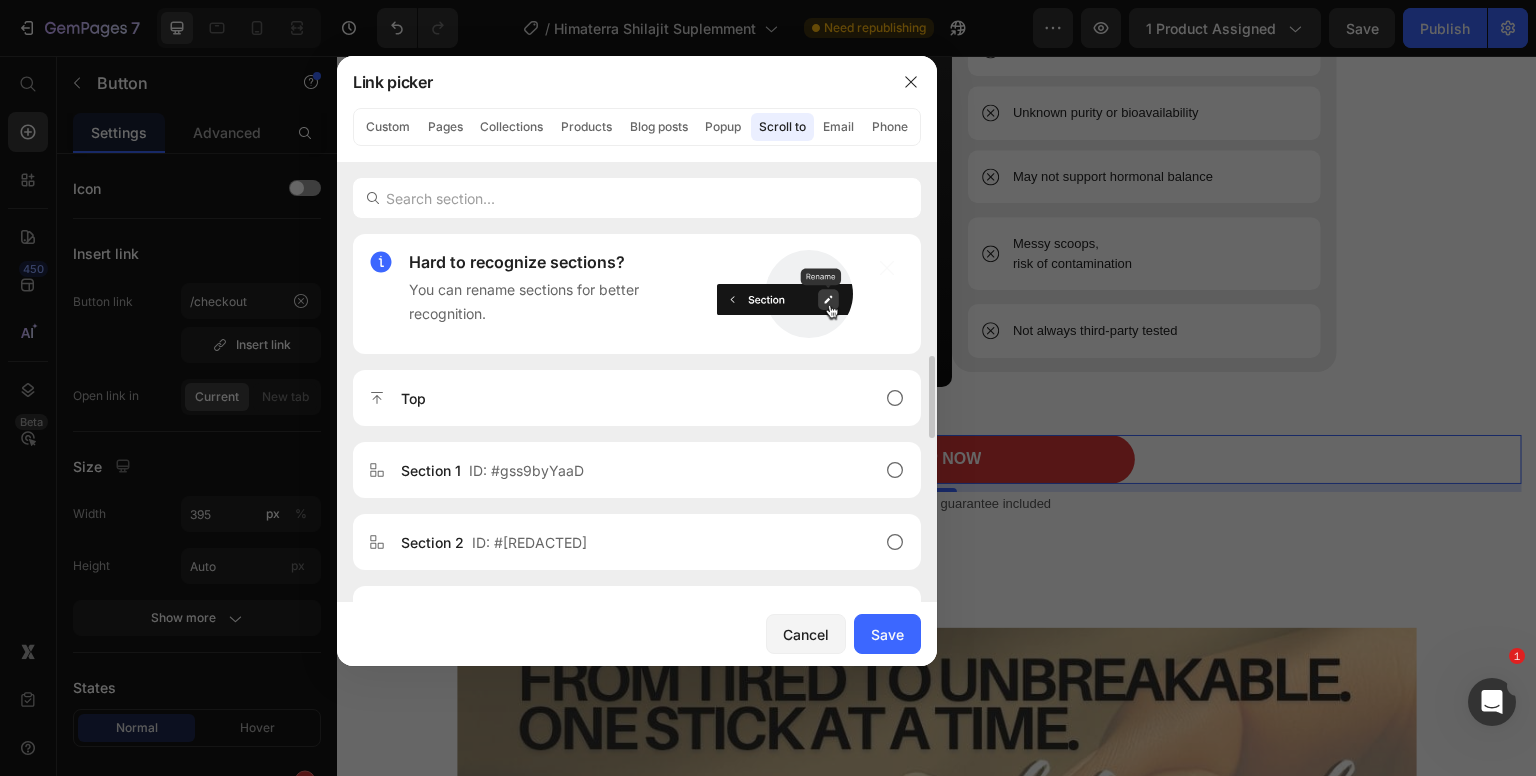 scroll, scrollTop: 100, scrollLeft: 0, axis: vertical 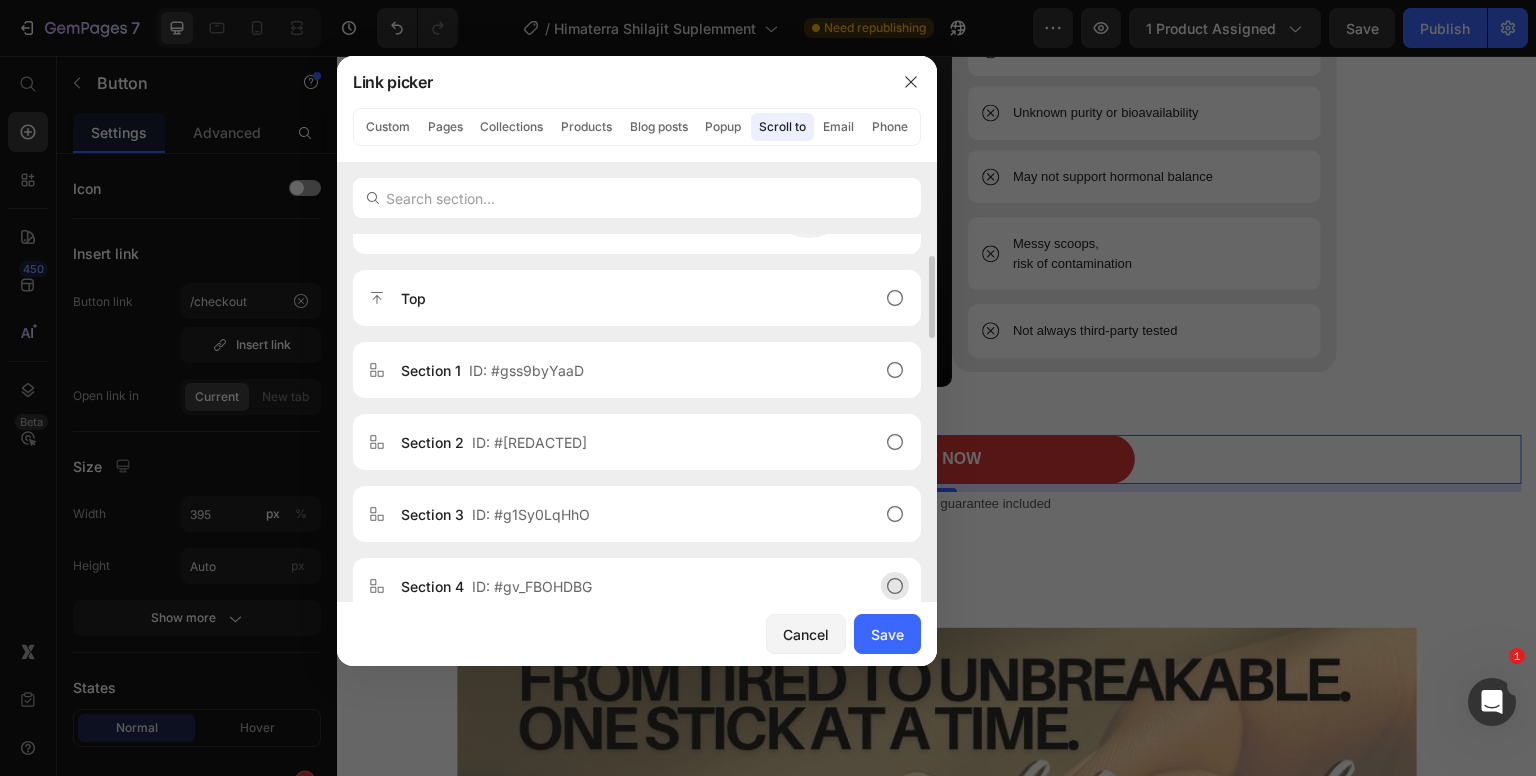 click on "Section 4  ID: #gv_FBOHDBG" at bounding box center [621, 586] 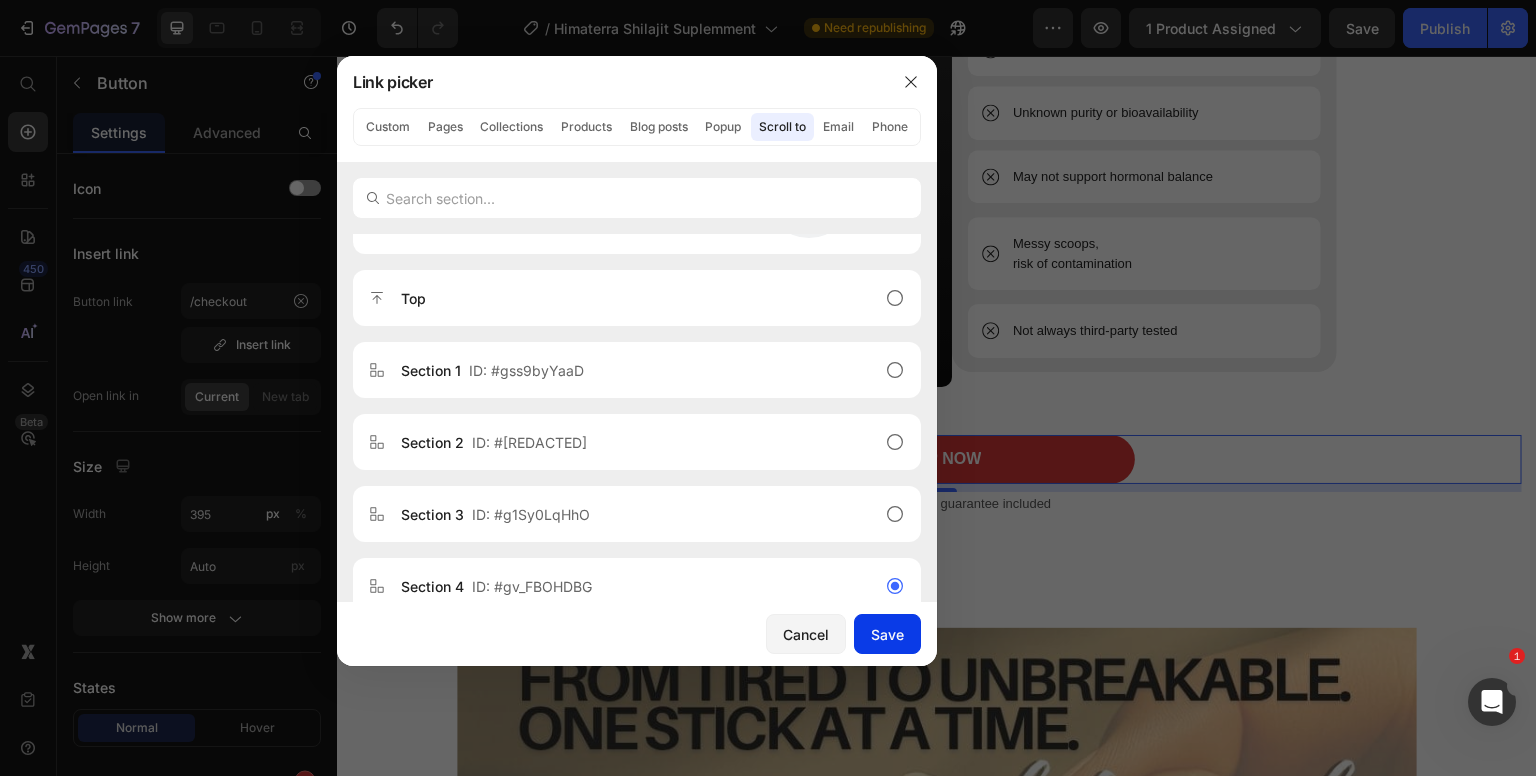 click on "Save" at bounding box center (887, 634) 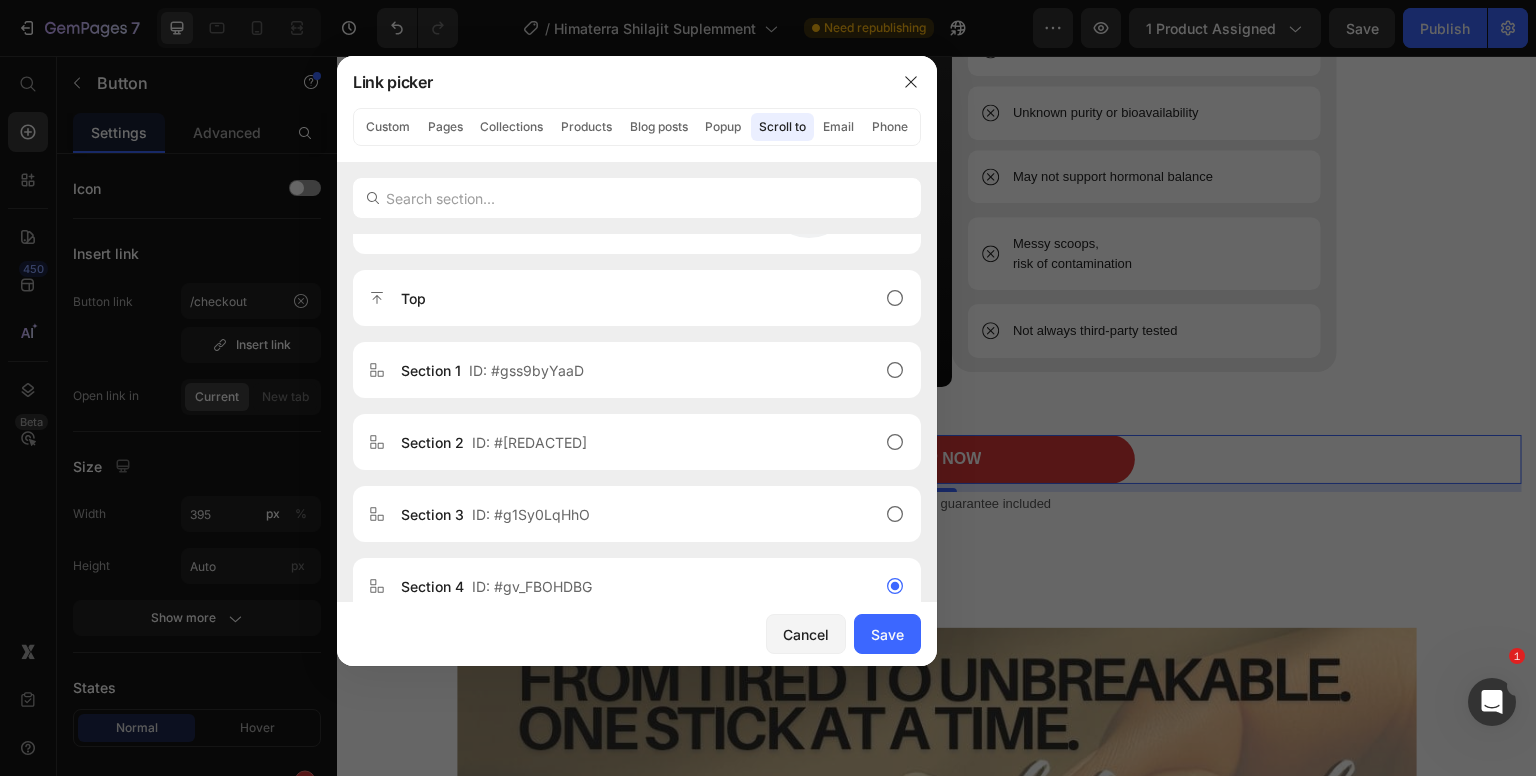 type on "#gv_FBOHDBG" 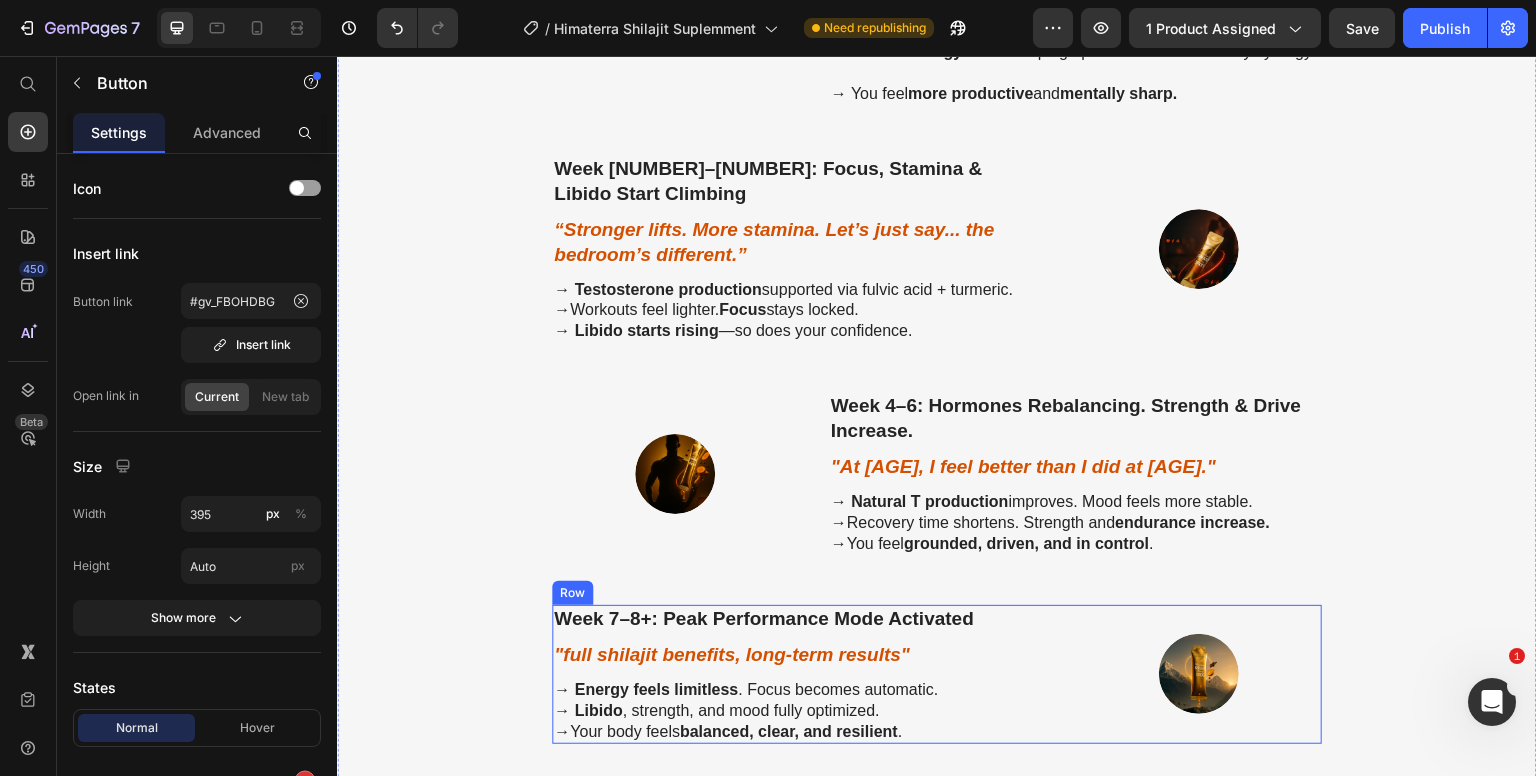 scroll, scrollTop: 12700, scrollLeft: 0, axis: vertical 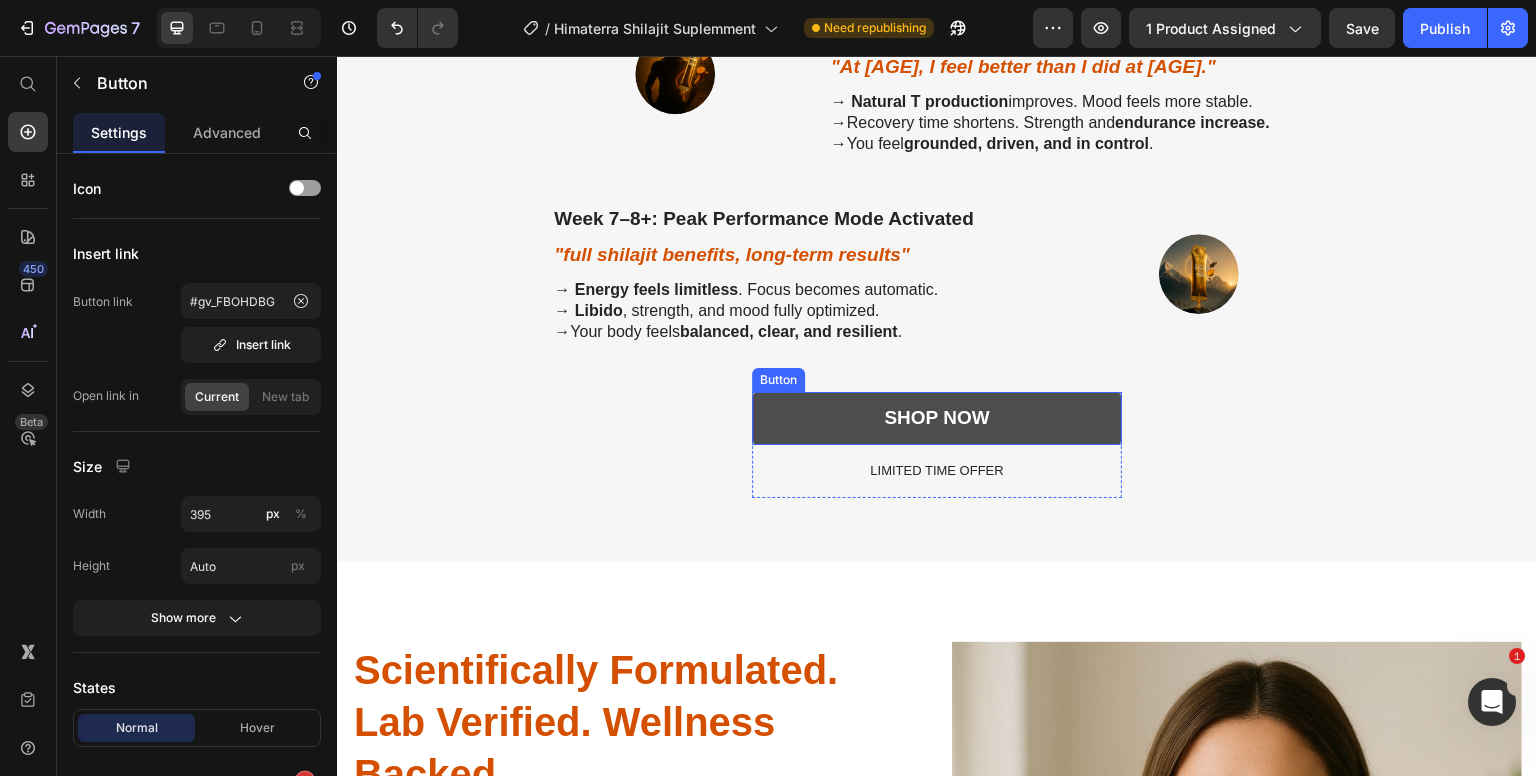 click on "SHOP NOW" at bounding box center [937, 418] 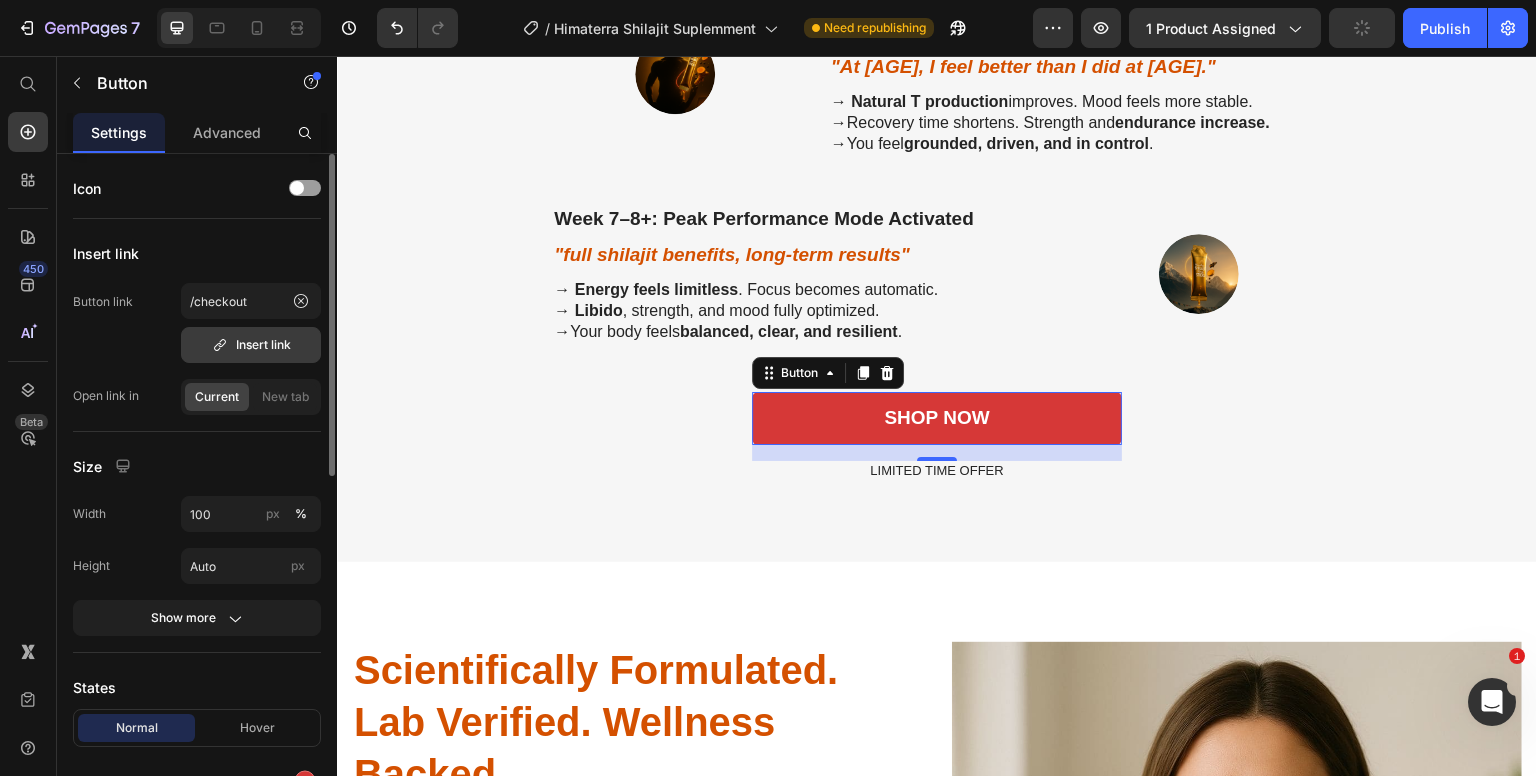 click on "Insert link" at bounding box center [251, 345] 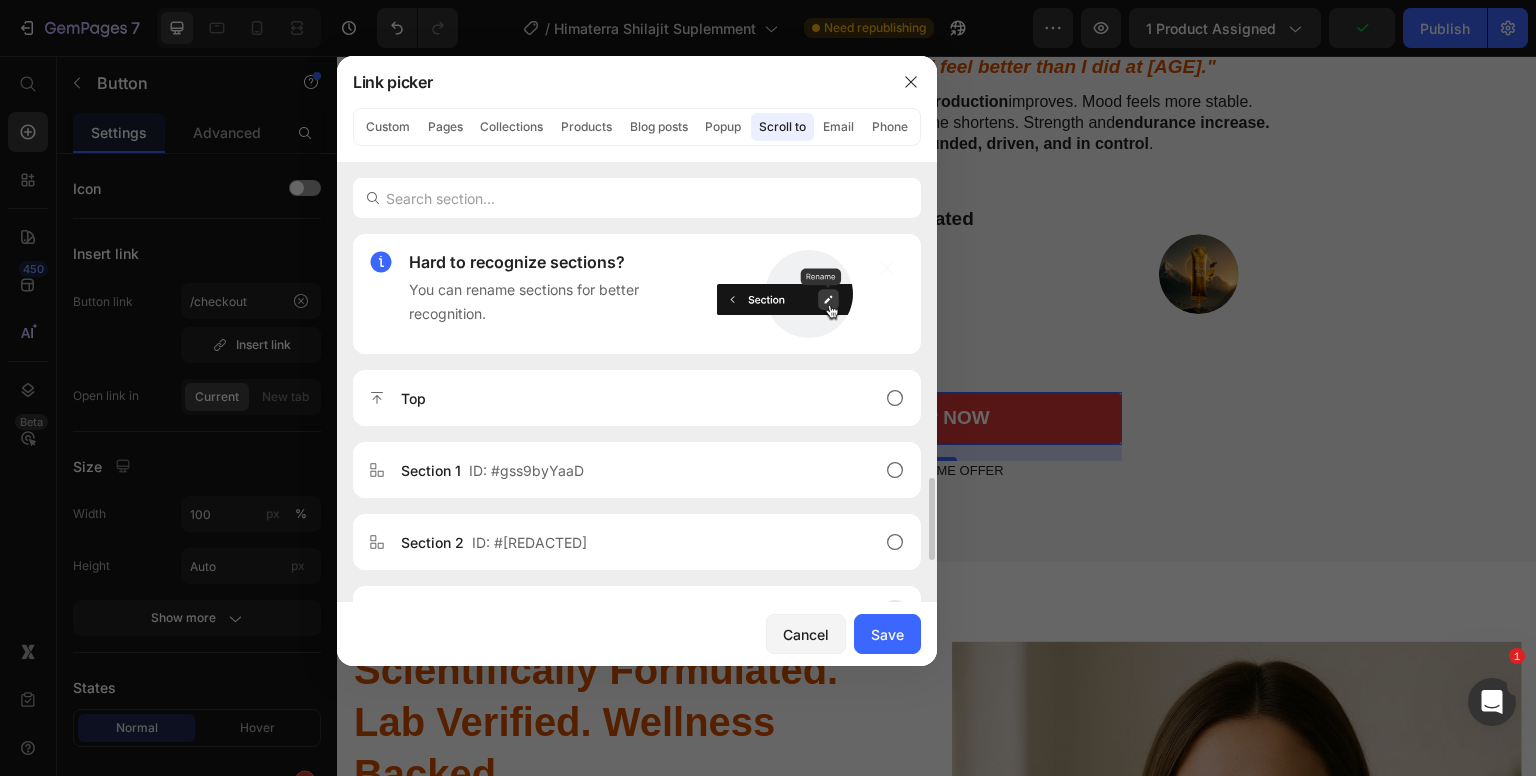 scroll, scrollTop: 200, scrollLeft: 0, axis: vertical 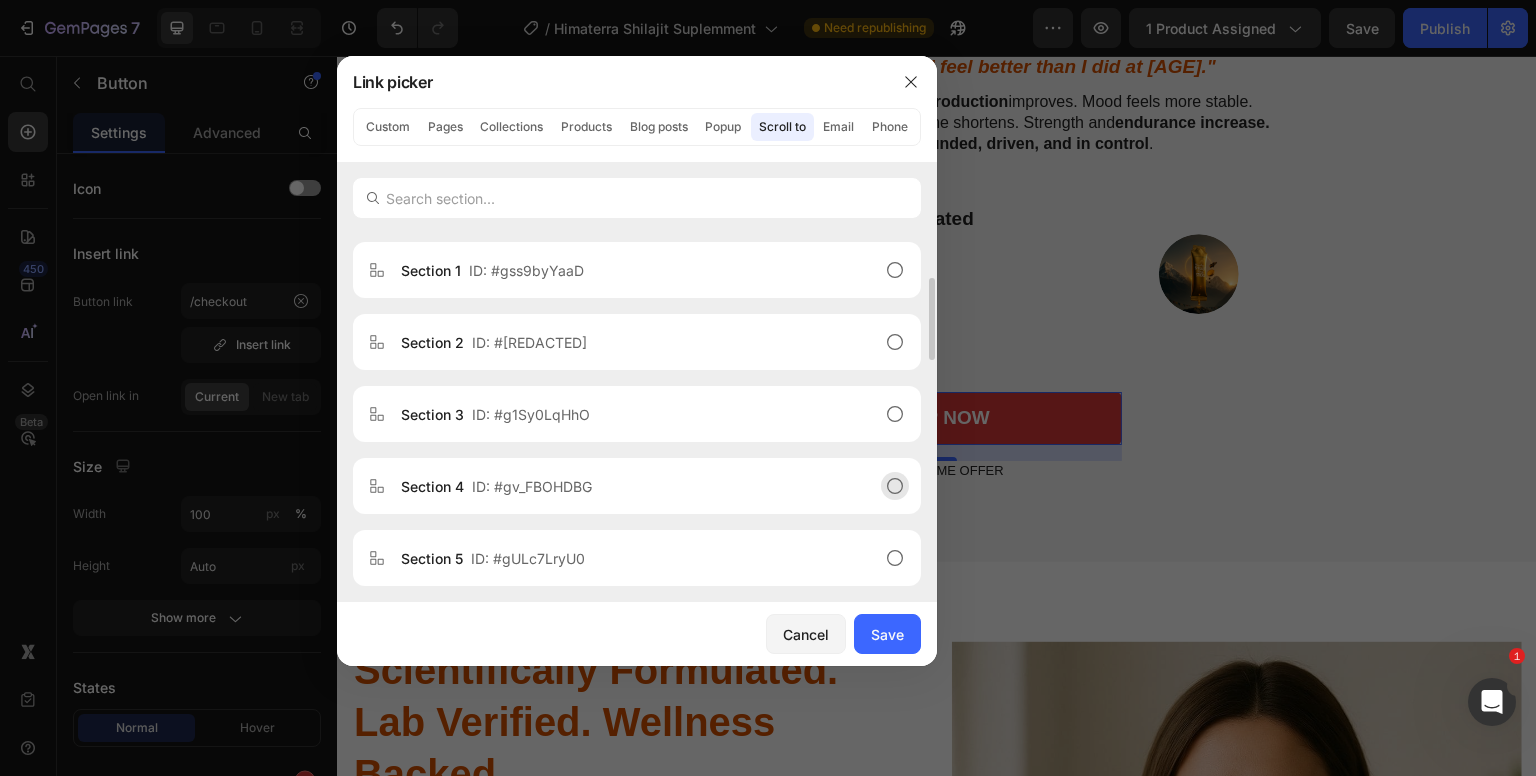 click on "Section 4  ID: #gv_FBOHDBG" 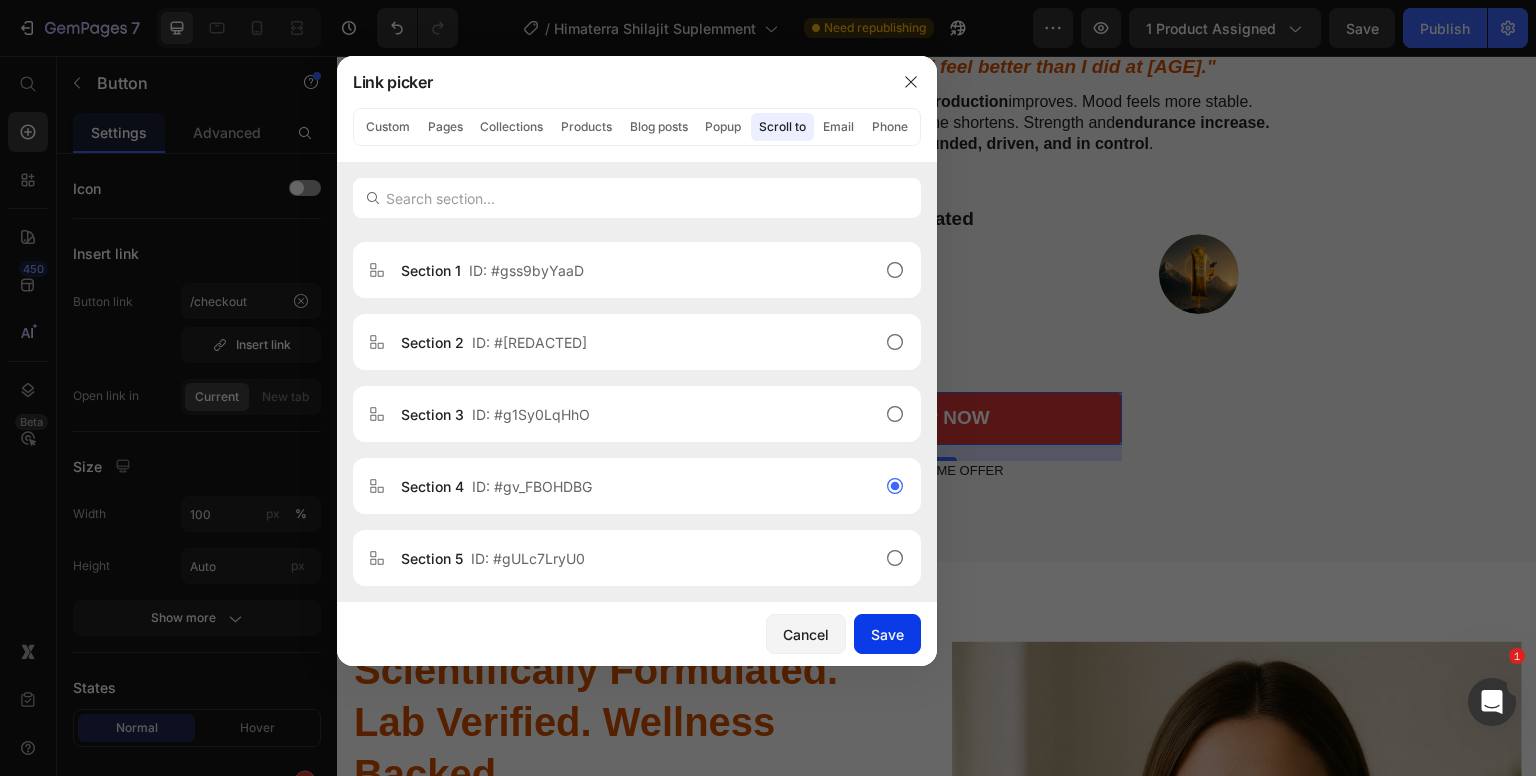 click on "Save" 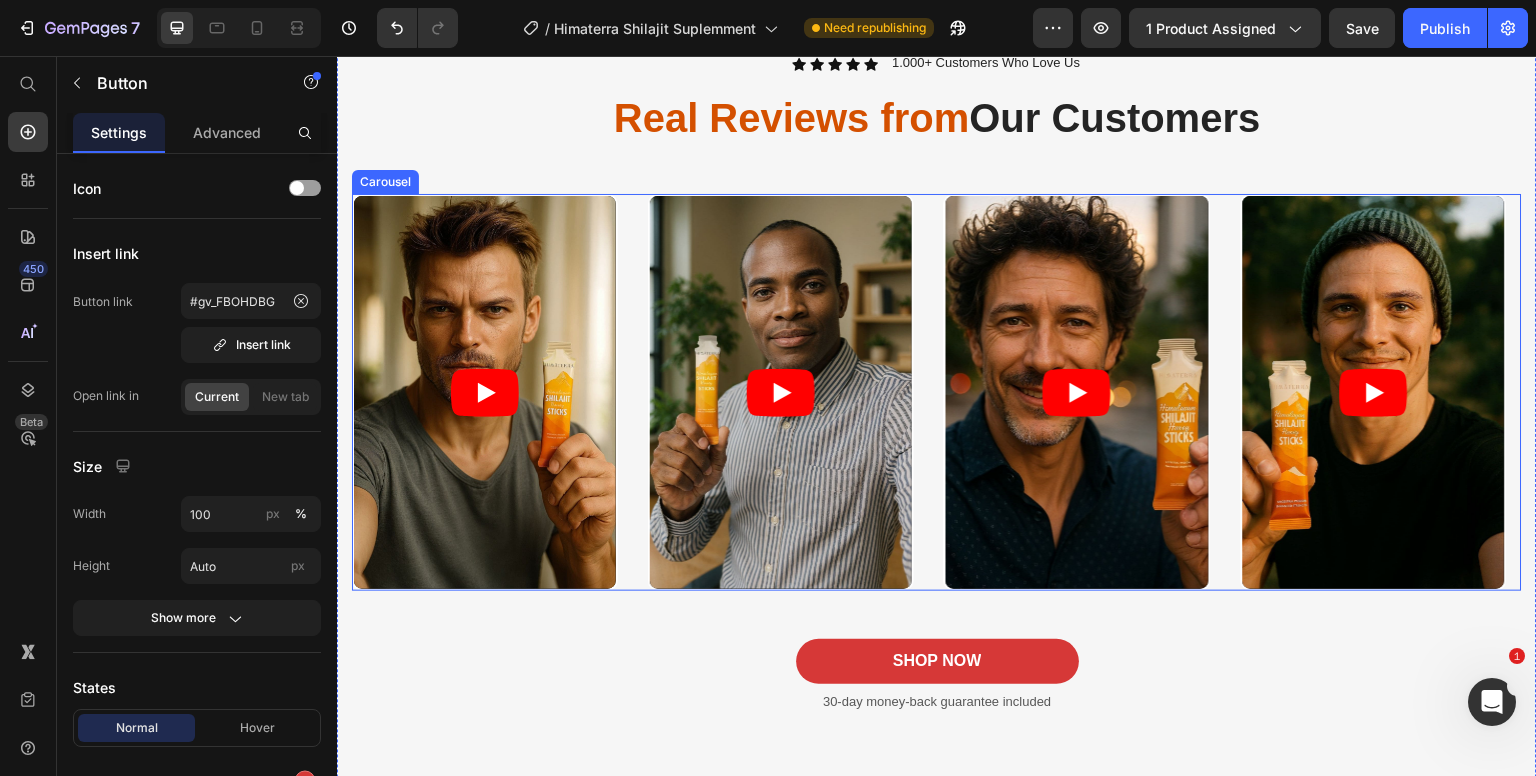 scroll, scrollTop: 14700, scrollLeft: 0, axis: vertical 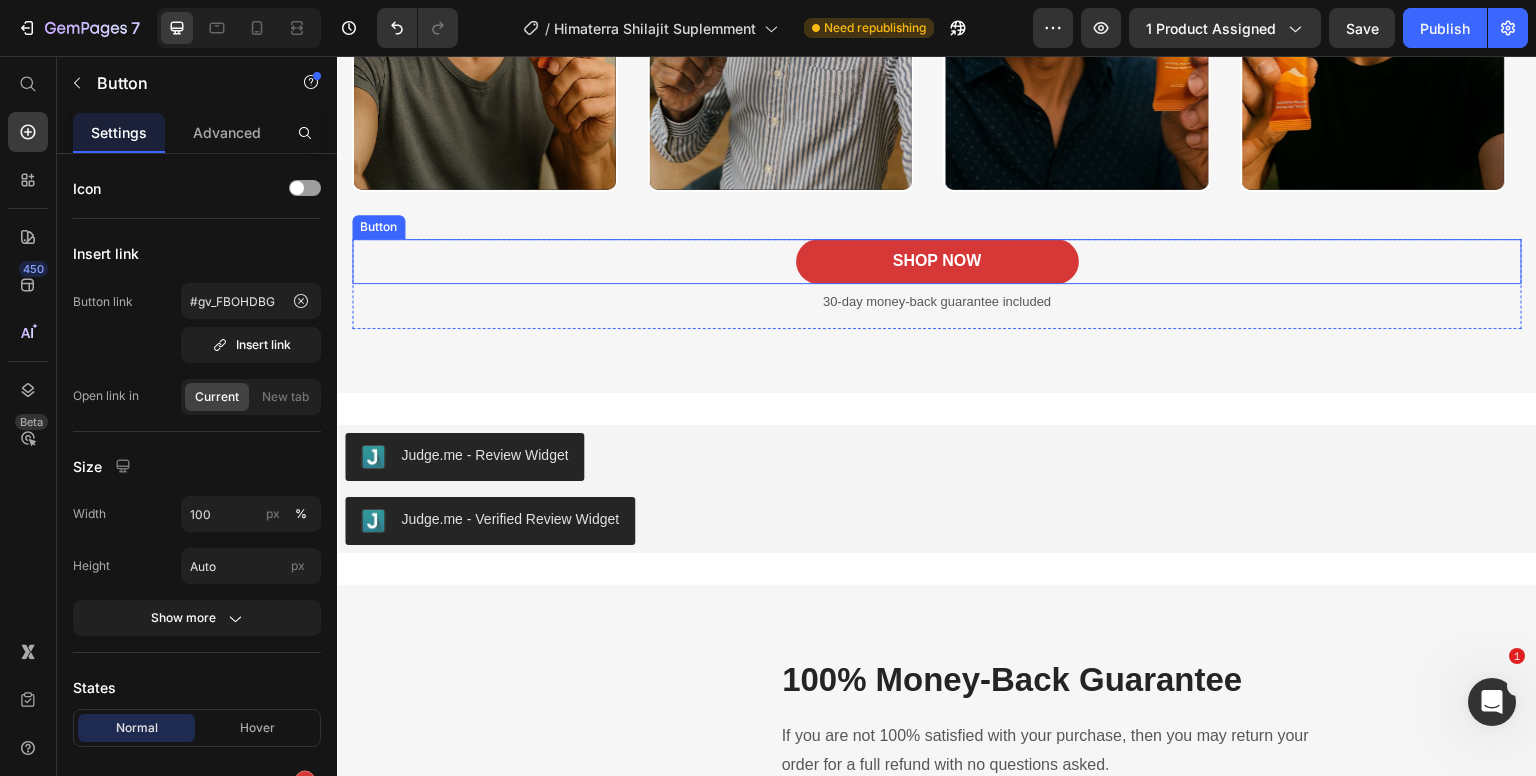 click on "SHOP NOW Button" at bounding box center (937, 261) 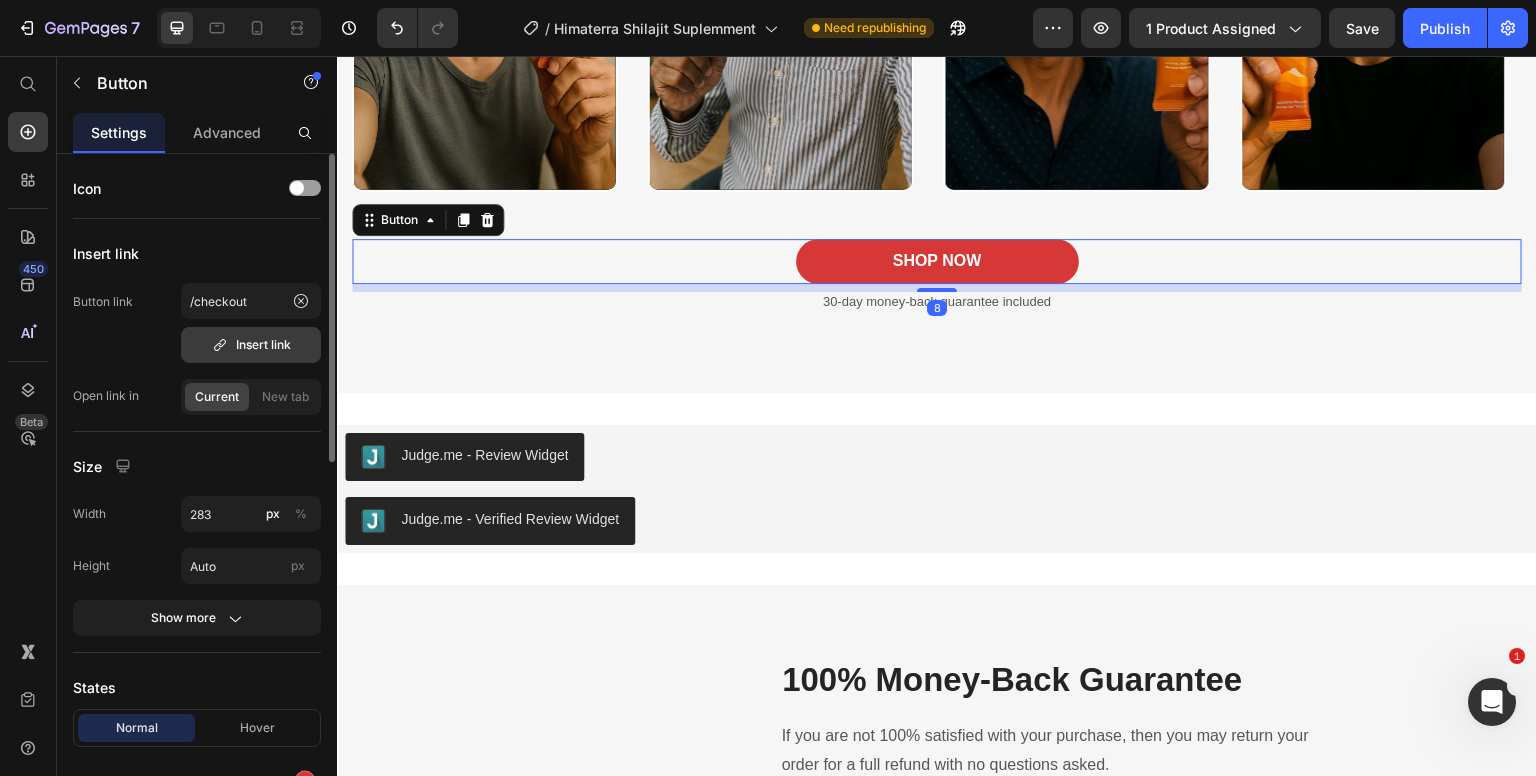 click on "Insert link" at bounding box center (251, 345) 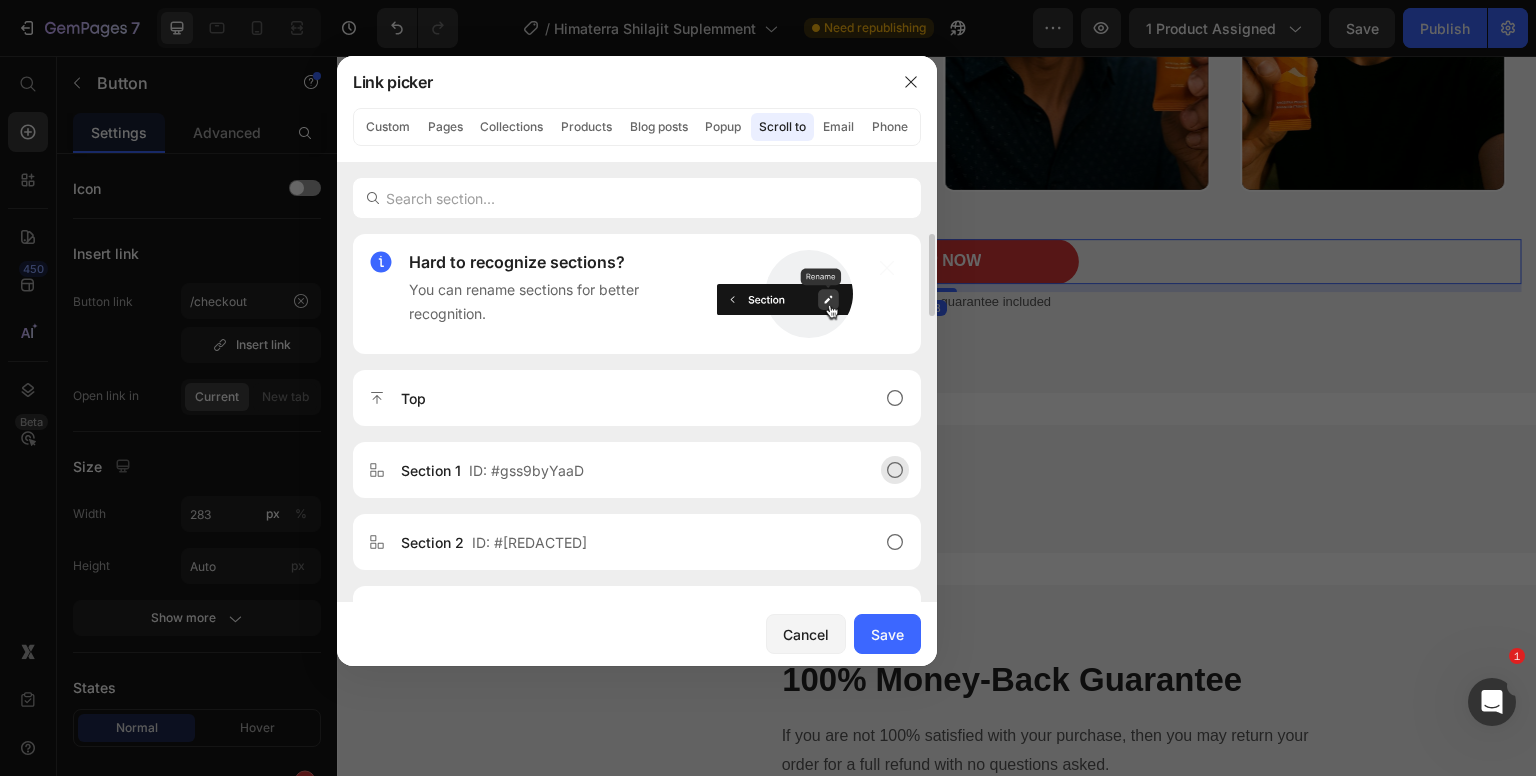 scroll, scrollTop: 200, scrollLeft: 0, axis: vertical 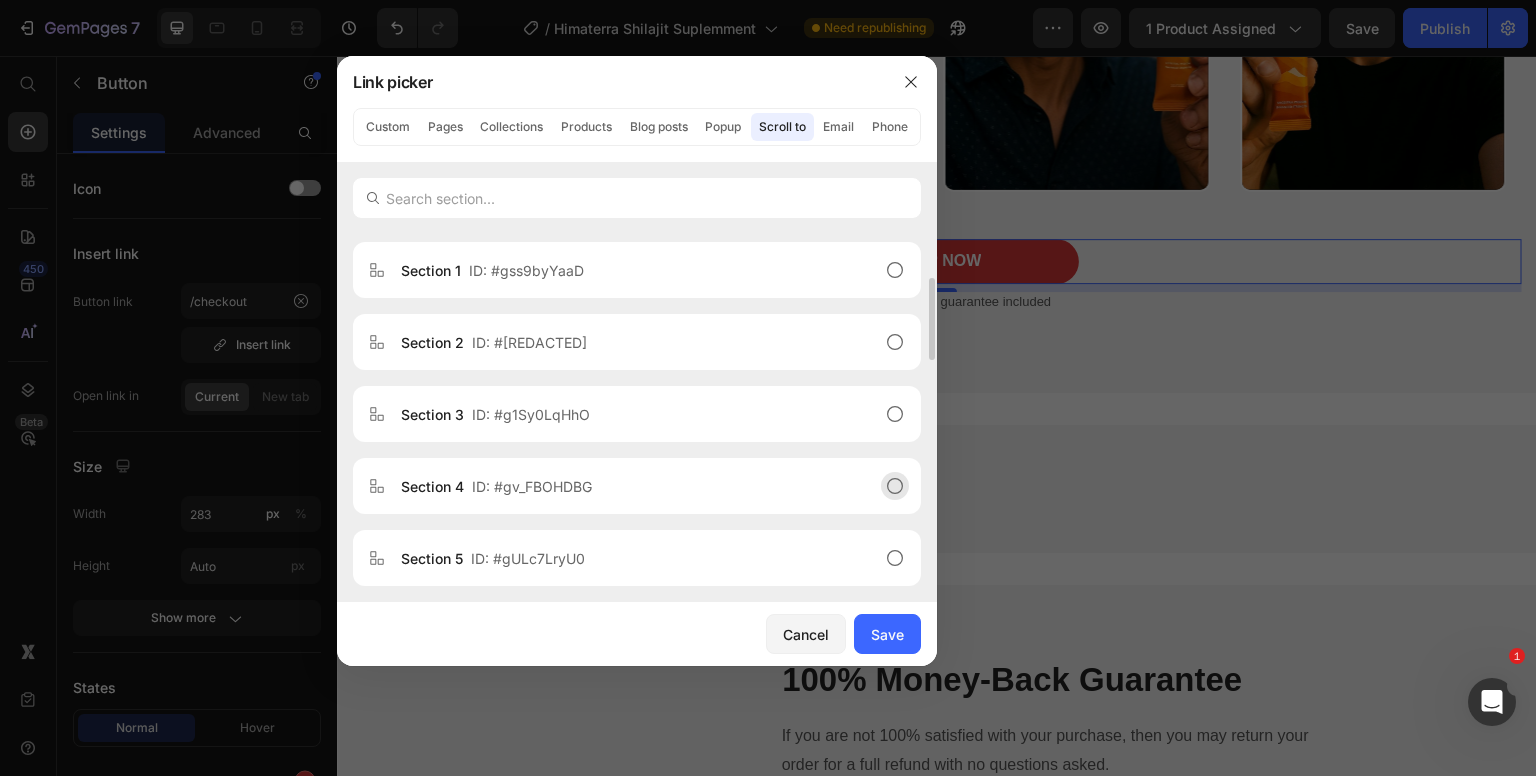 click on "Section 4  ID: #gv_FBOHDBG" 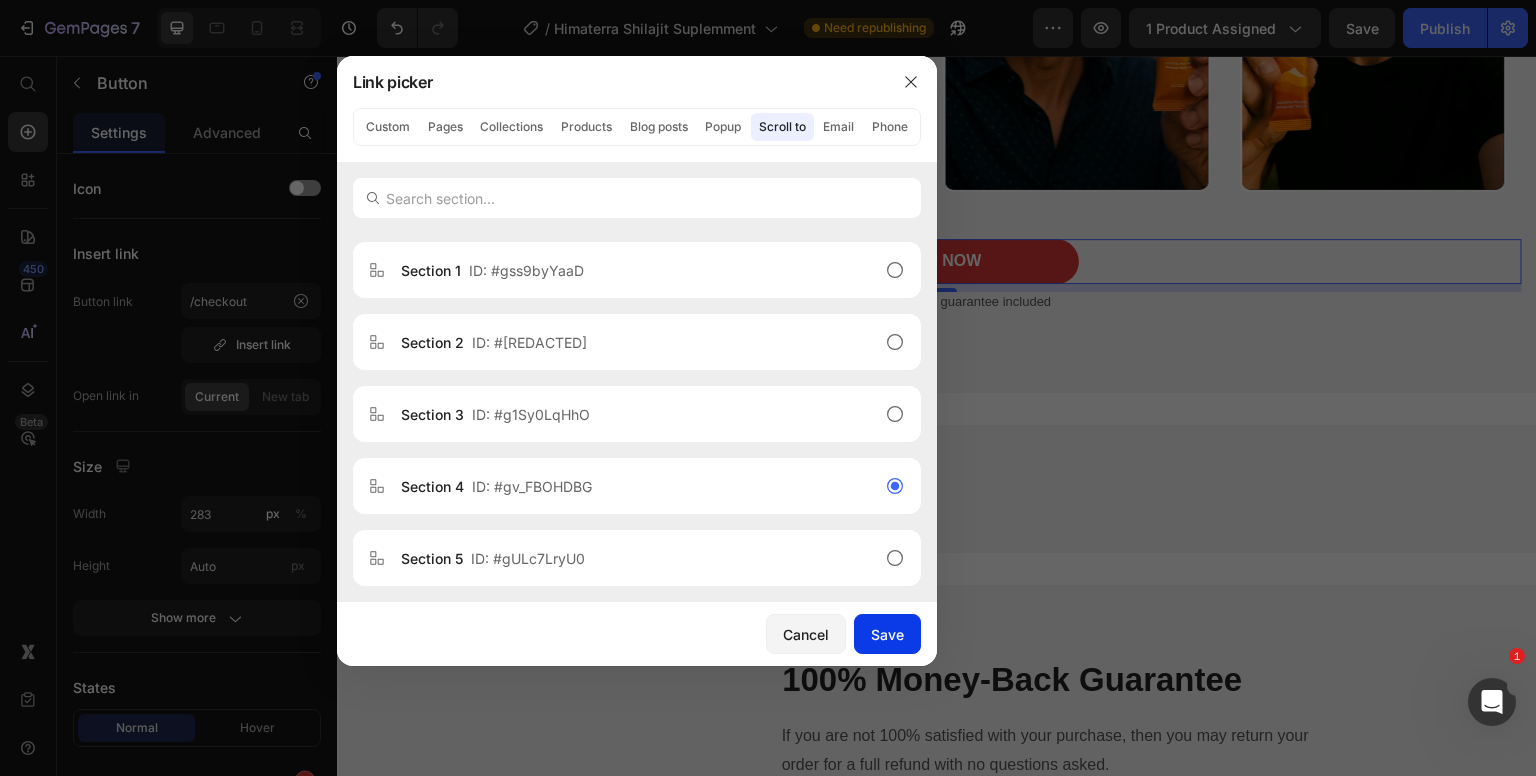 click on "Save" at bounding box center (887, 634) 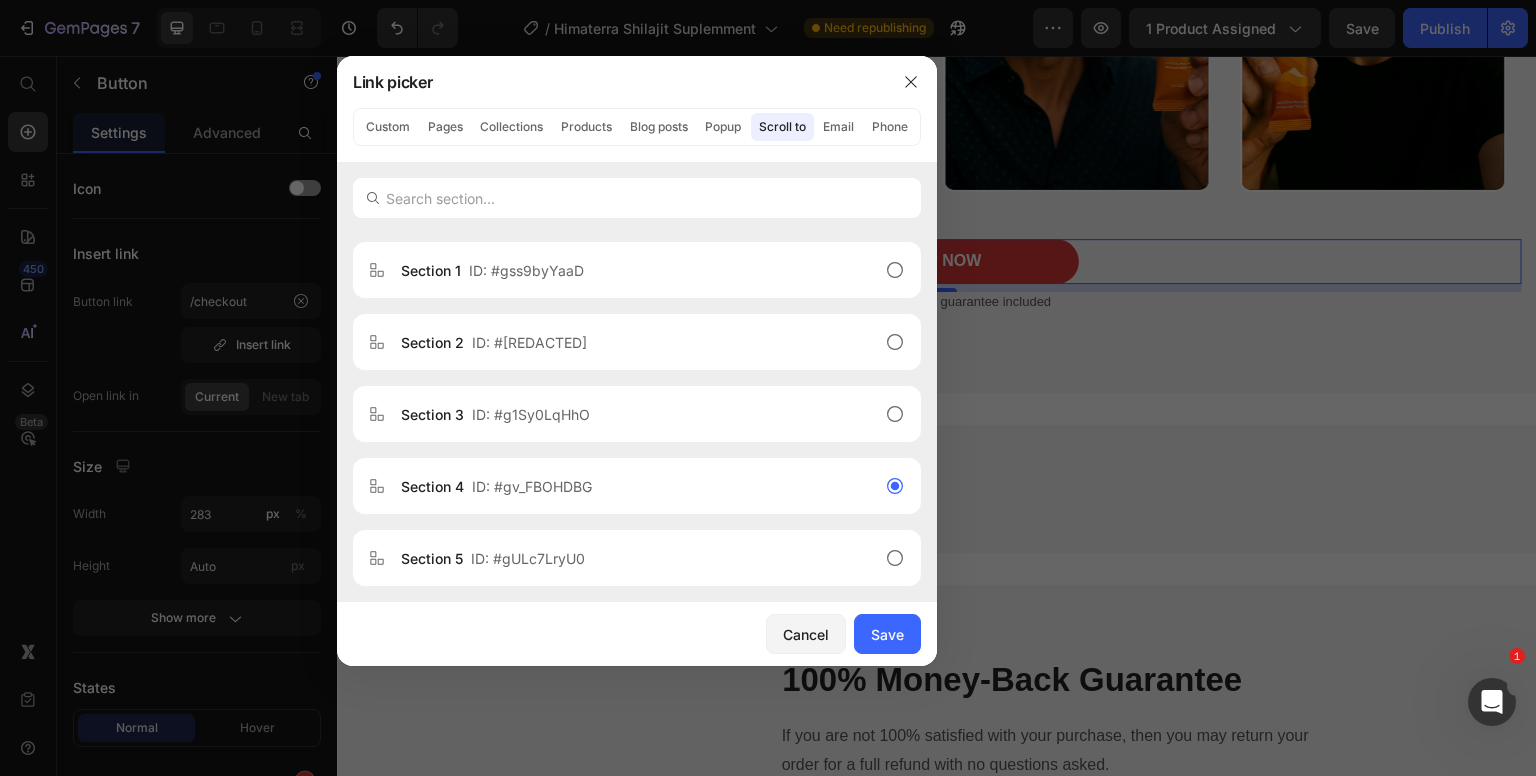 type on "#gv_FBOHDBG" 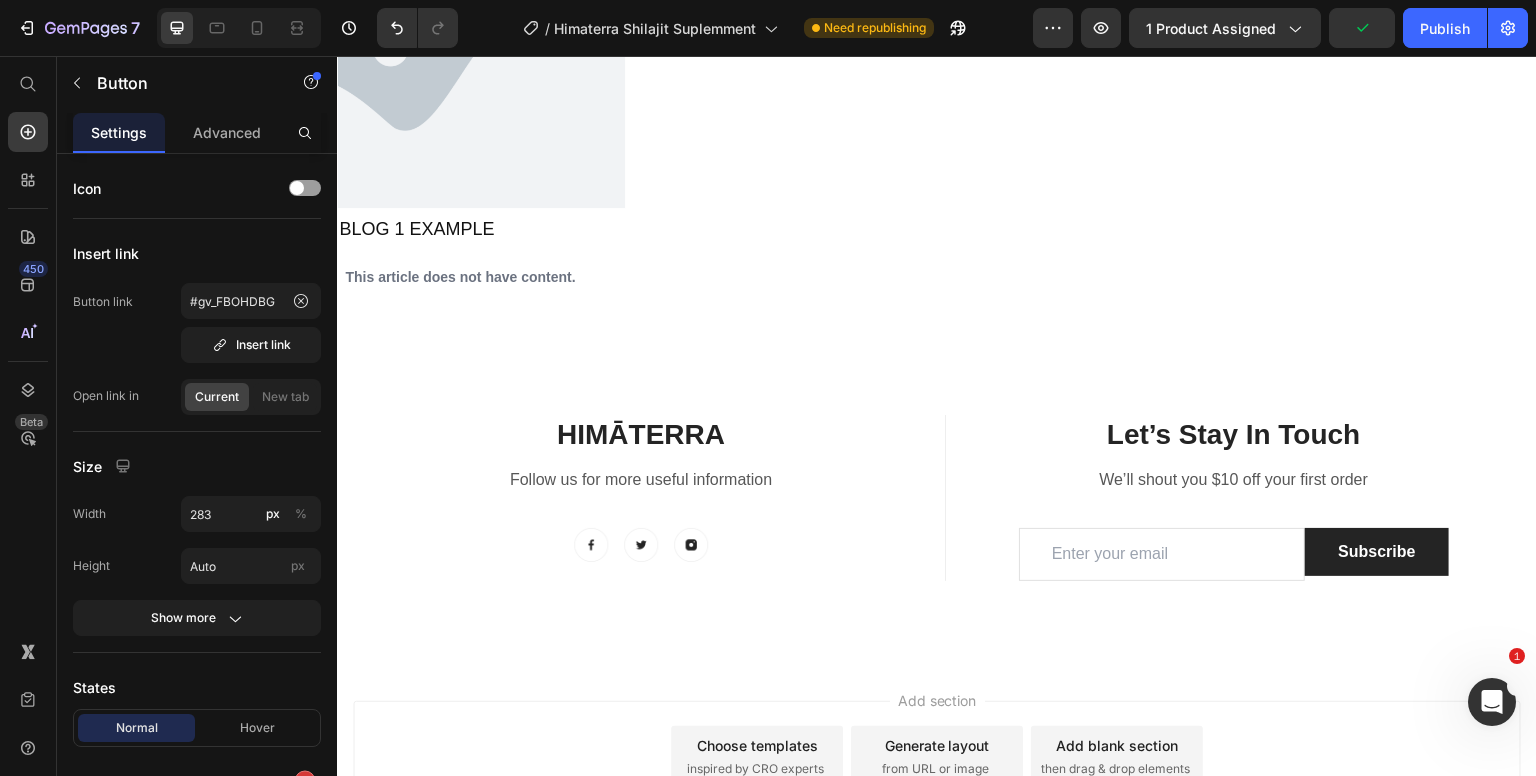 scroll, scrollTop: 17392, scrollLeft: 0, axis: vertical 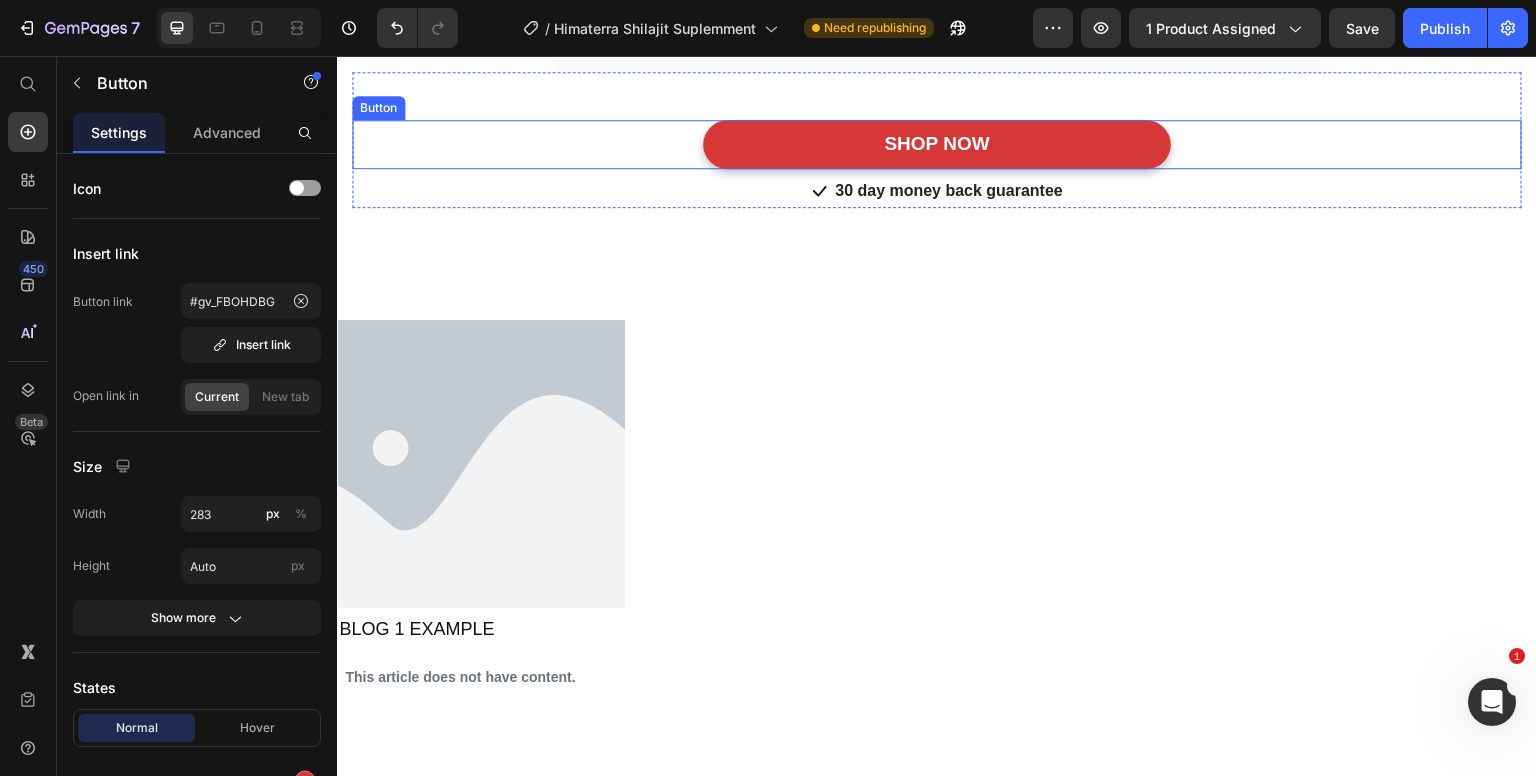 click on "SHOP NOW Button" at bounding box center [937, 144] 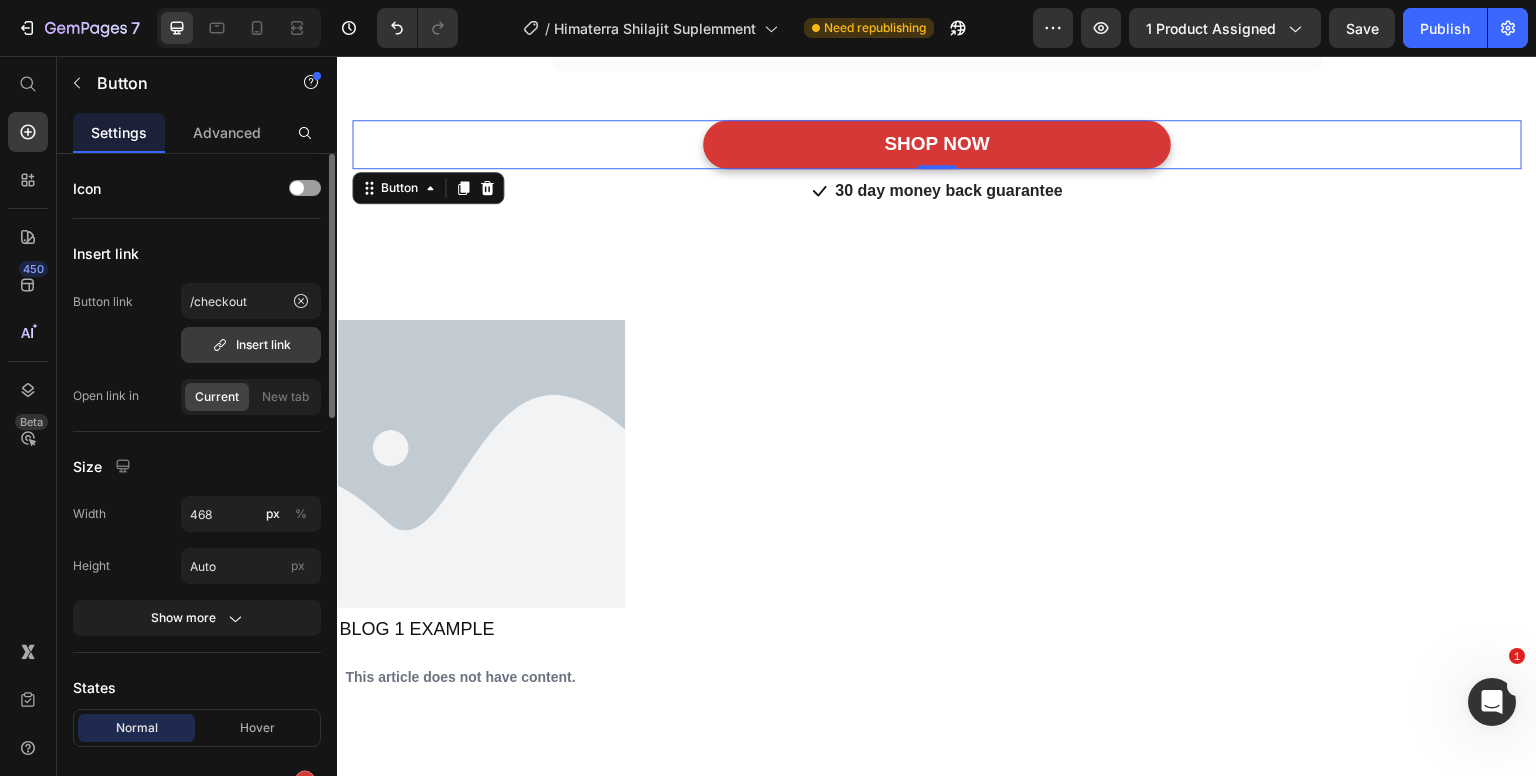 click on "Insert link" at bounding box center [251, 345] 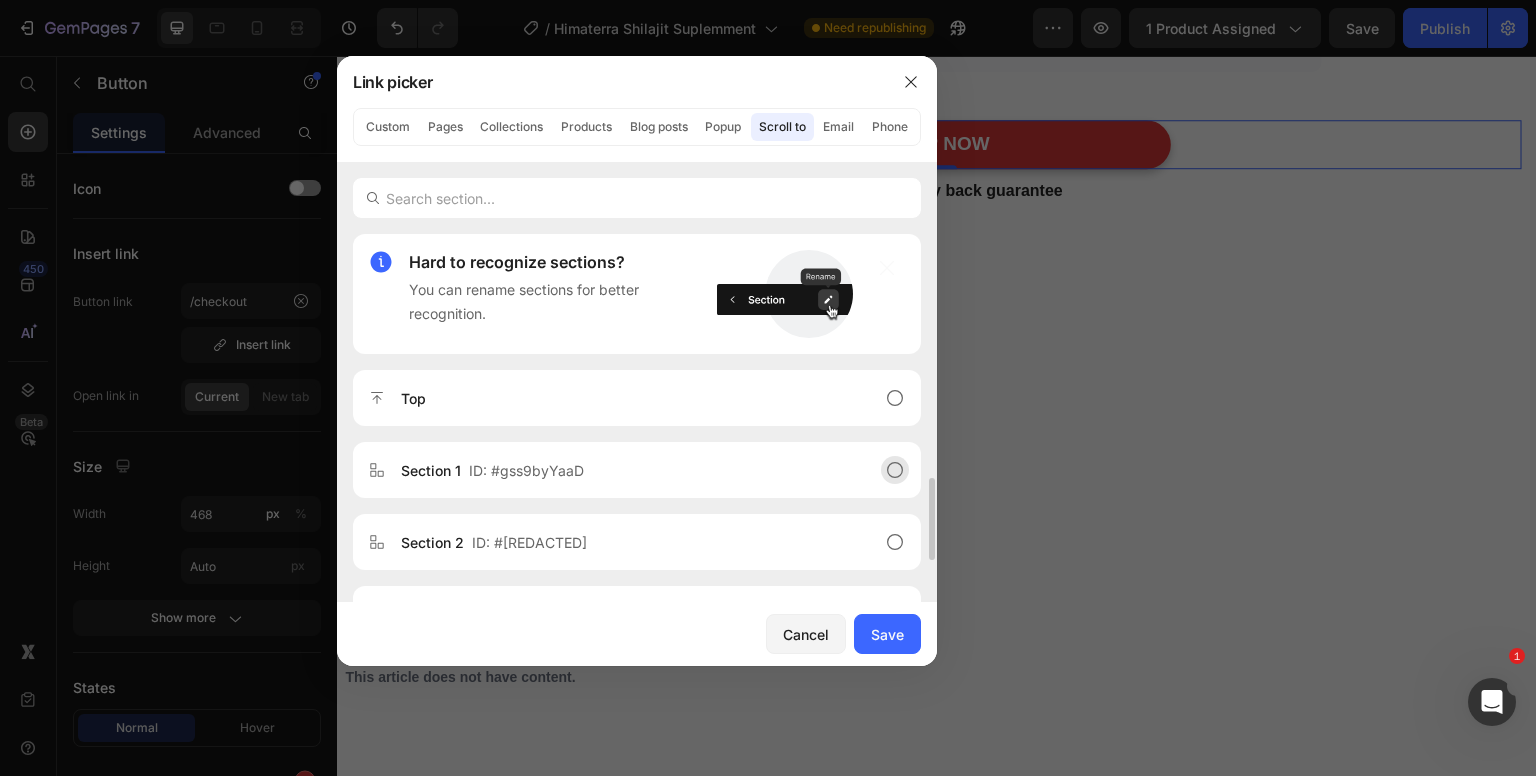 scroll, scrollTop: 200, scrollLeft: 0, axis: vertical 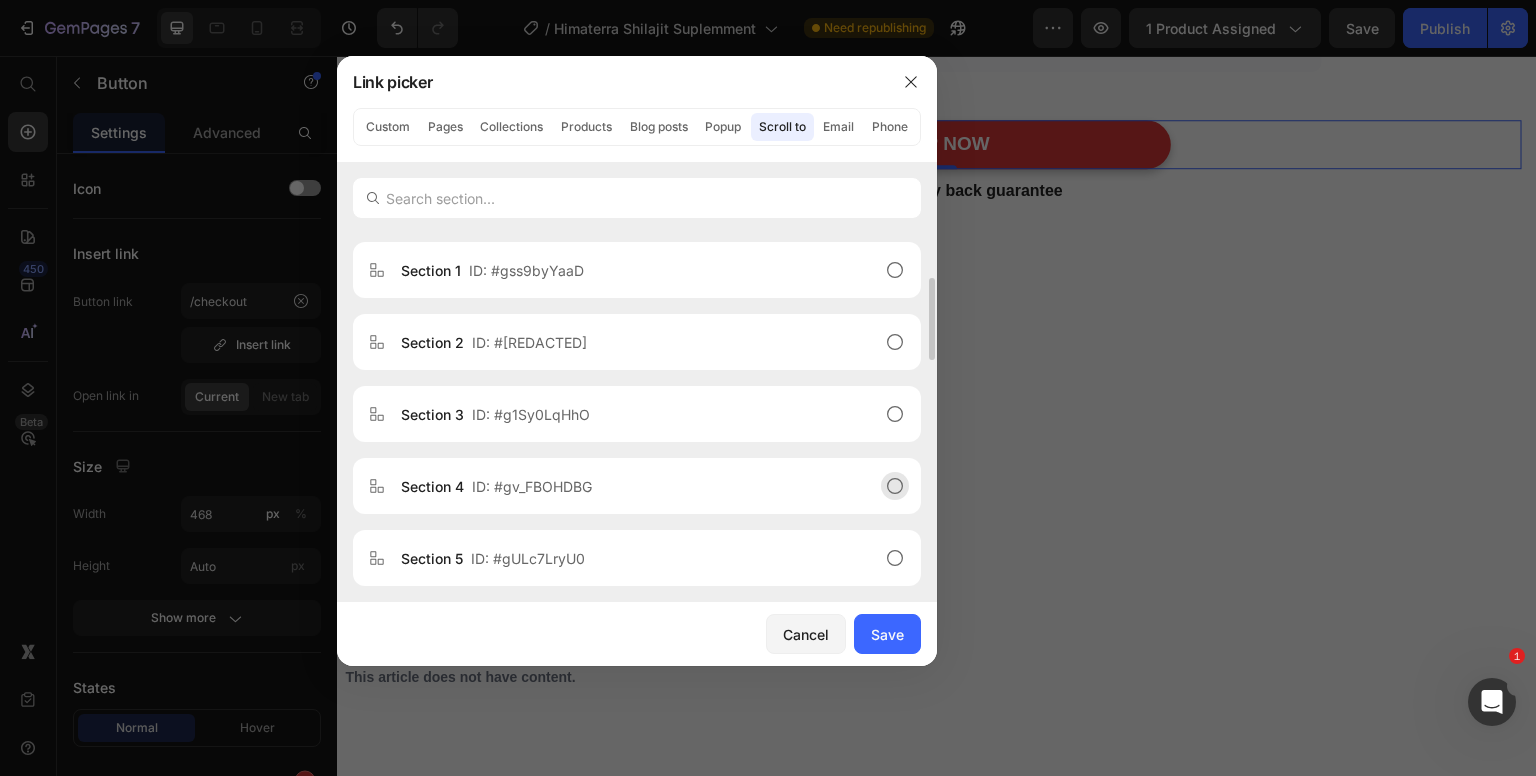click on "Section 4  ID: #gv_FBOHDBG" 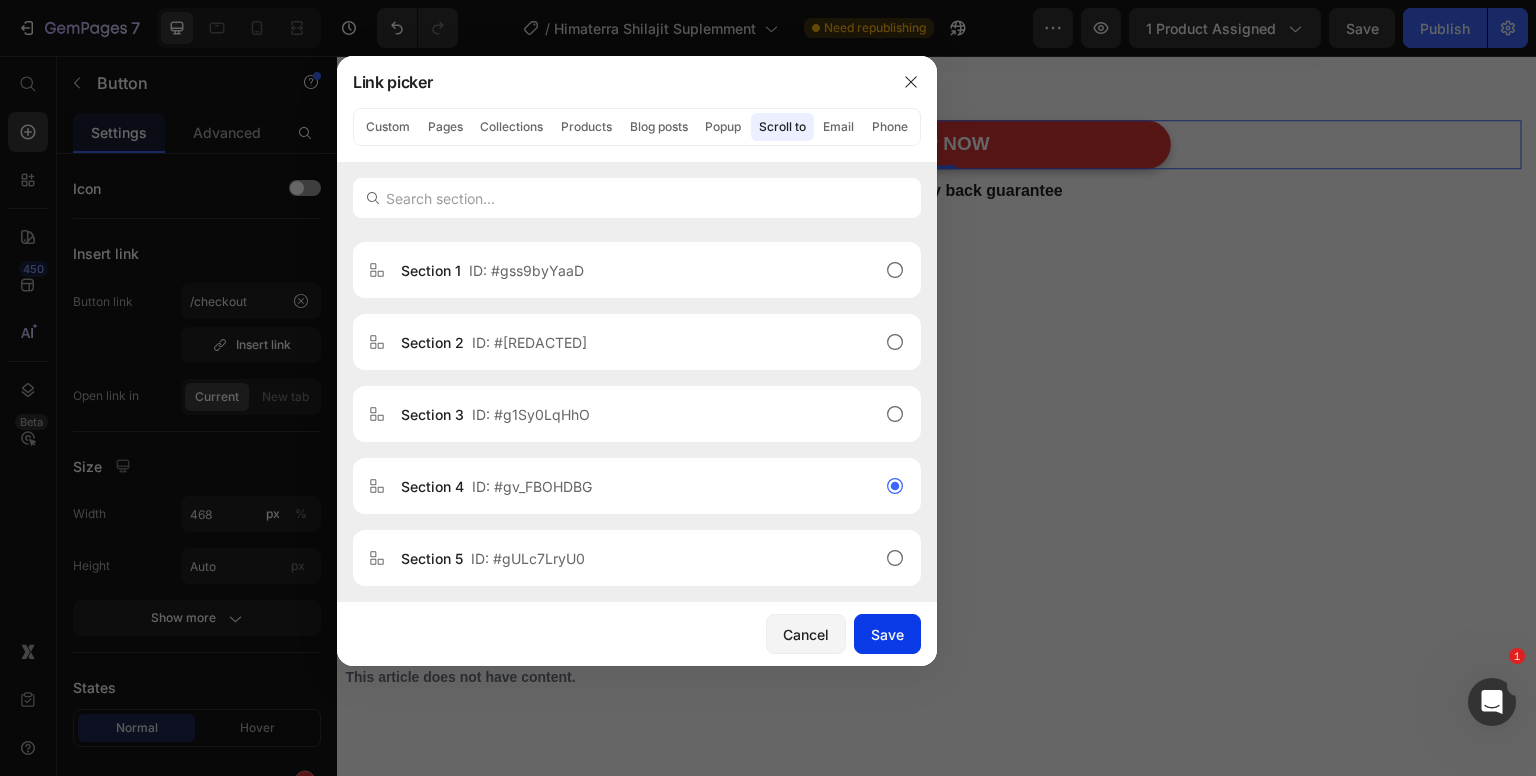 click on "Save" 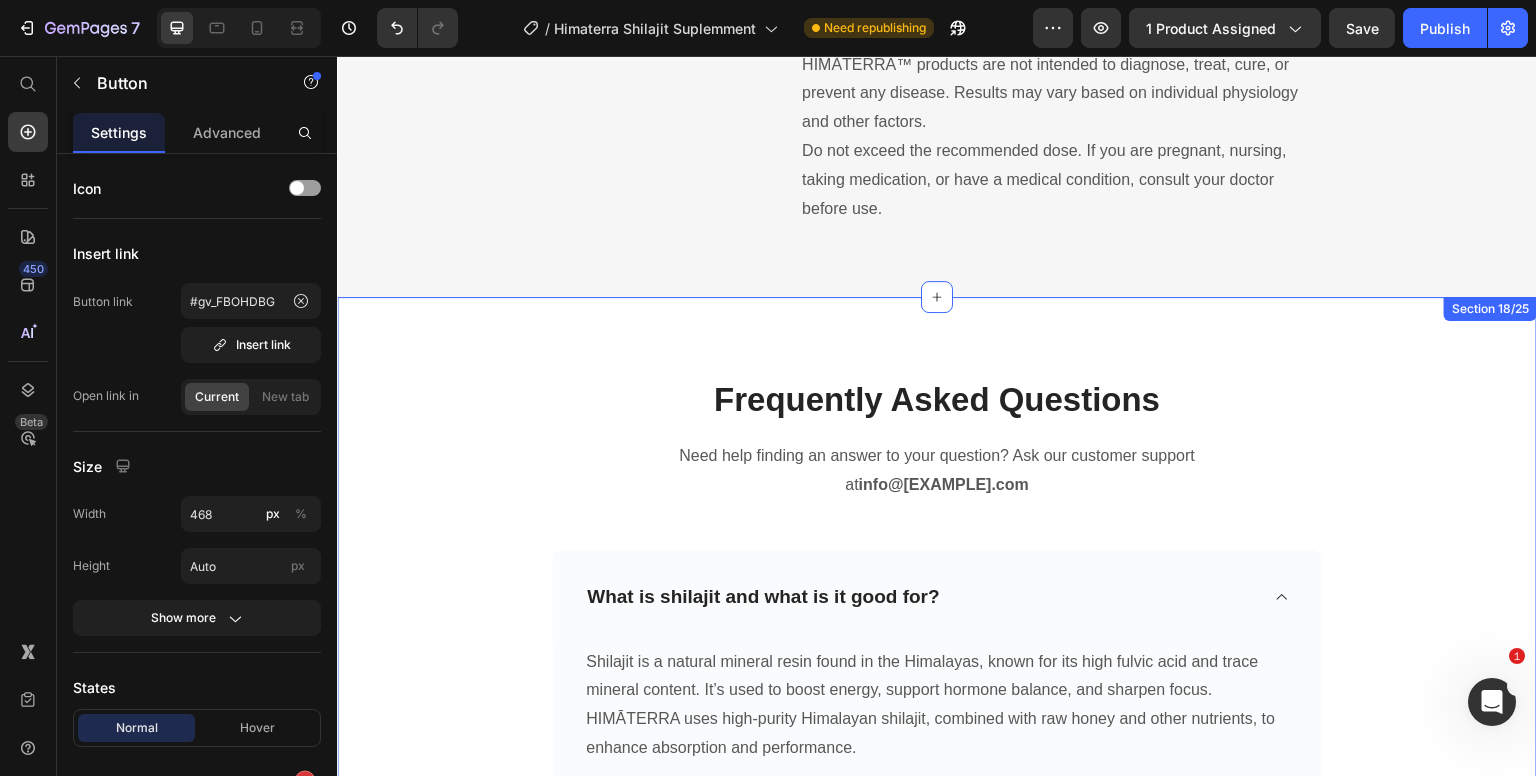 scroll, scrollTop: 14692, scrollLeft: 0, axis: vertical 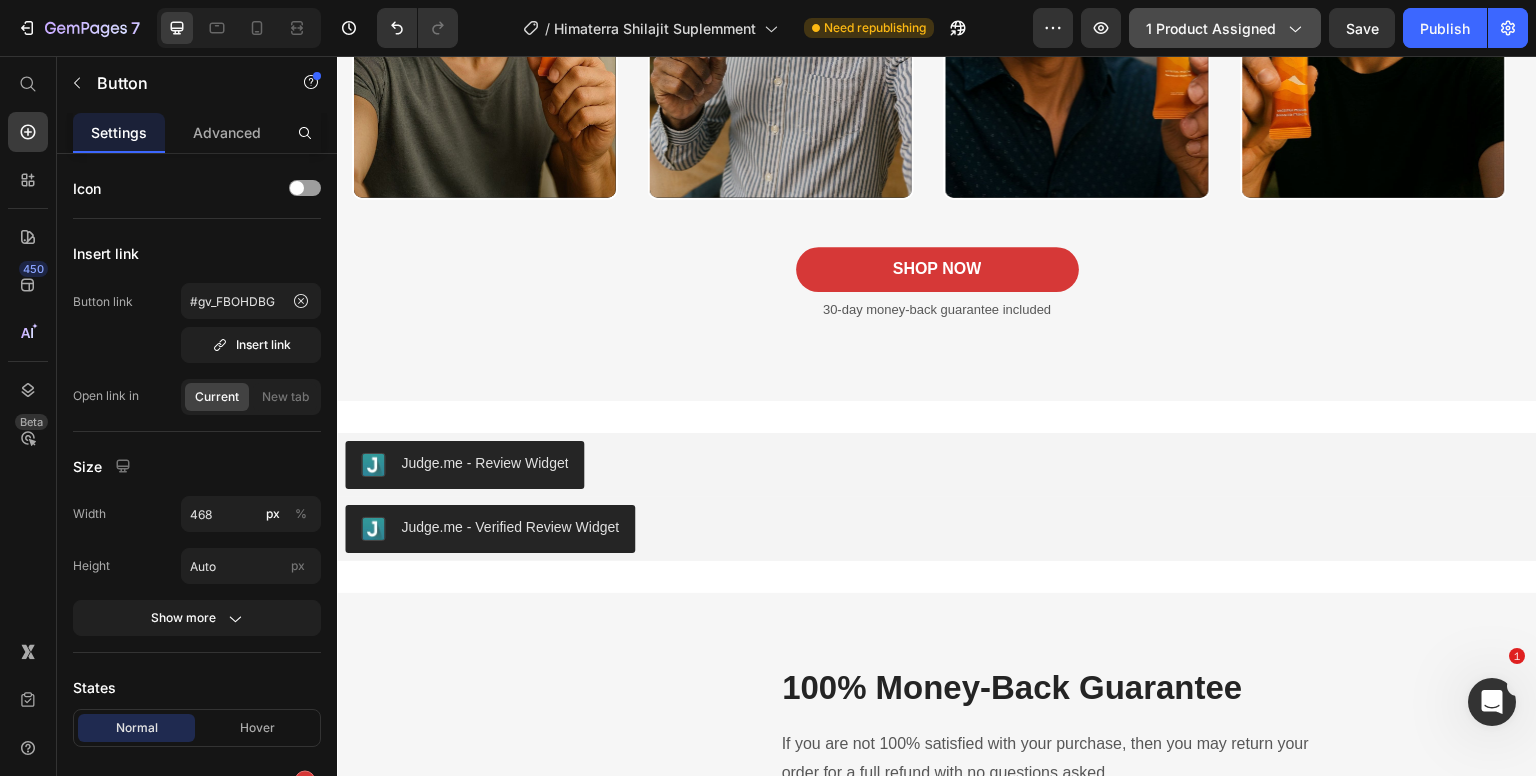 click 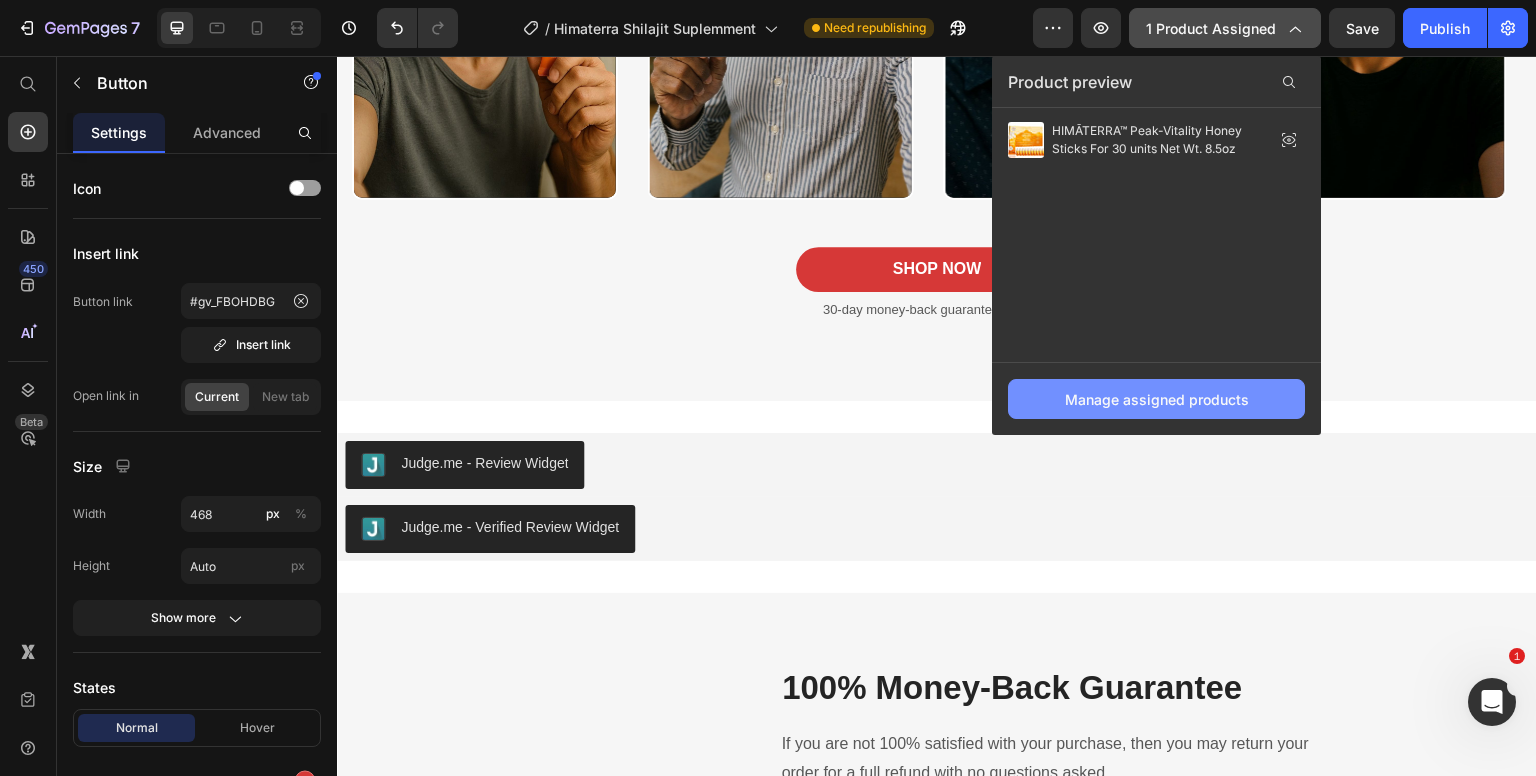 click on "Manage assigned products" at bounding box center [1157, 399] 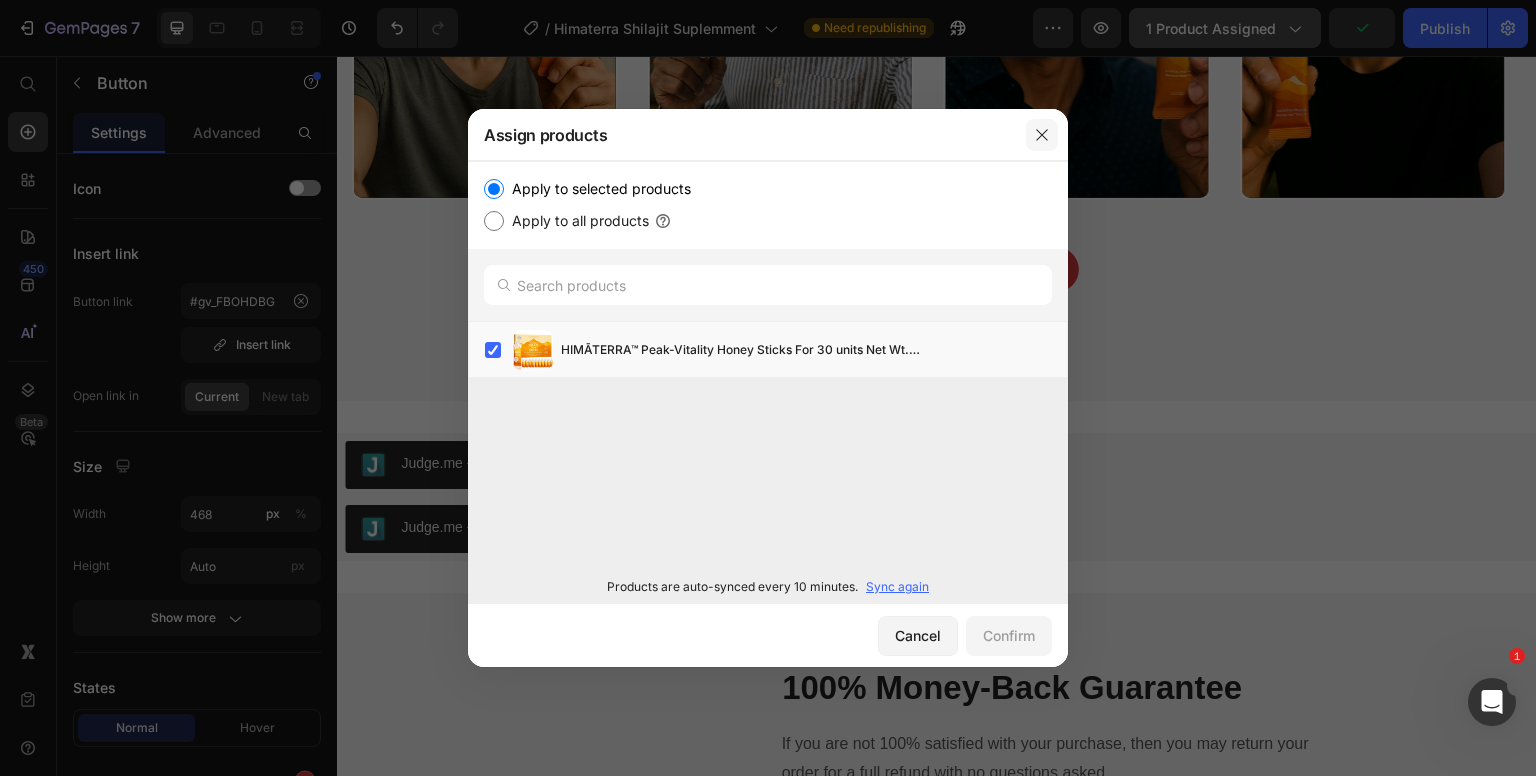 click at bounding box center (1042, 135) 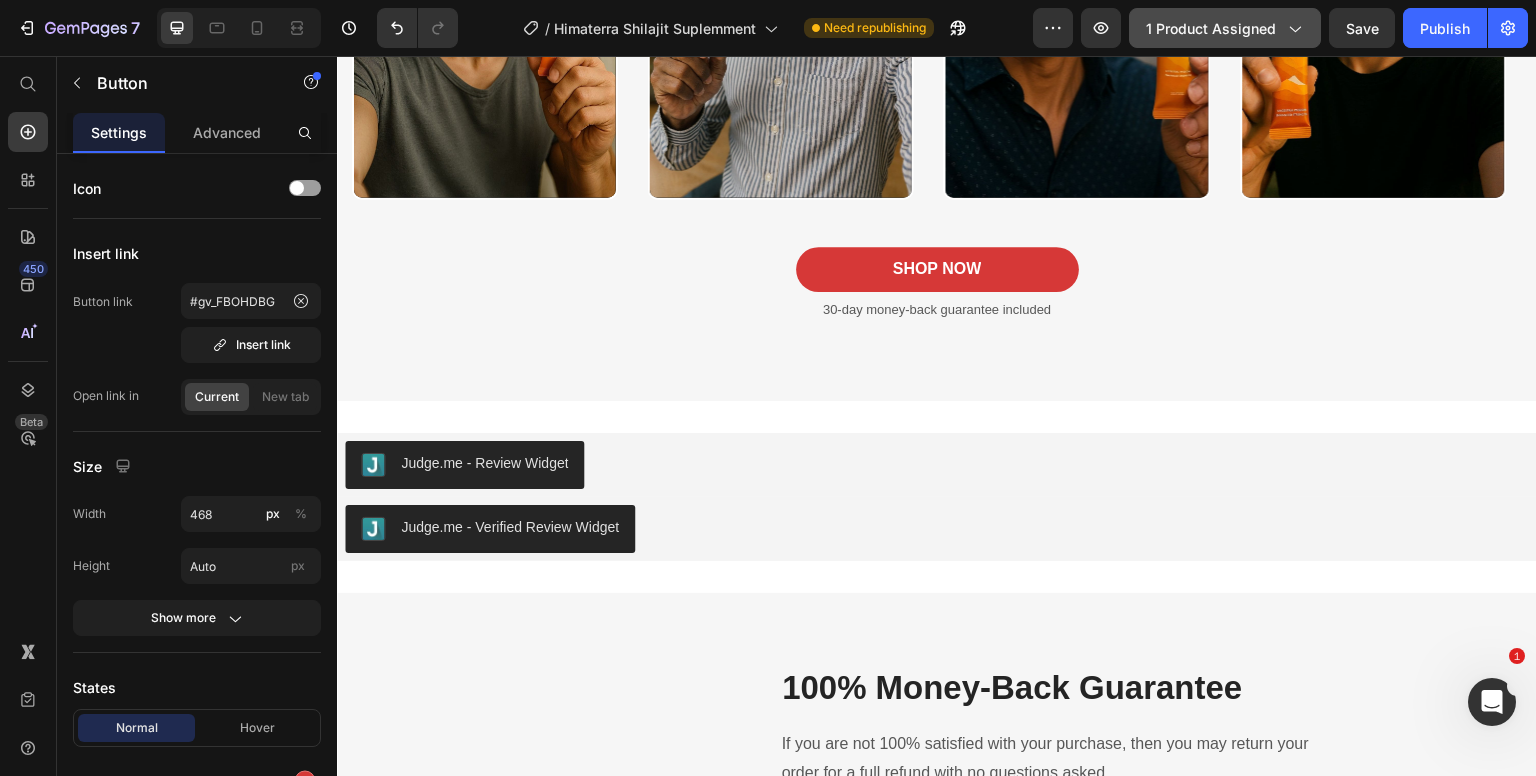 click on "7   /  Himaterra Shilajit Suplemment Need republishing Preview 1 product assigned  Save   Publish" 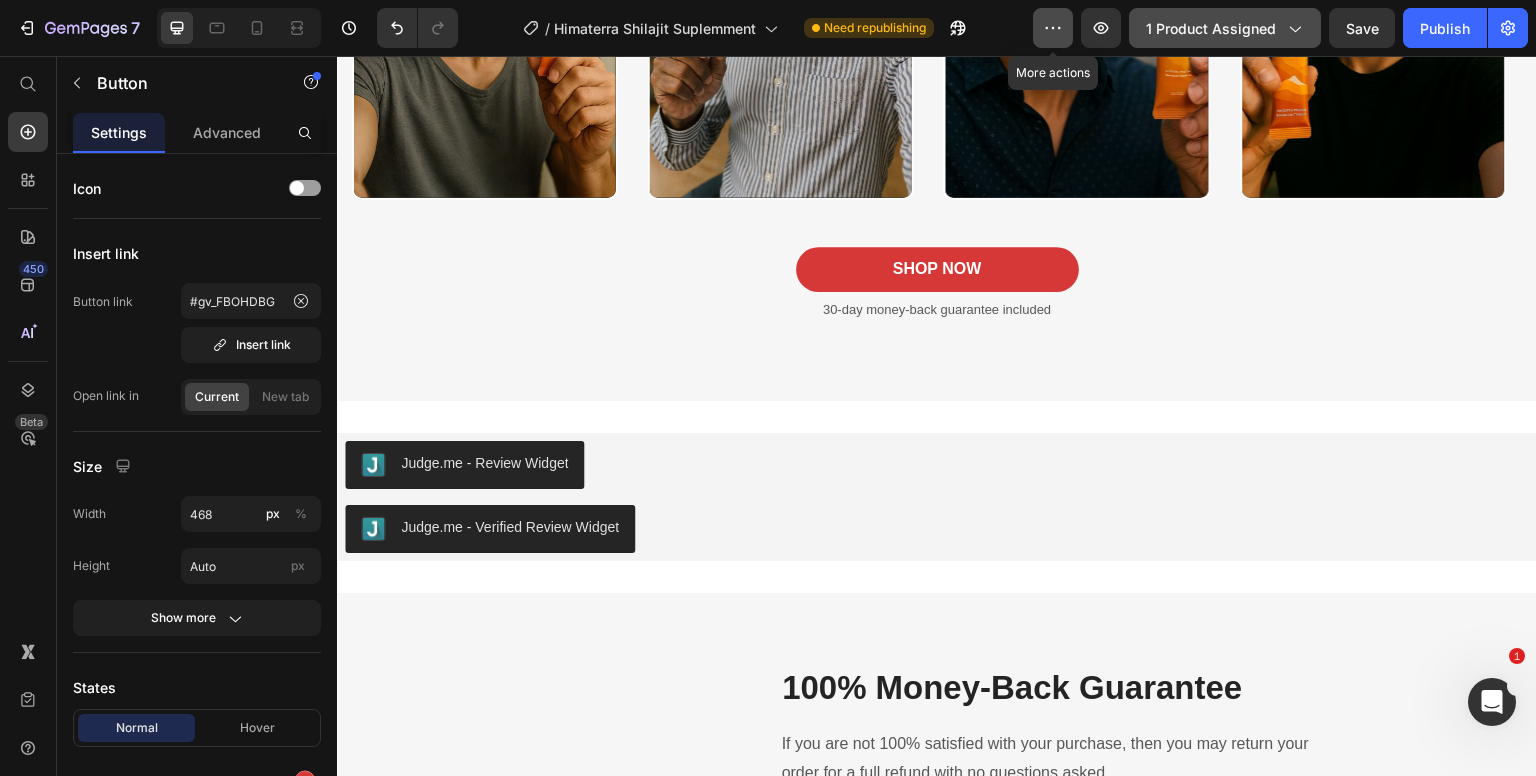 click 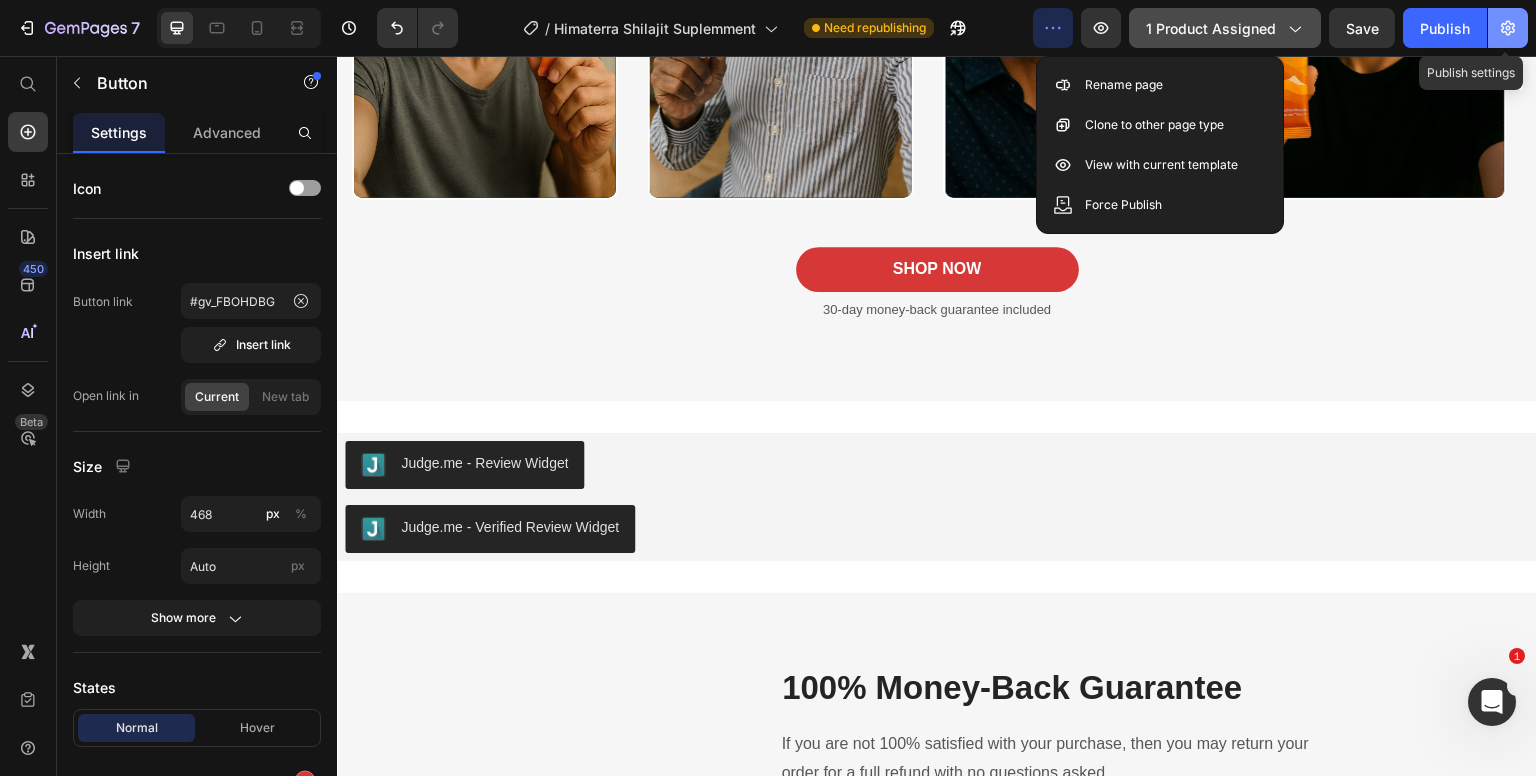 click 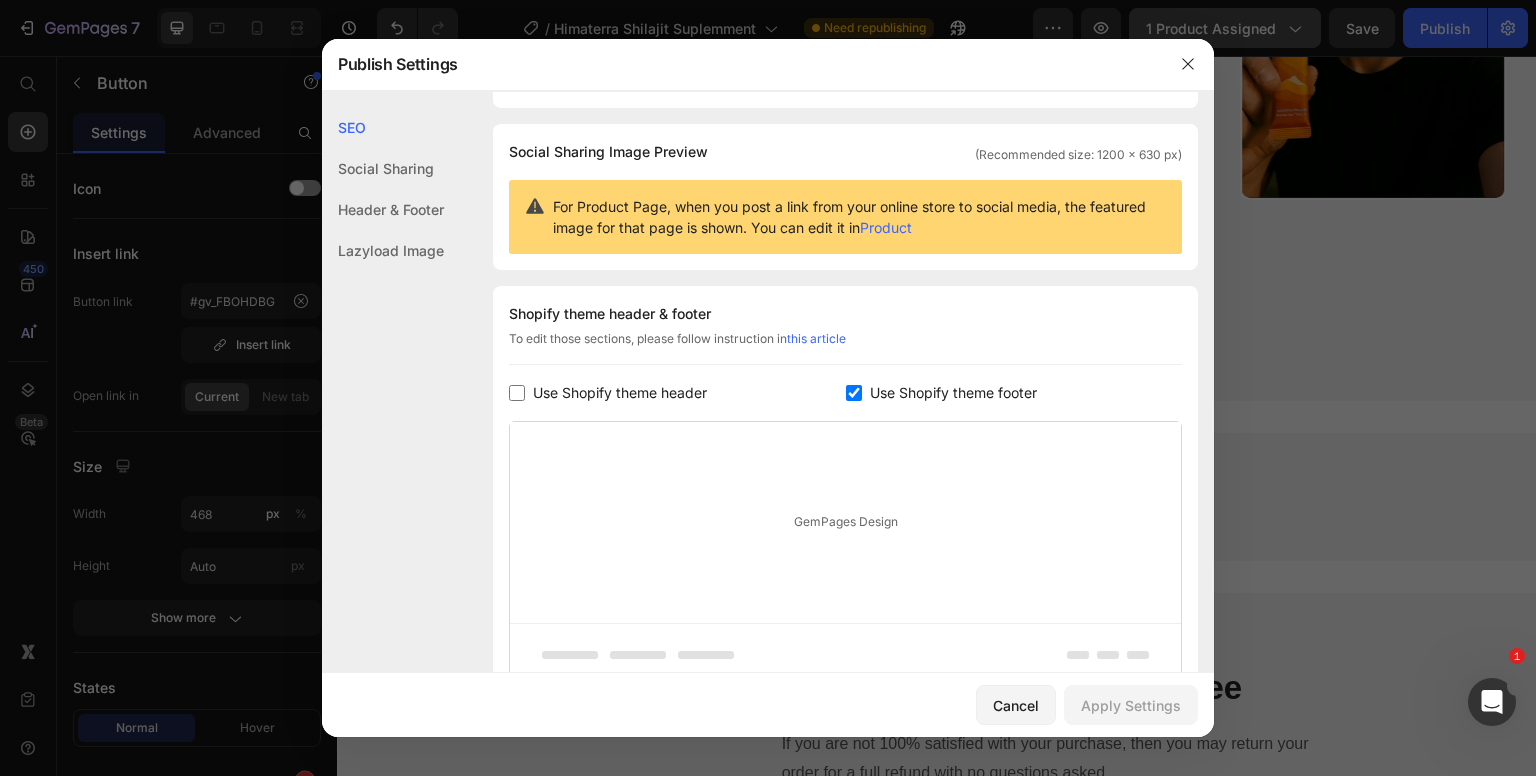 scroll, scrollTop: 0, scrollLeft: 0, axis: both 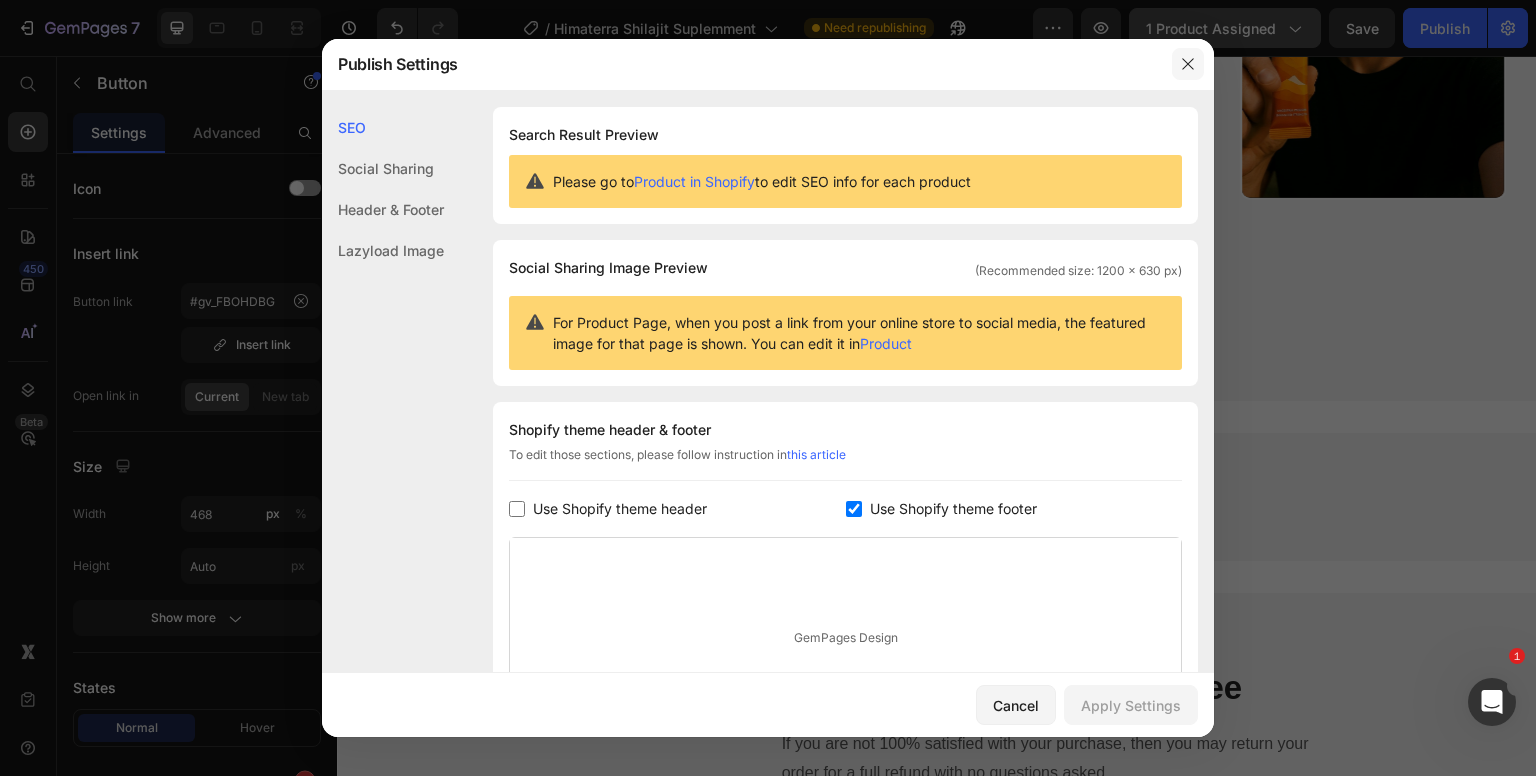 click at bounding box center (1188, 64) 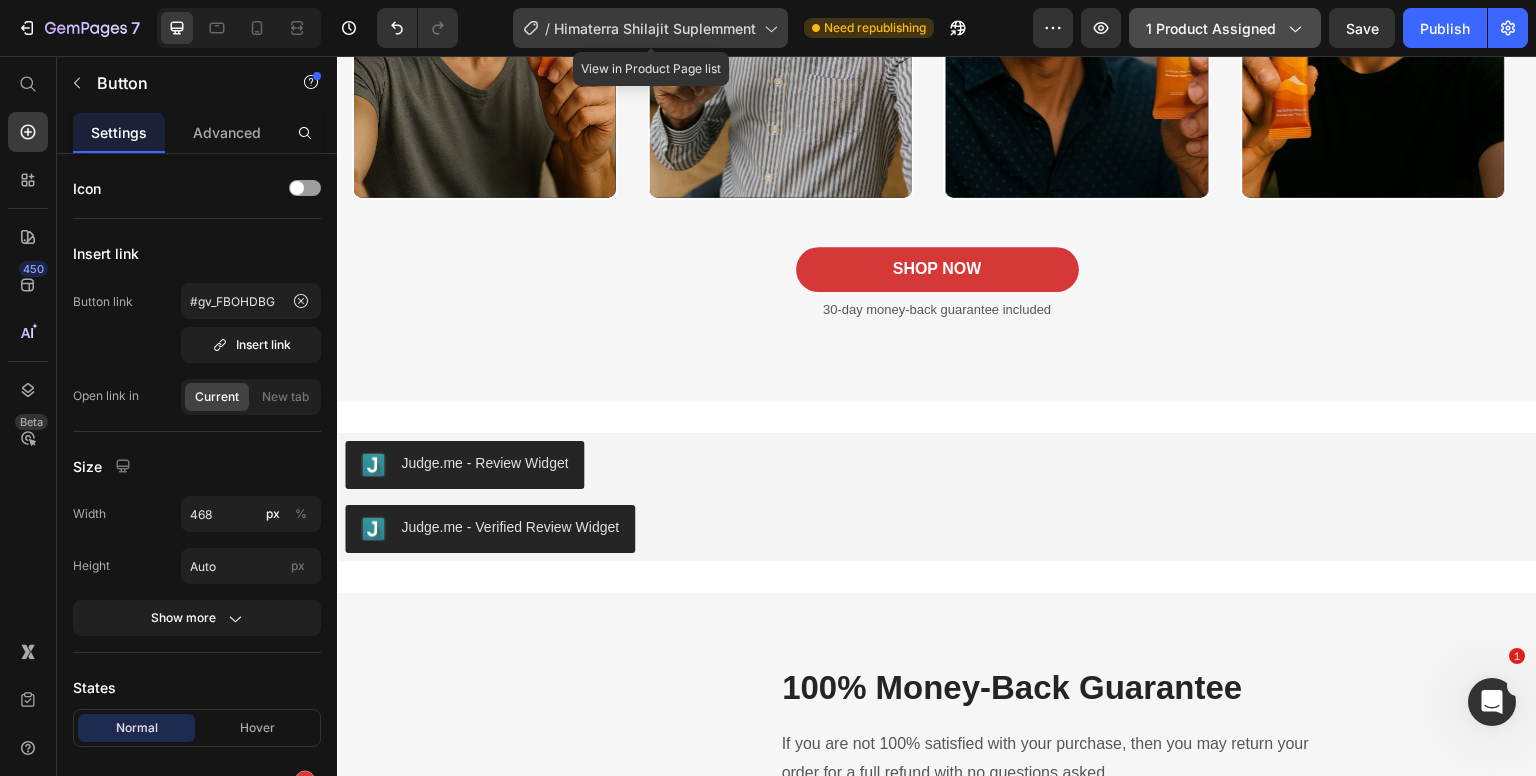 click 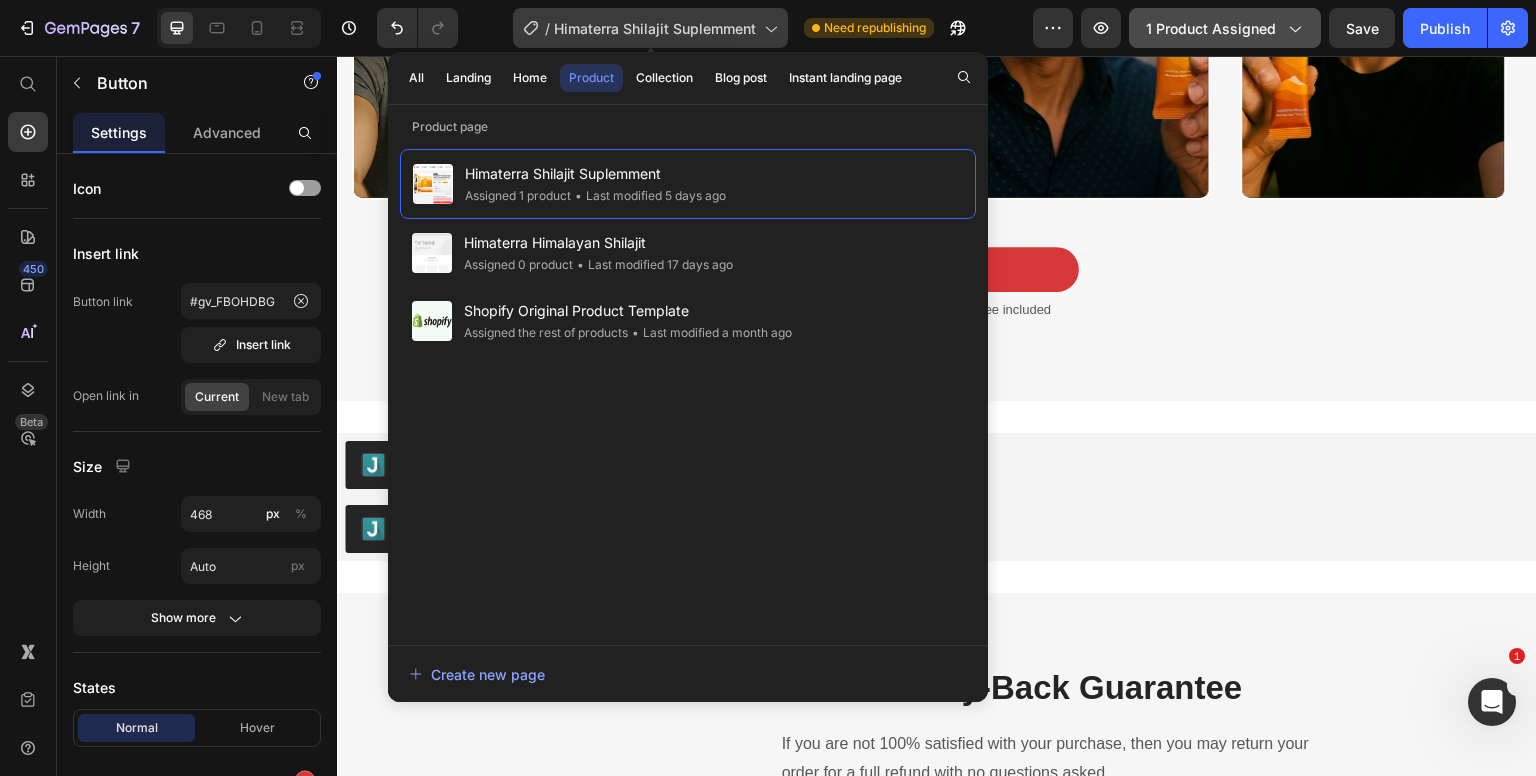 click 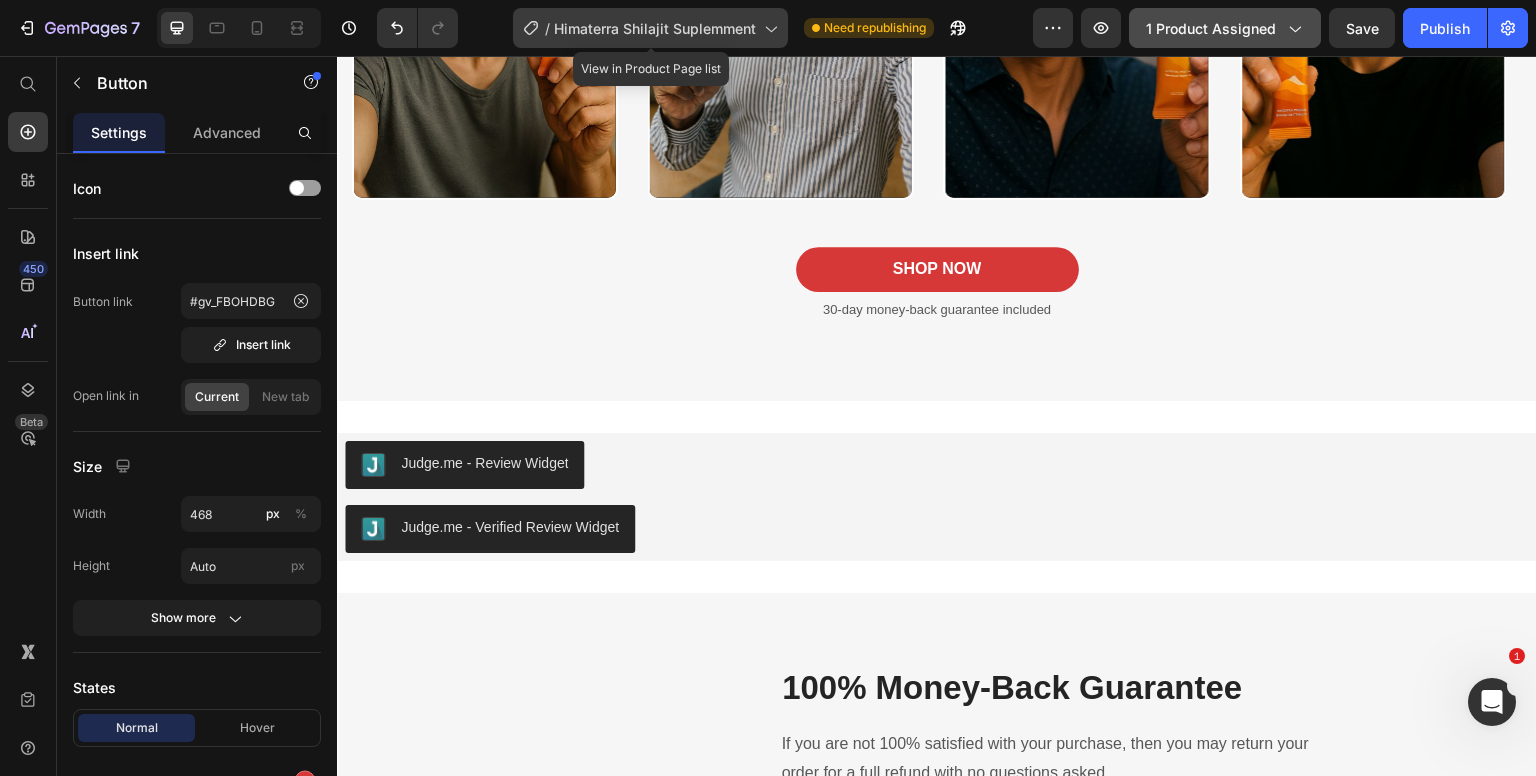 click 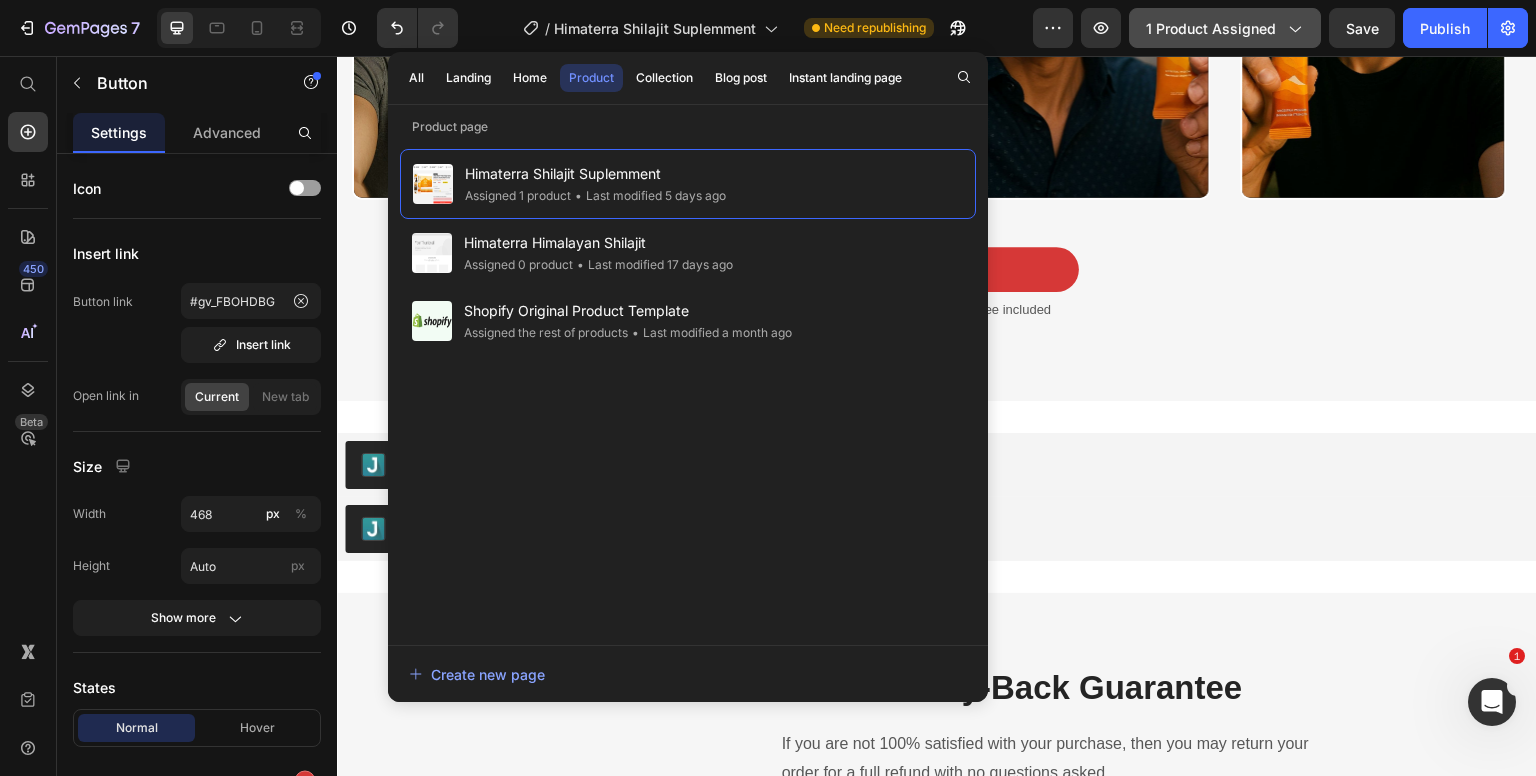 click on "/  Himaterra Shilajit Suplemment Need republishing" 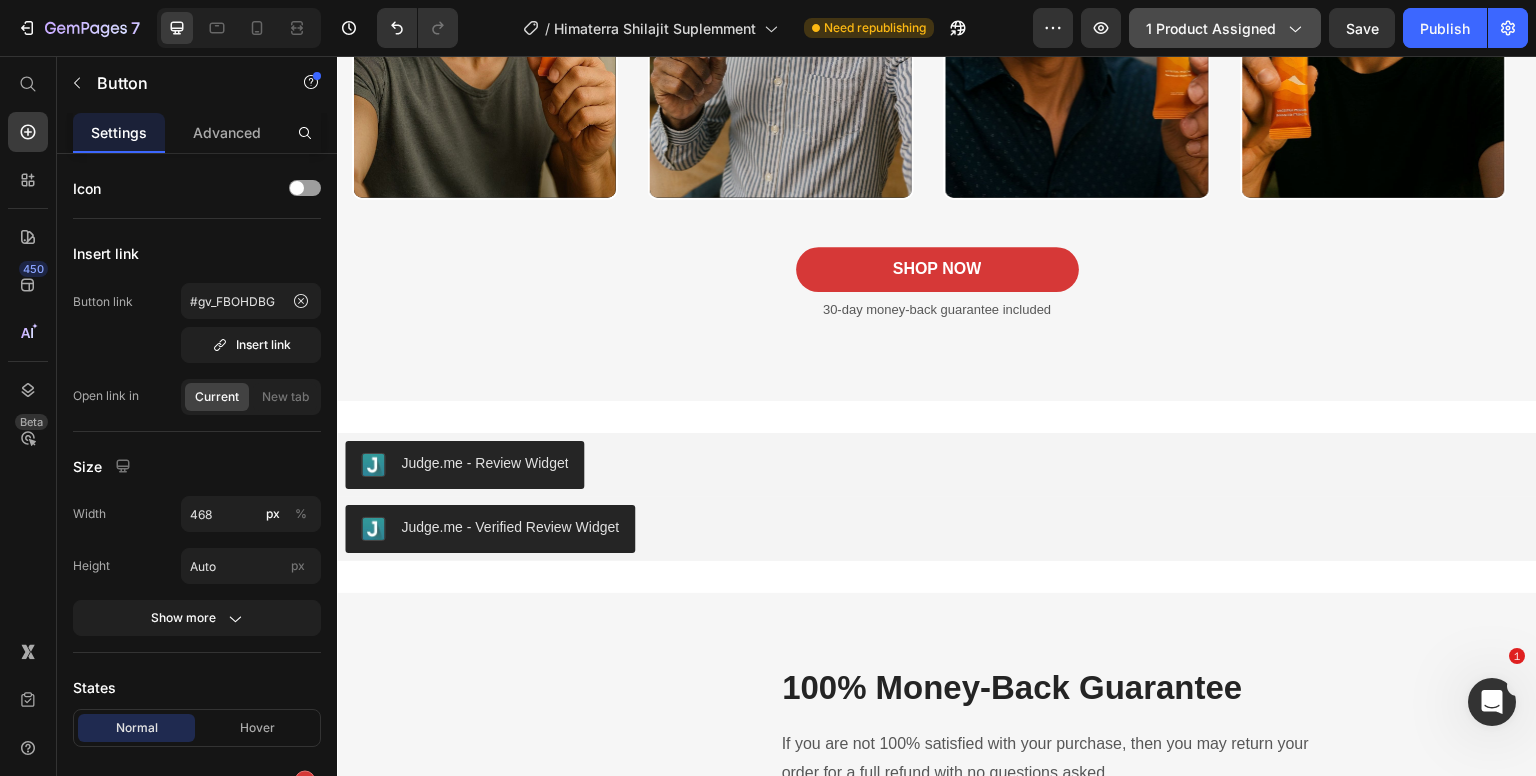 click 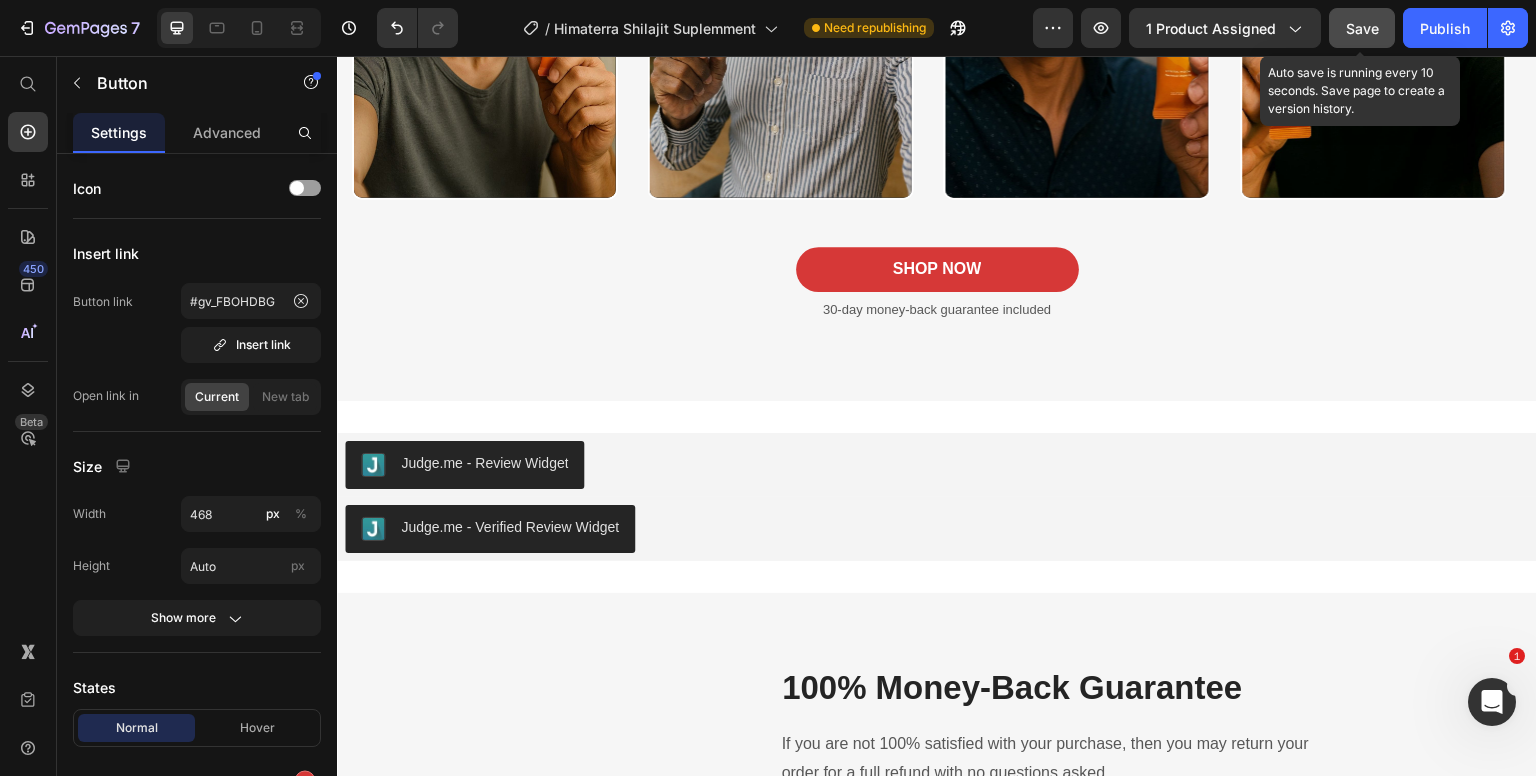 click on "Save" at bounding box center [1362, 28] 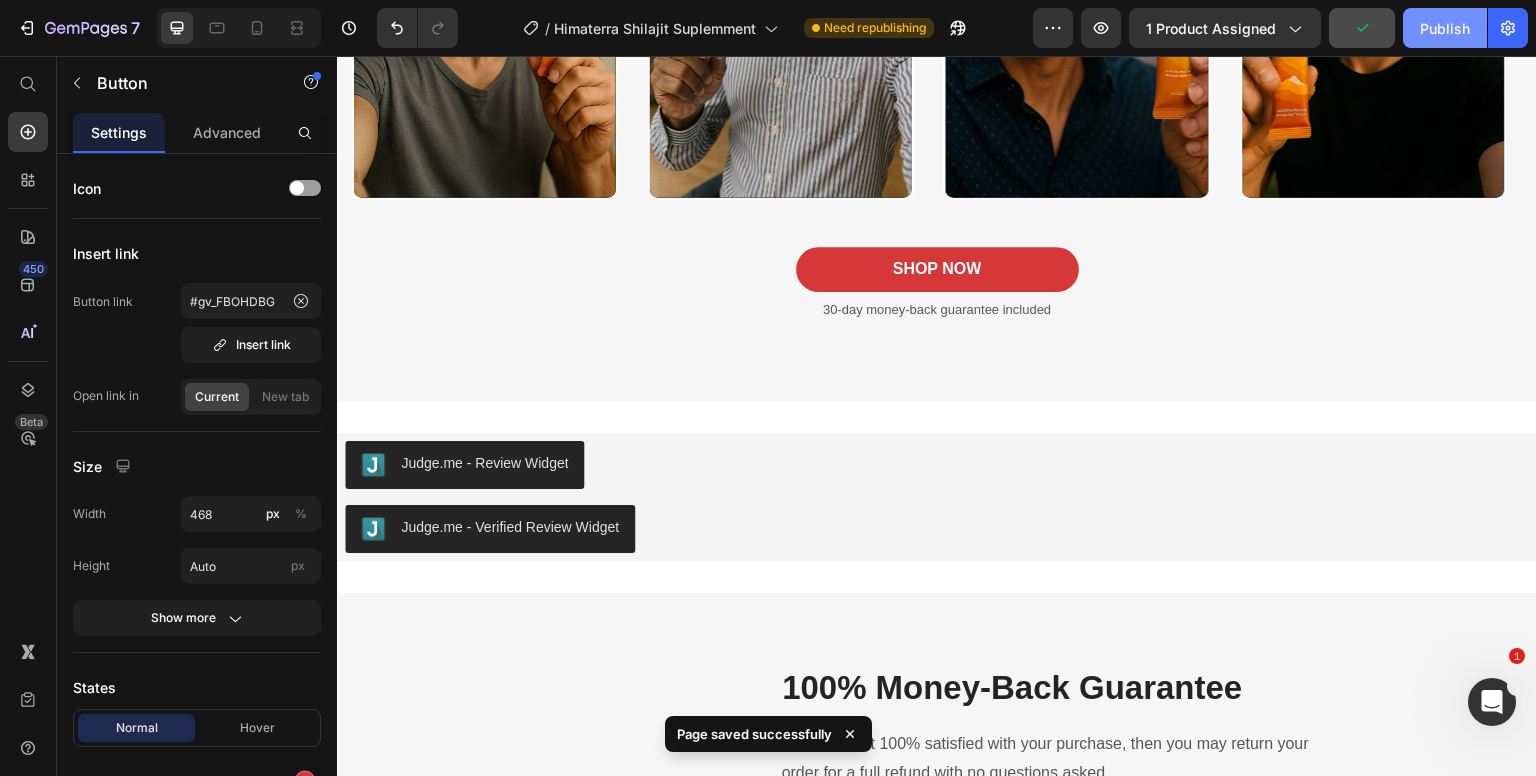 click on "Publish" 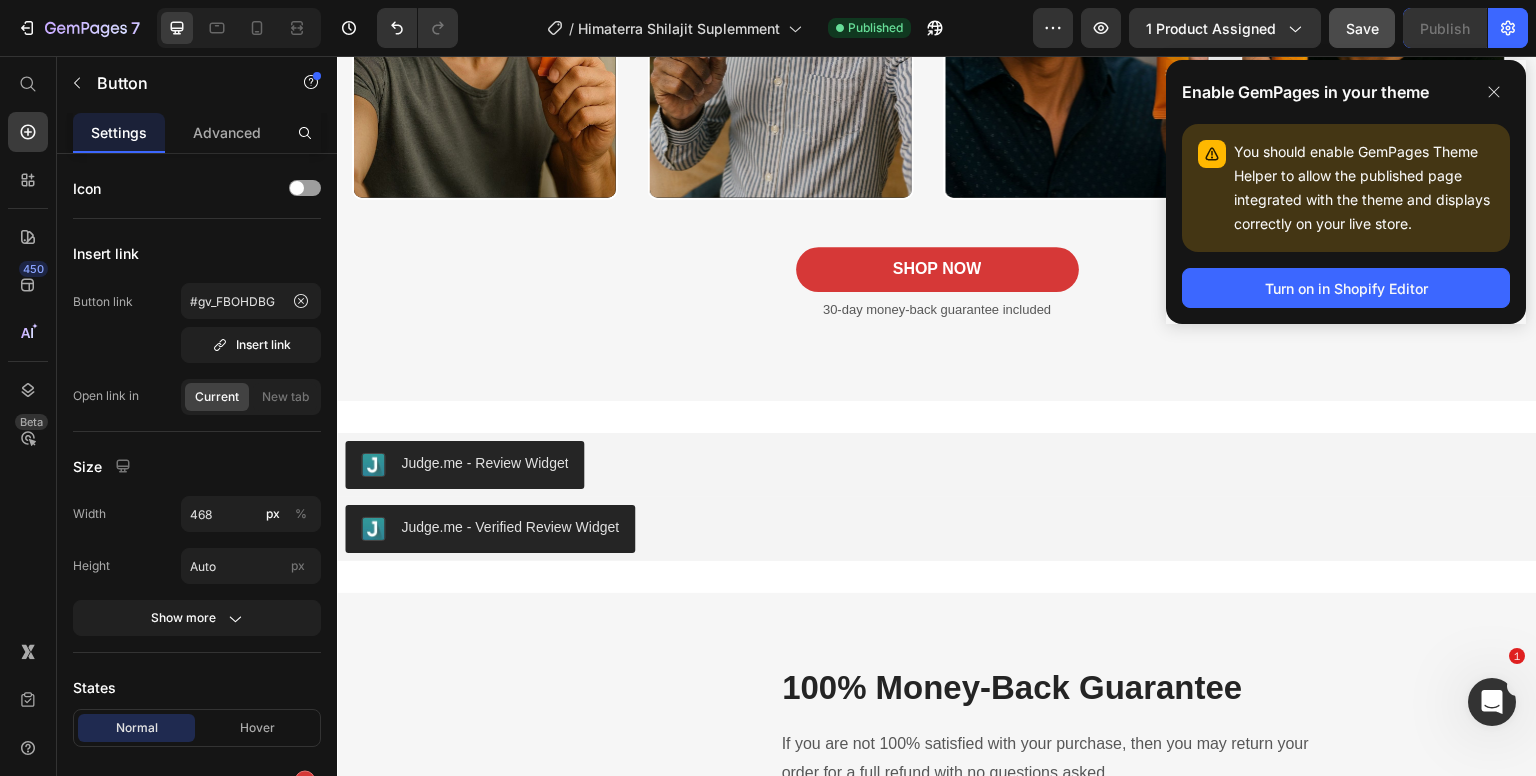 scroll, scrollTop: 14092, scrollLeft: 0, axis: vertical 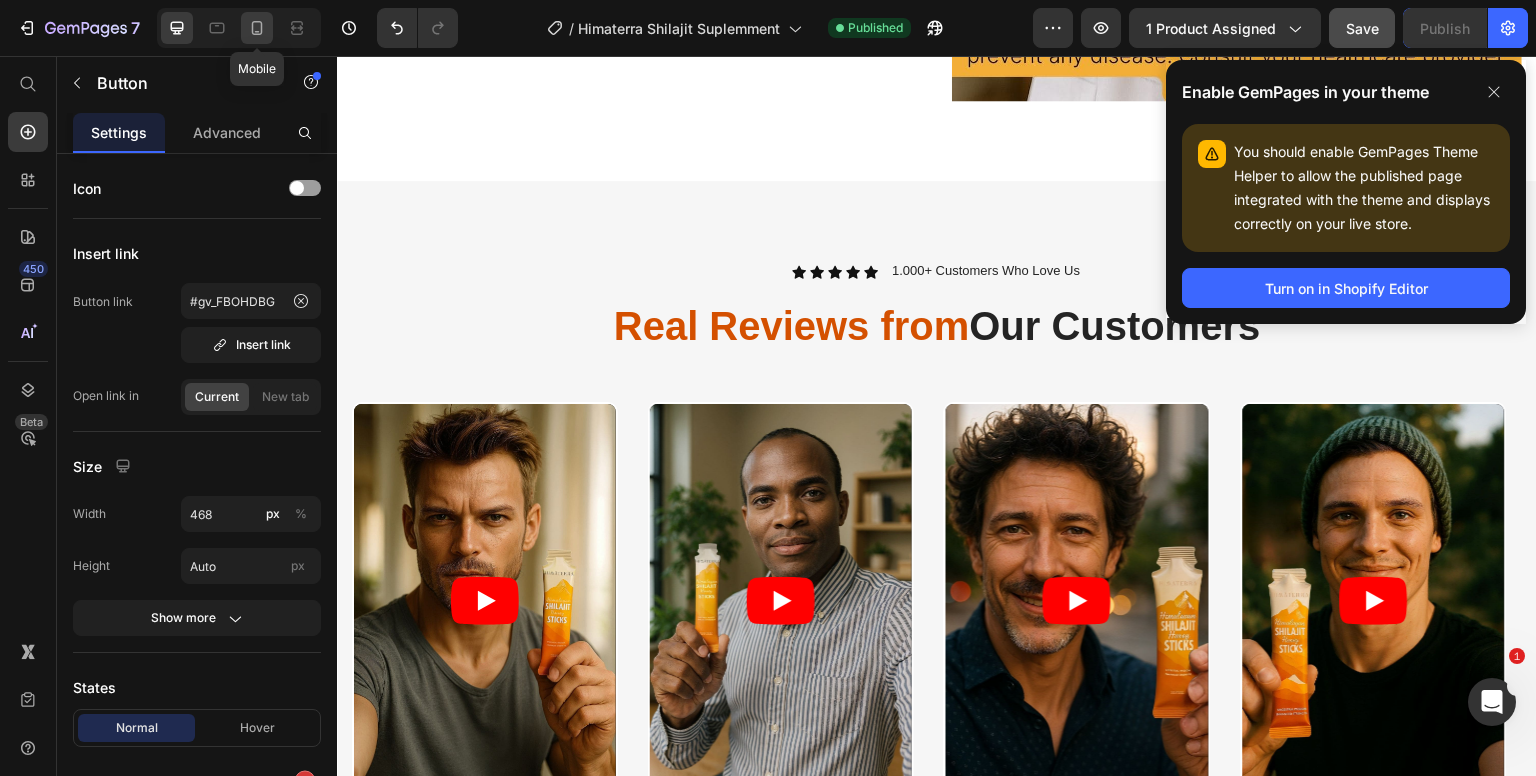 click 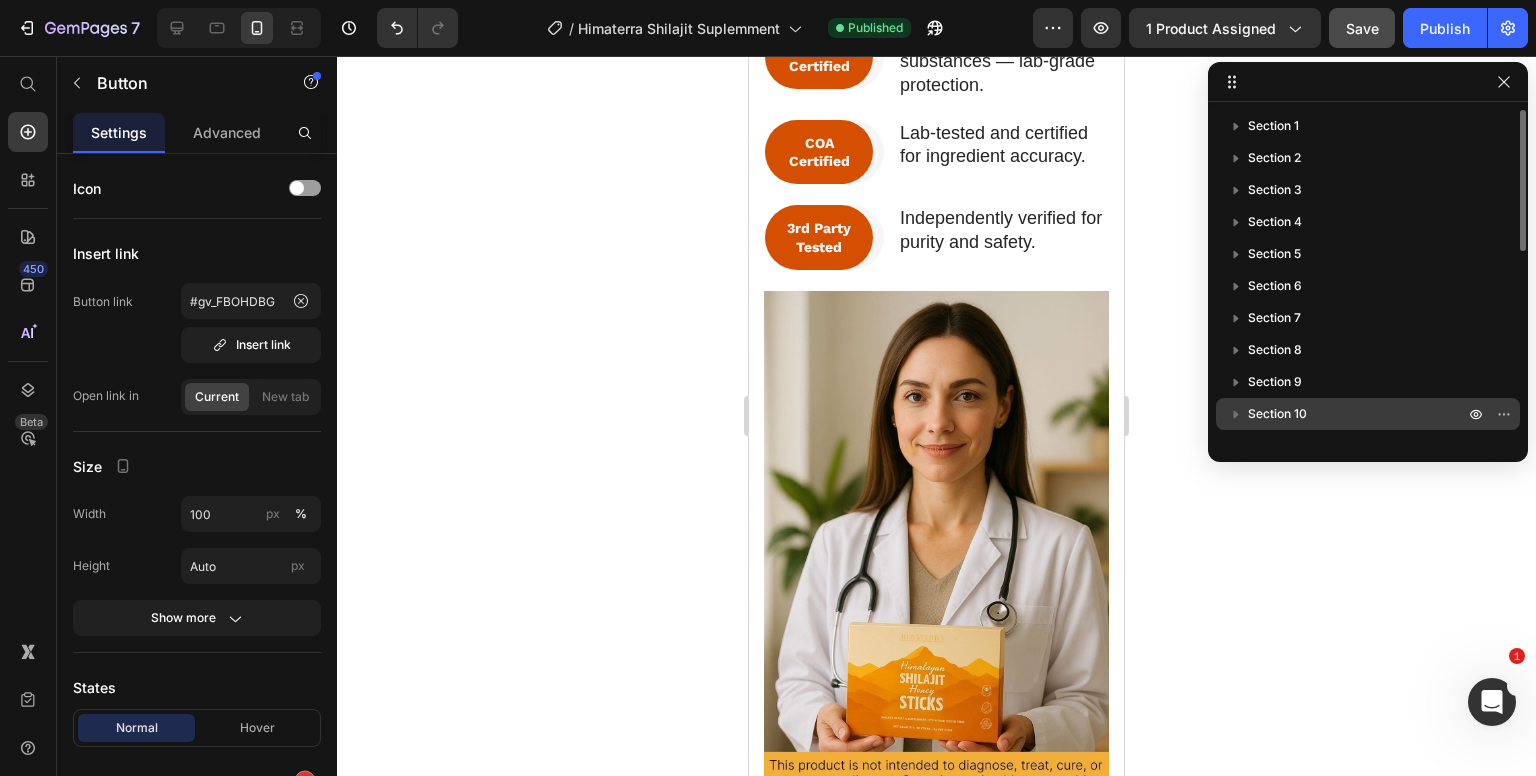 scroll, scrollTop: 14175, scrollLeft: 0, axis: vertical 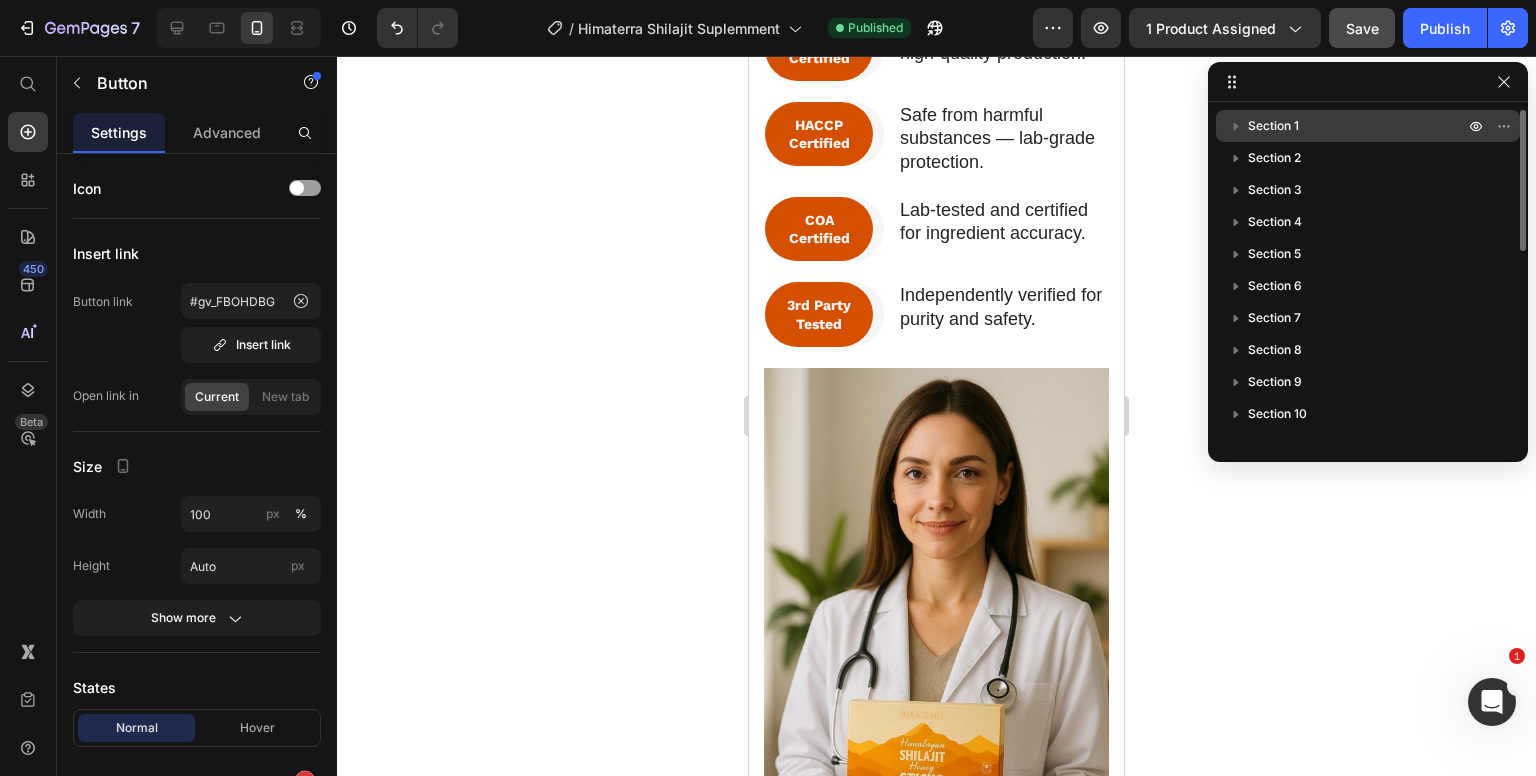 click on "Section 1" at bounding box center (1273, 126) 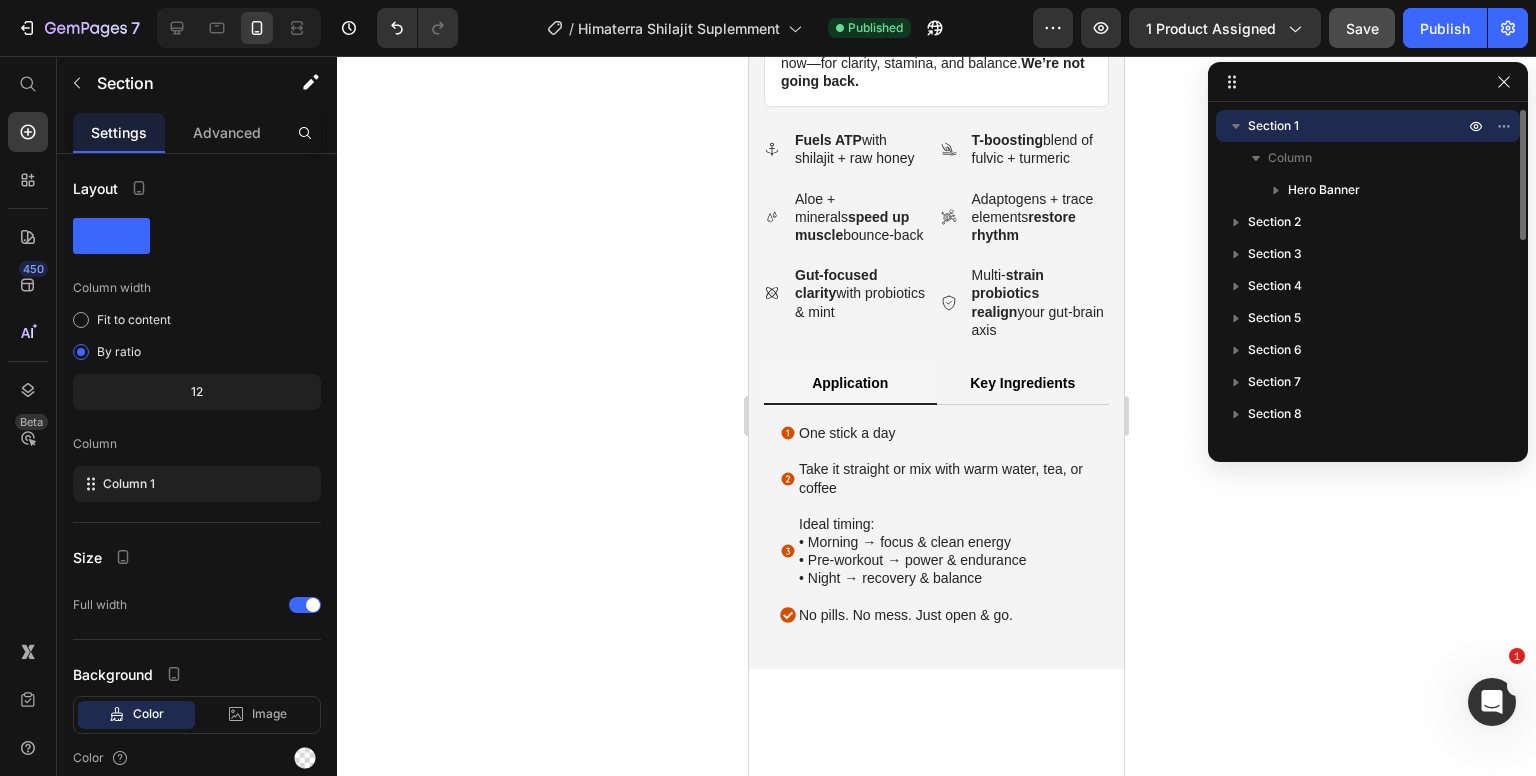 scroll, scrollTop: 0, scrollLeft: 0, axis: both 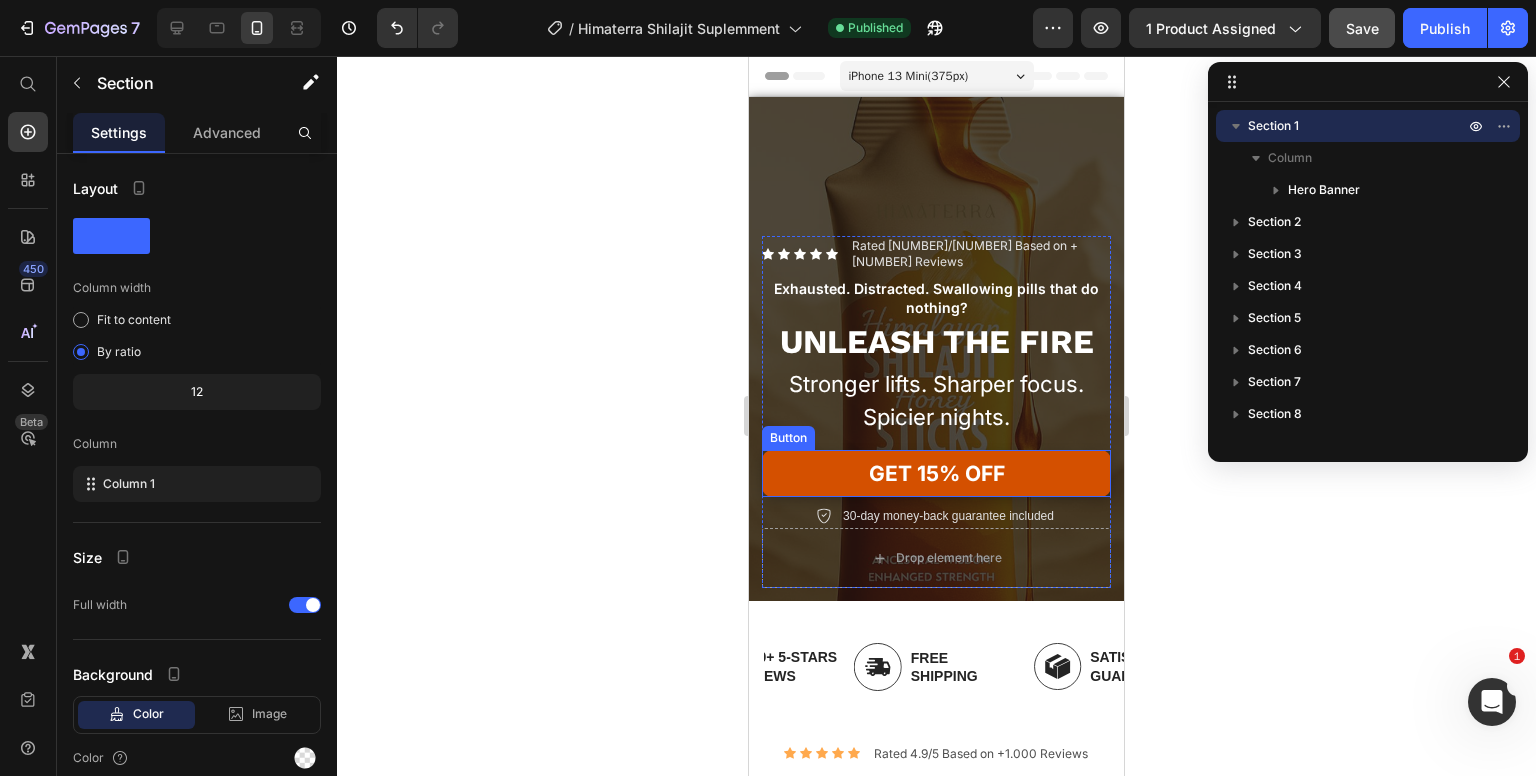 click on "GET 15% OFF" at bounding box center (936, 473) 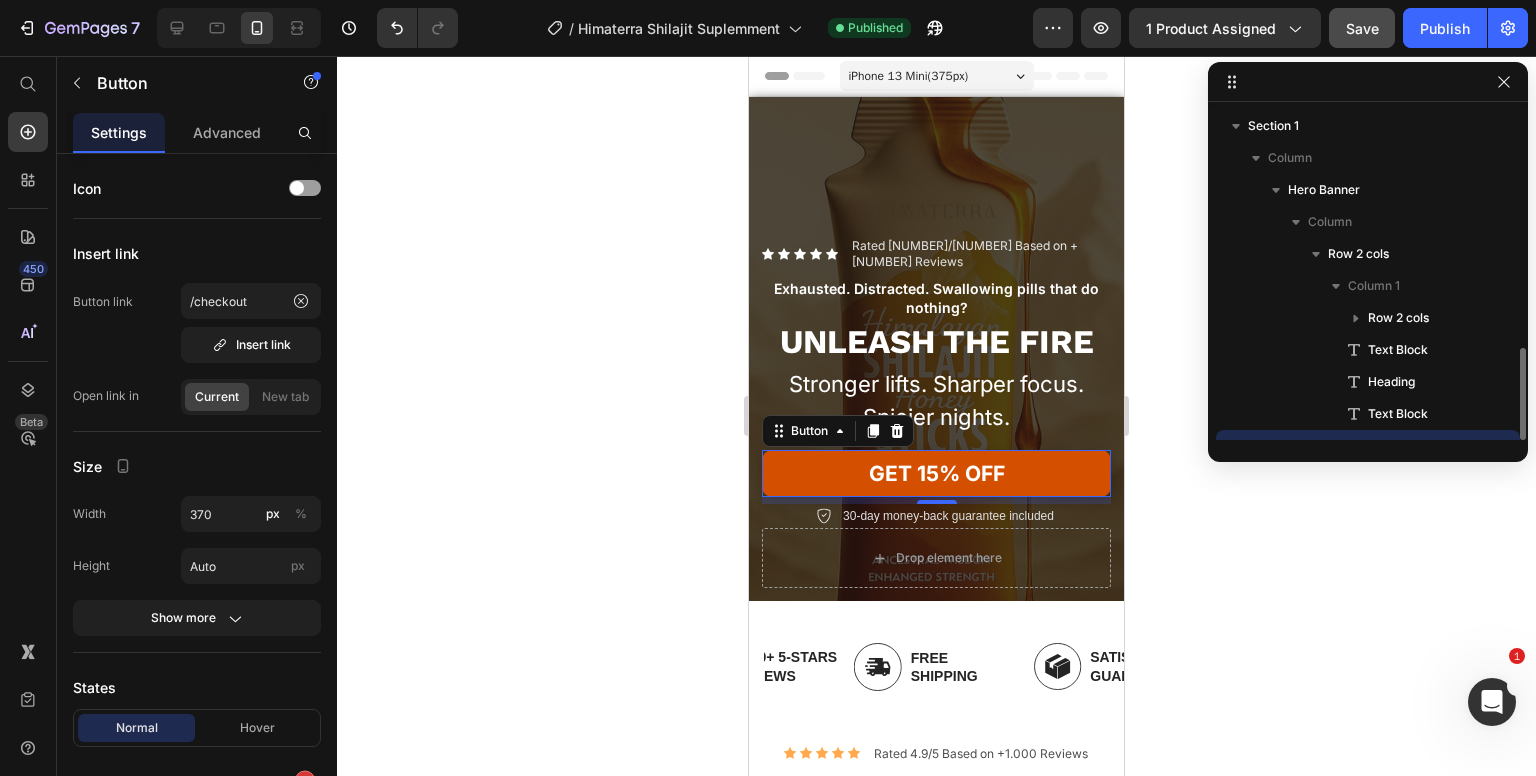scroll, scrollTop: 186, scrollLeft: 0, axis: vertical 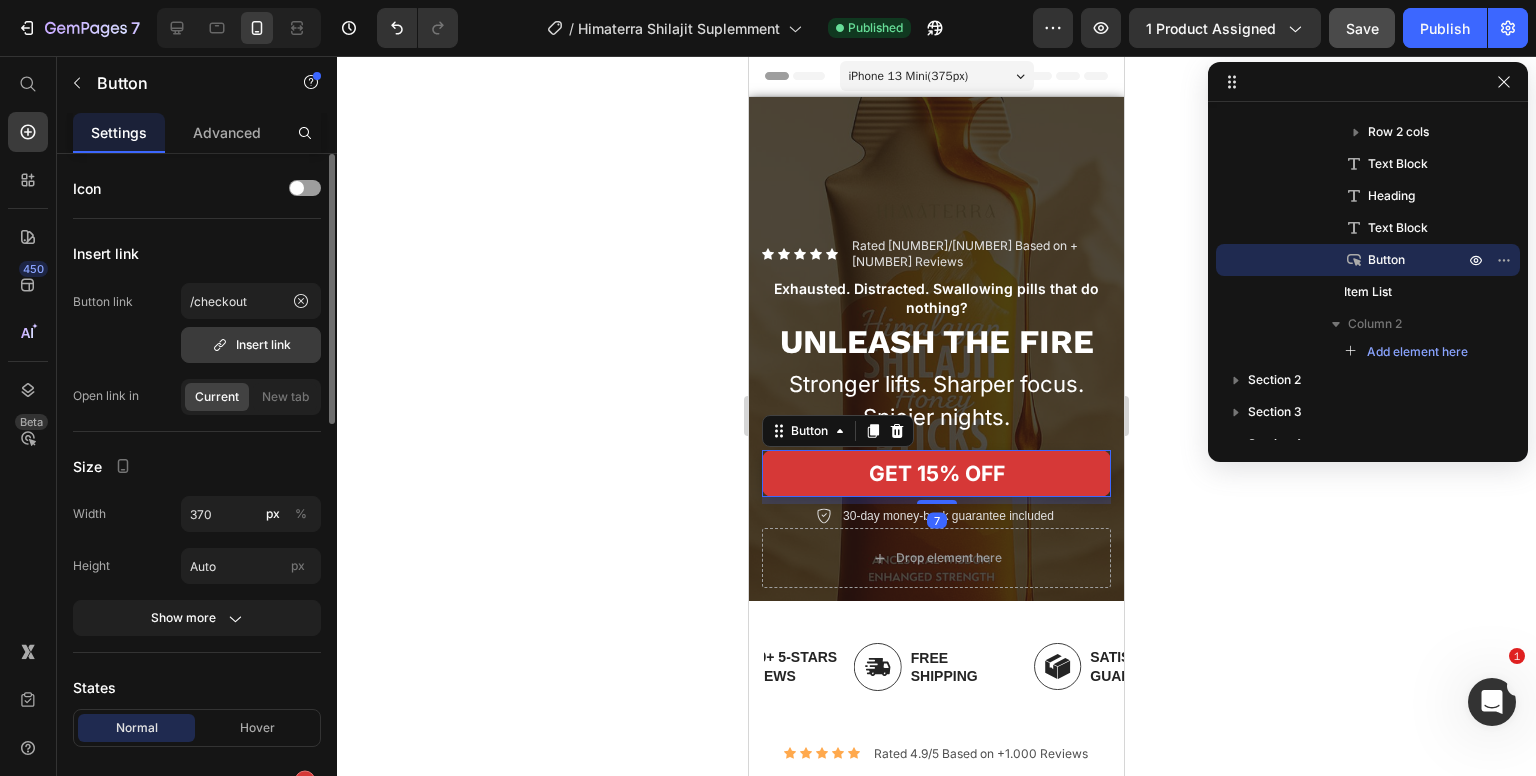click on "Insert link" at bounding box center (251, 345) 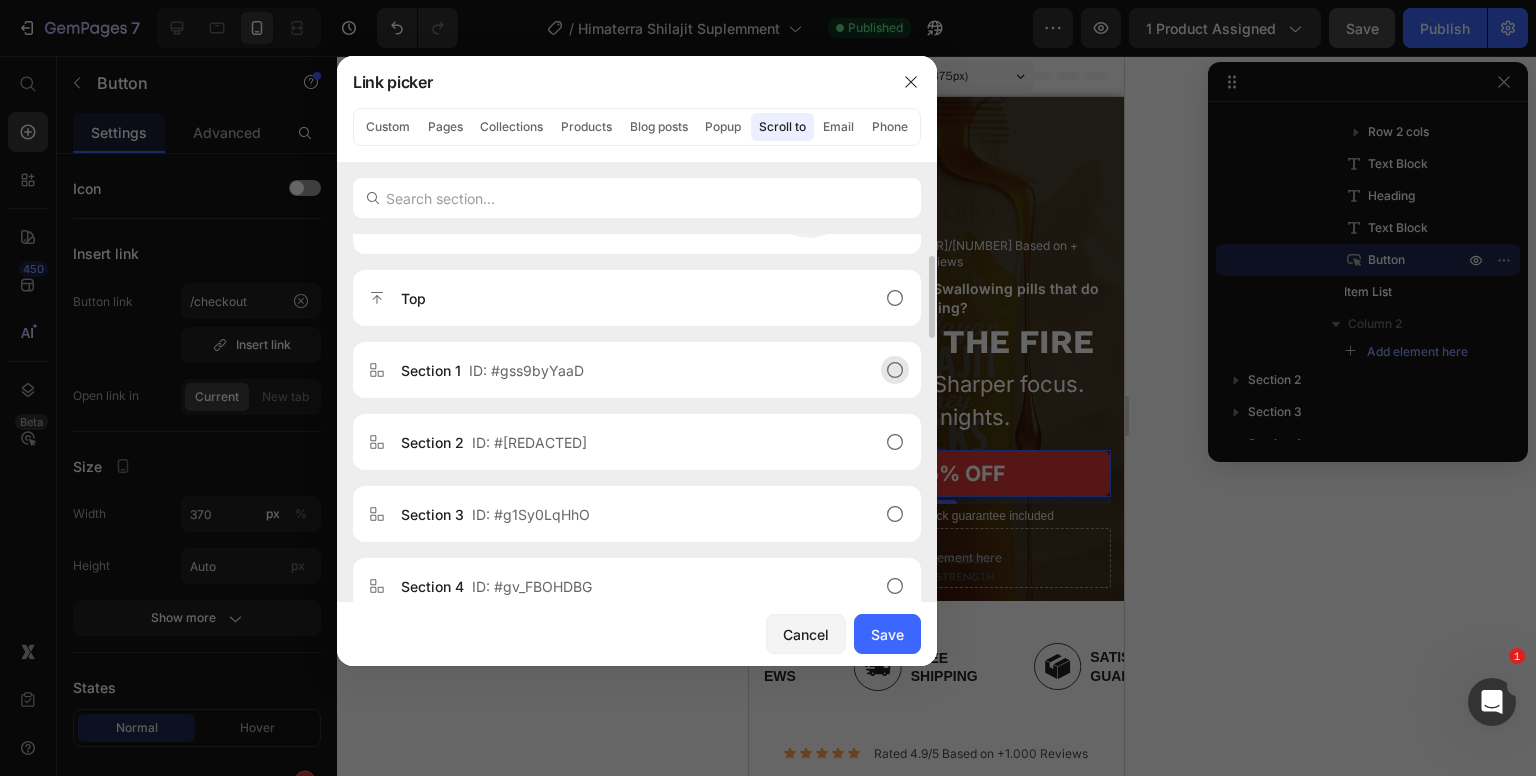 scroll, scrollTop: 300, scrollLeft: 0, axis: vertical 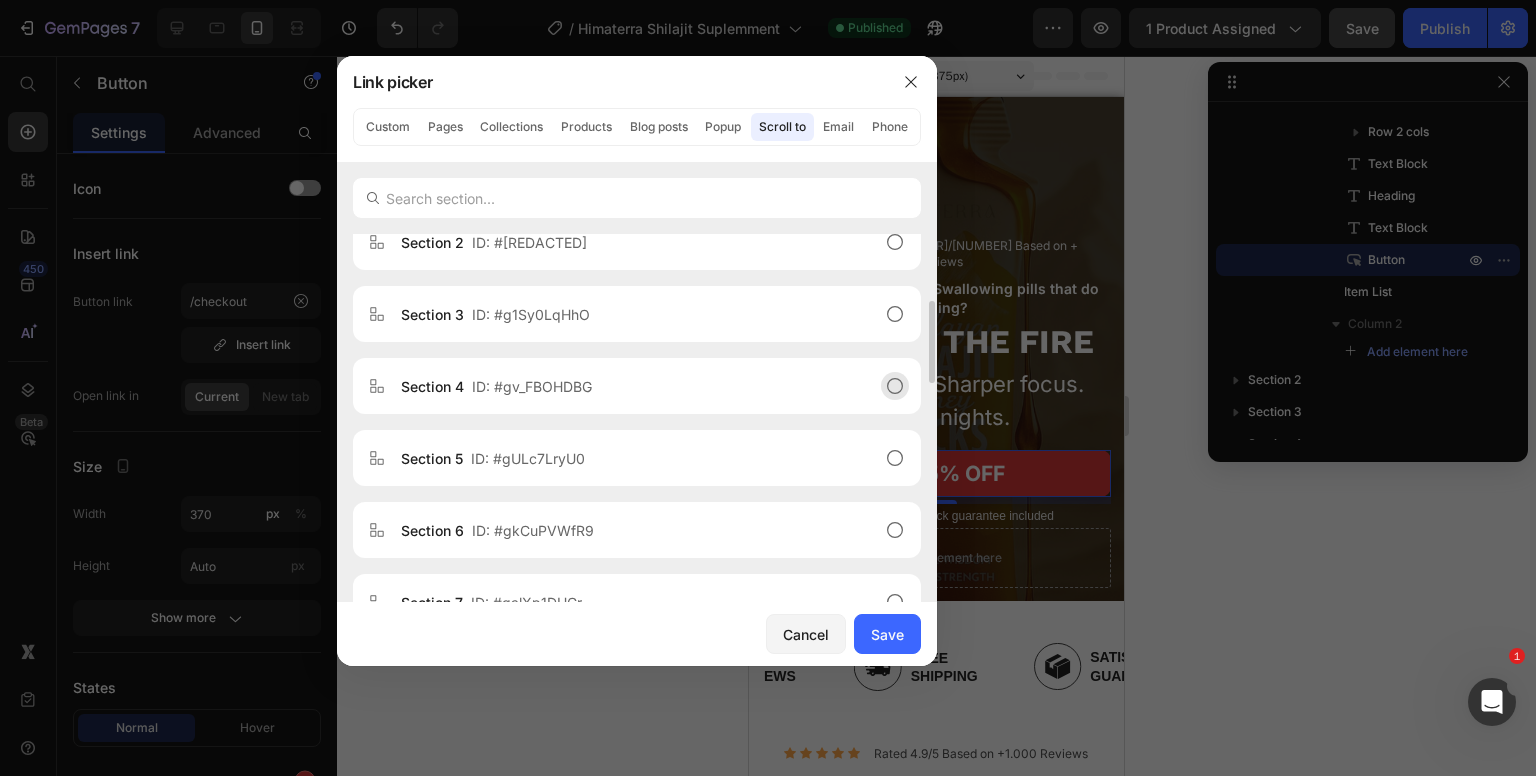 click on "Section 4  ID: #gv_FBOHDBG" 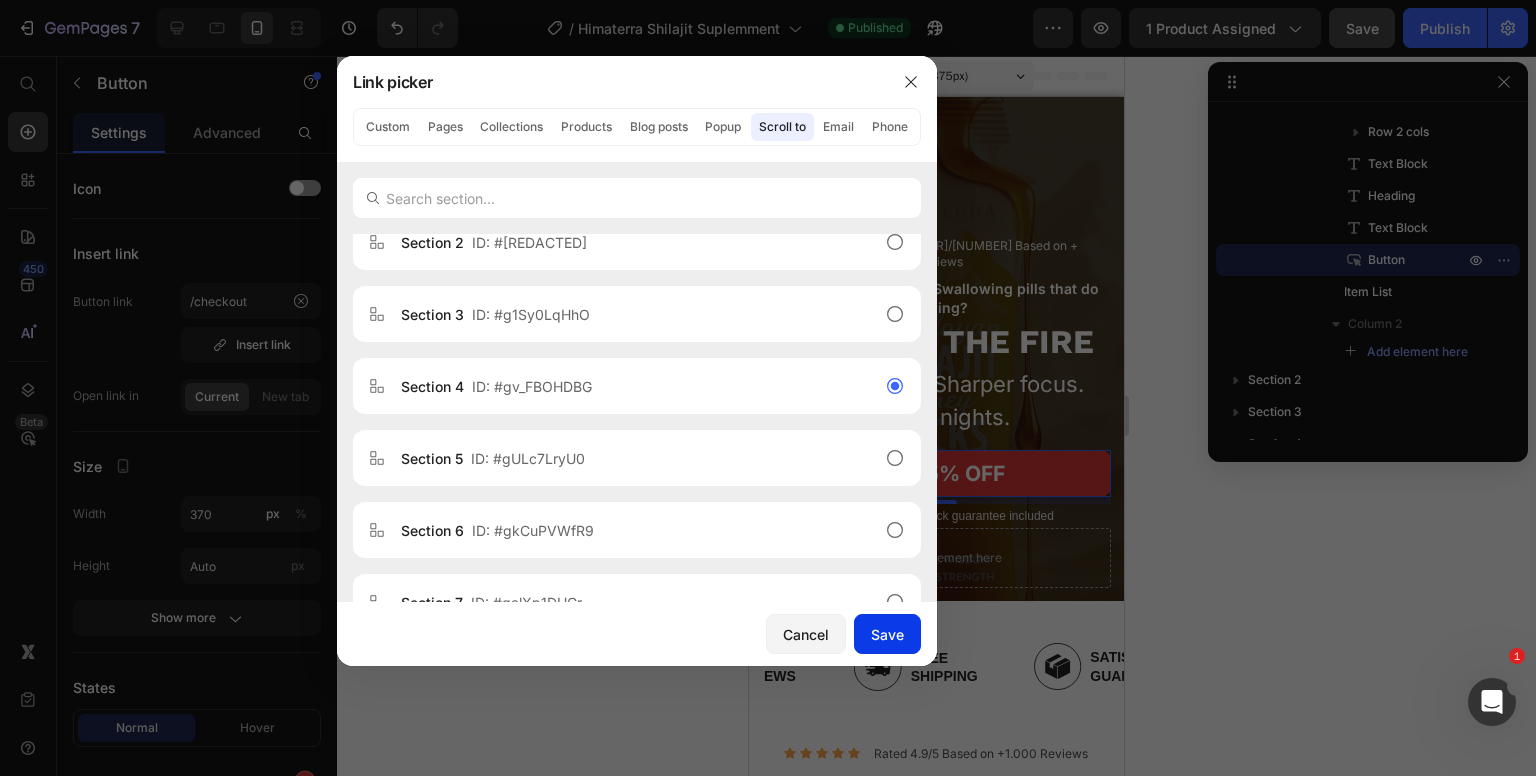 click on "Save" 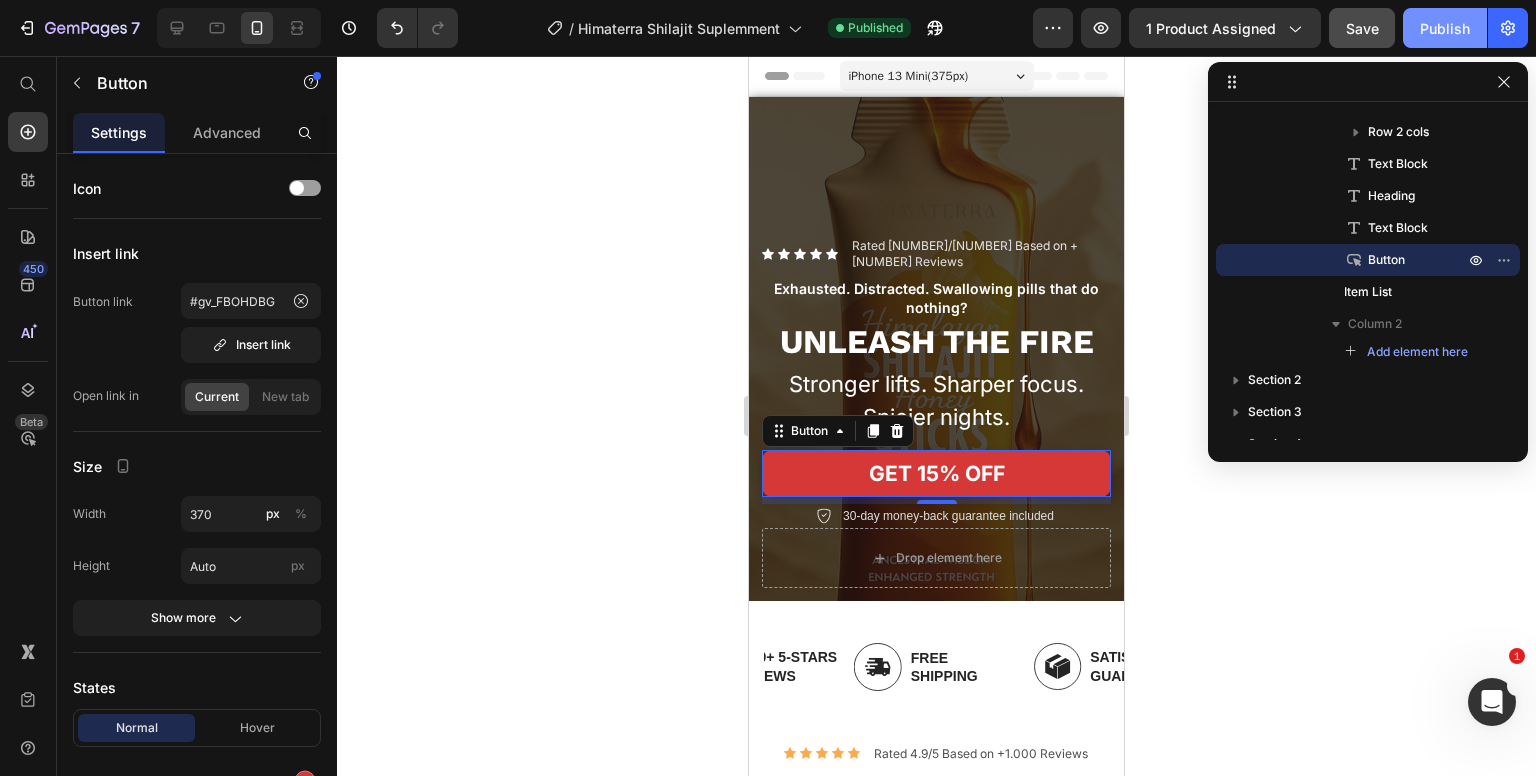 click on "Publish" at bounding box center [1445, 28] 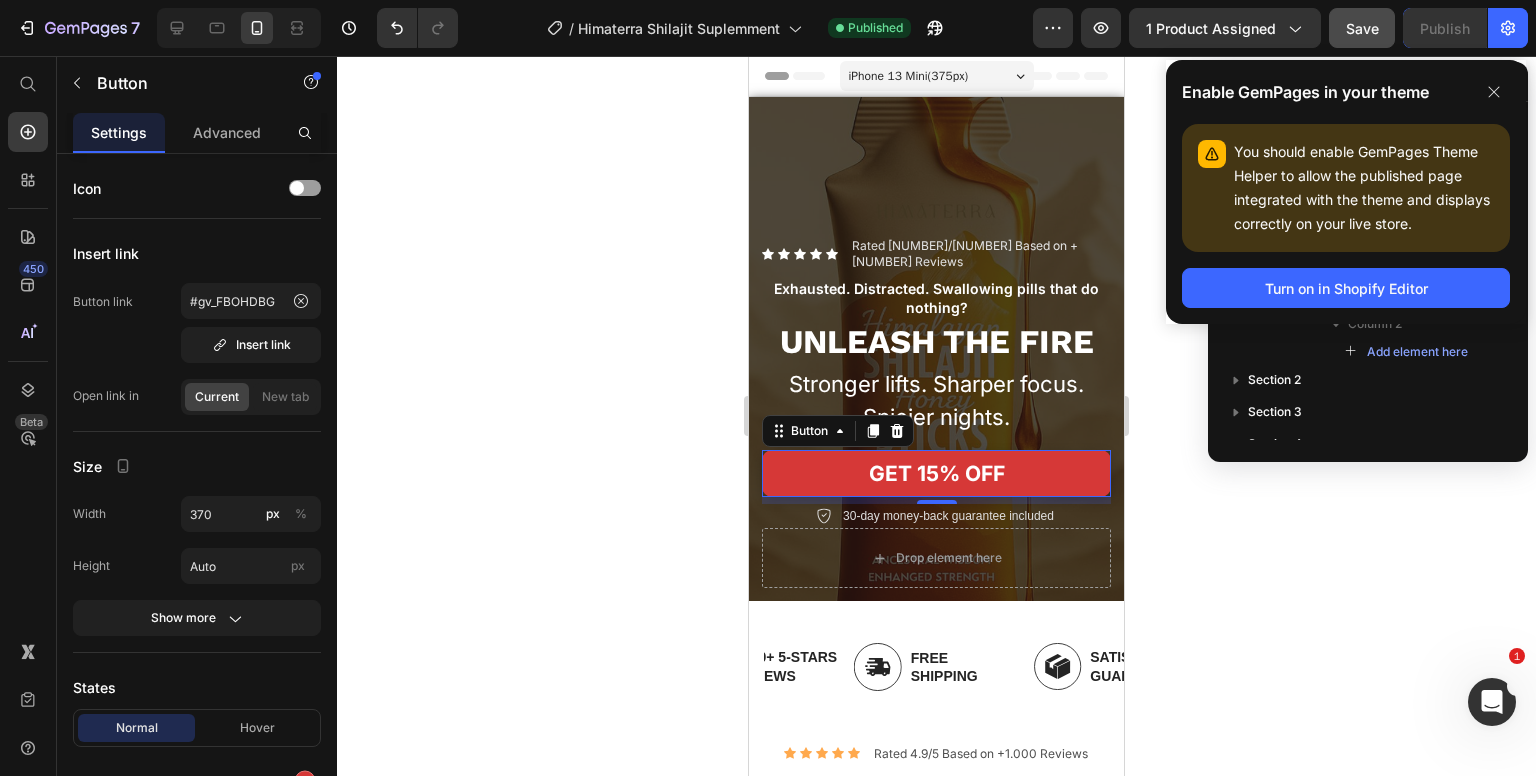click 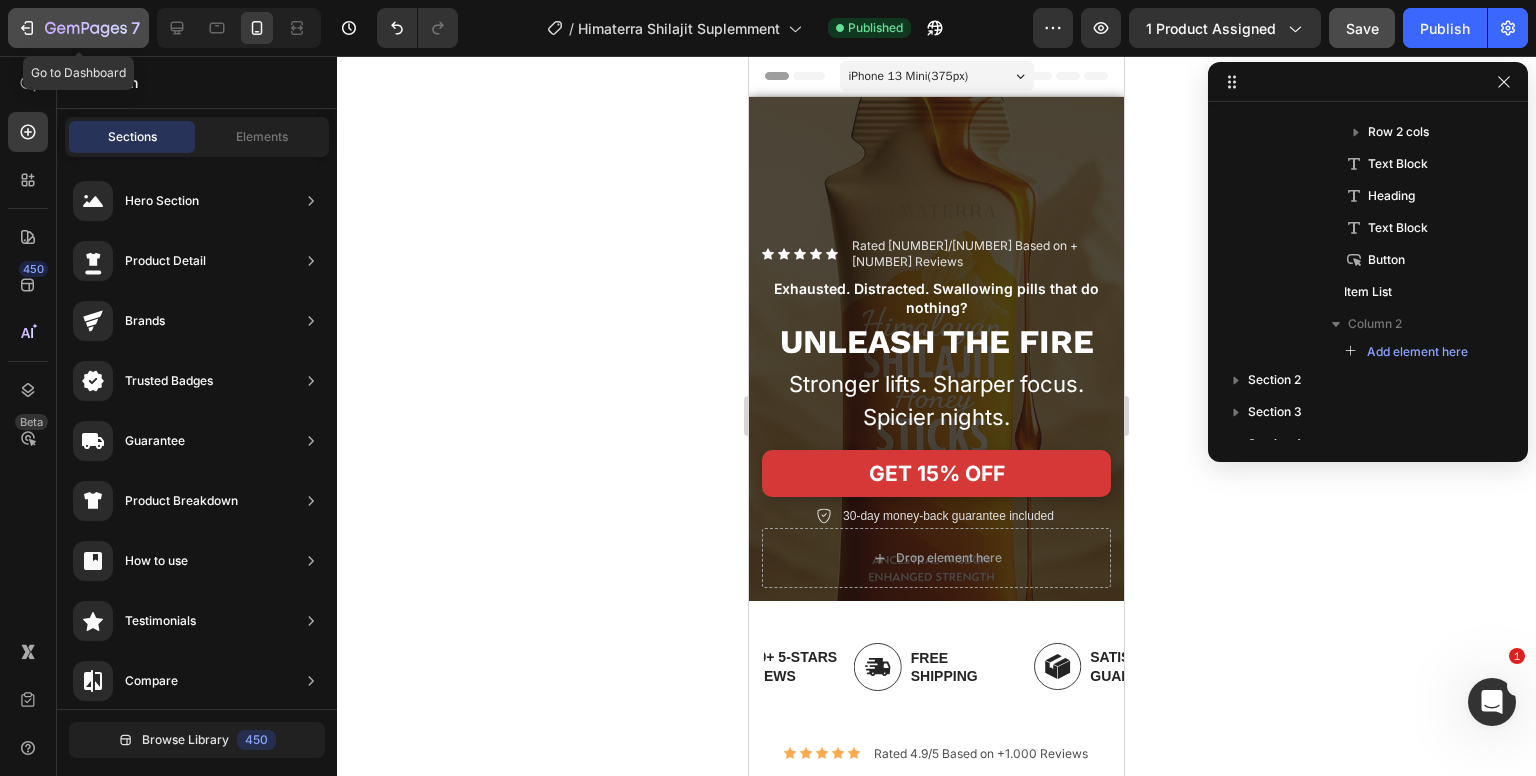 click on "7" at bounding box center [78, 28] 